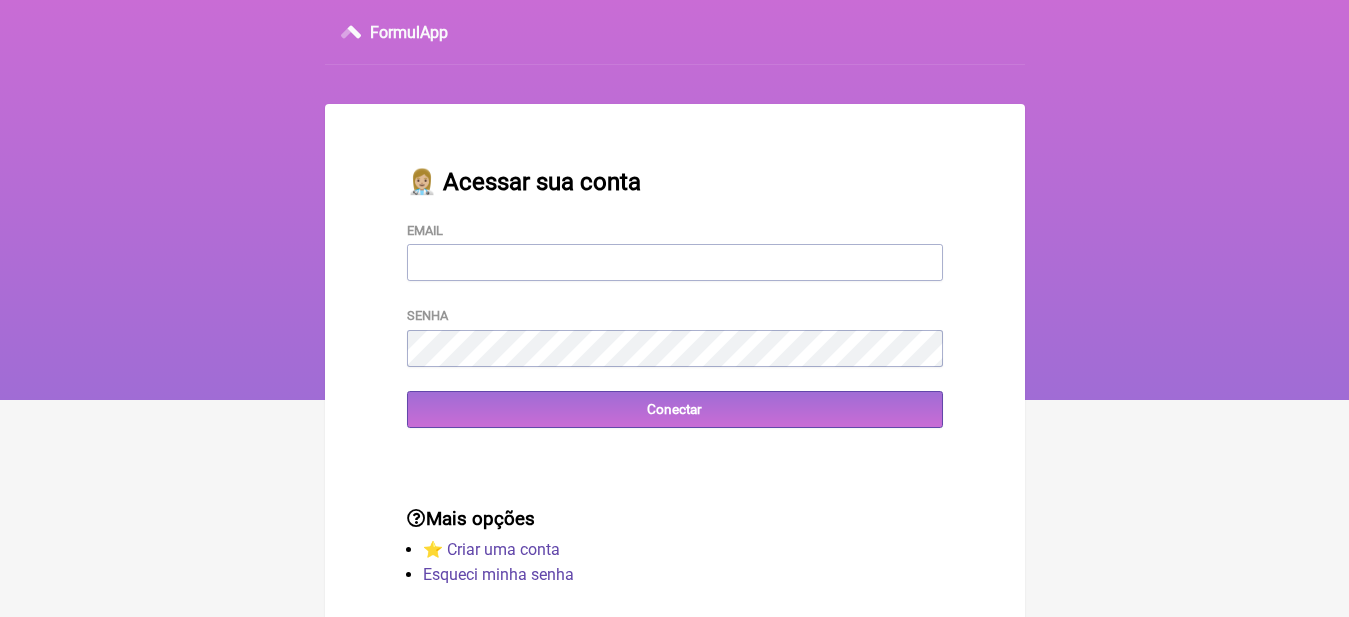 scroll, scrollTop: 0, scrollLeft: 0, axis: both 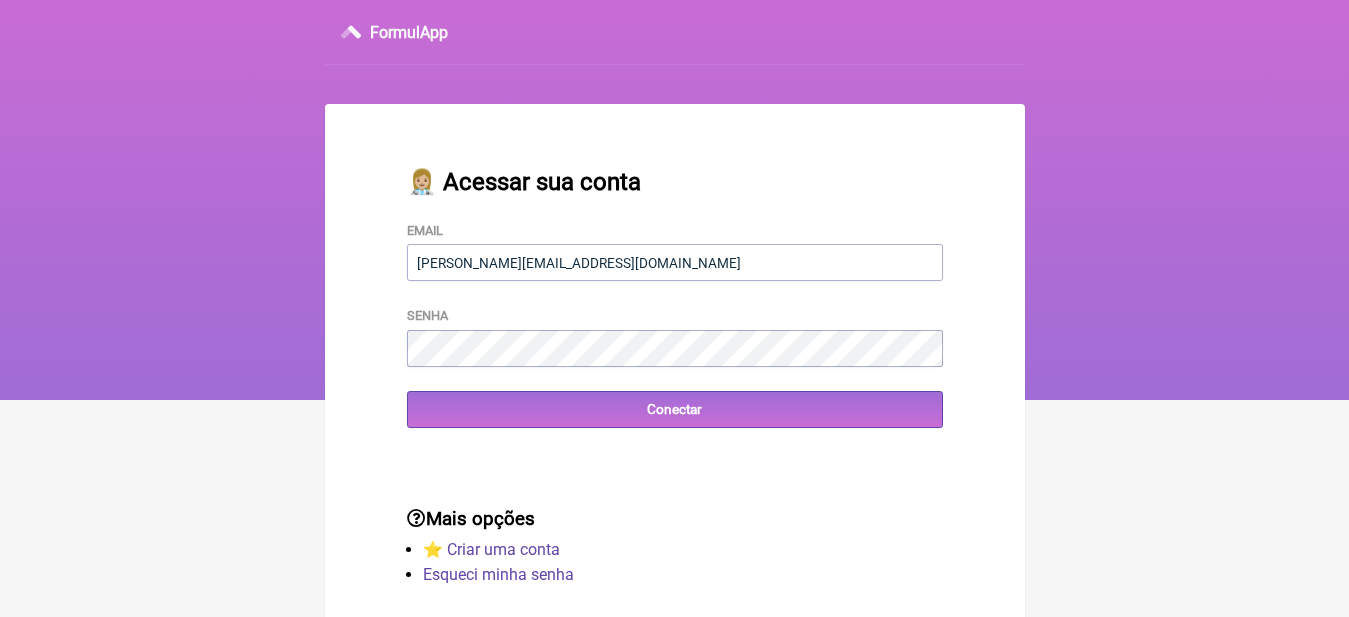 type on "[EMAIL_ADDRESS][DOMAIN_NAME]" 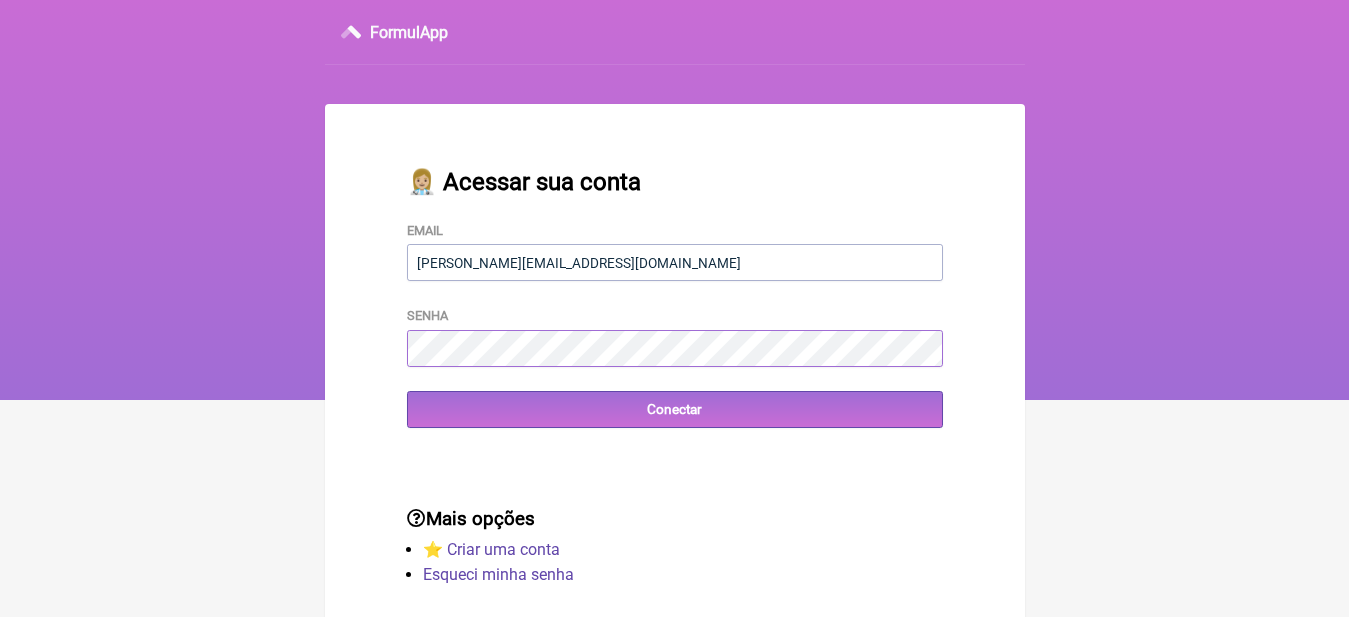 click on "Conectar" at bounding box center (675, 409) 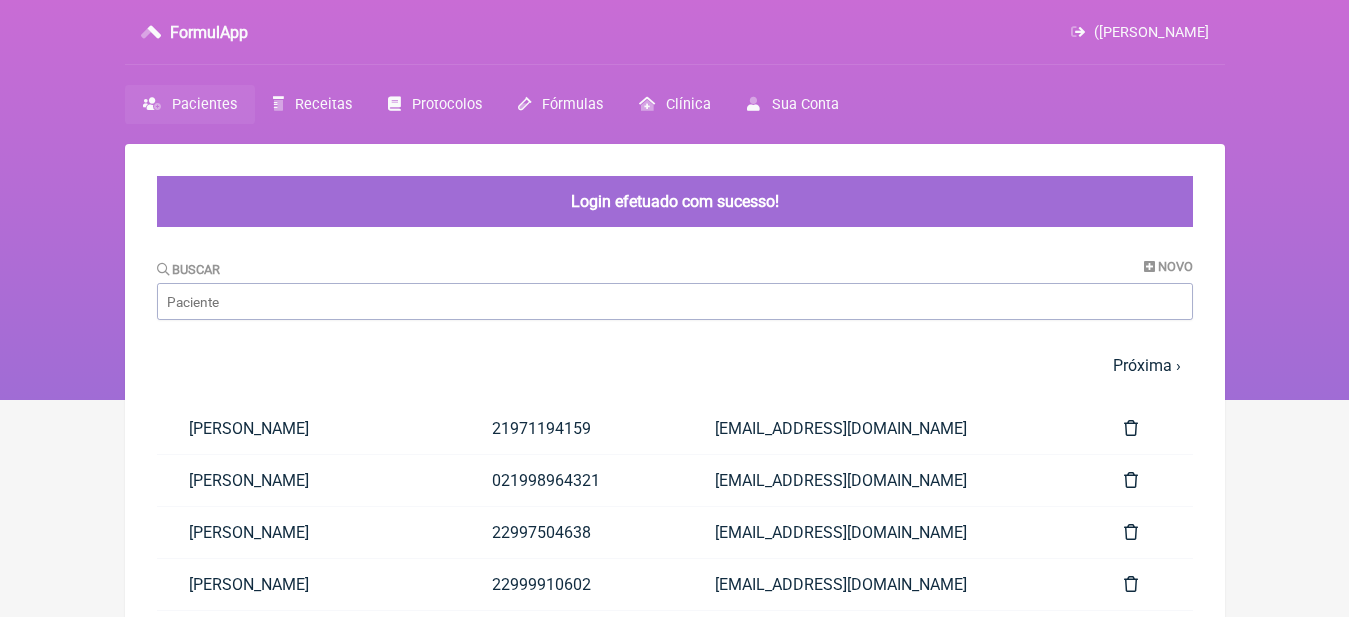 scroll, scrollTop: 0, scrollLeft: 0, axis: both 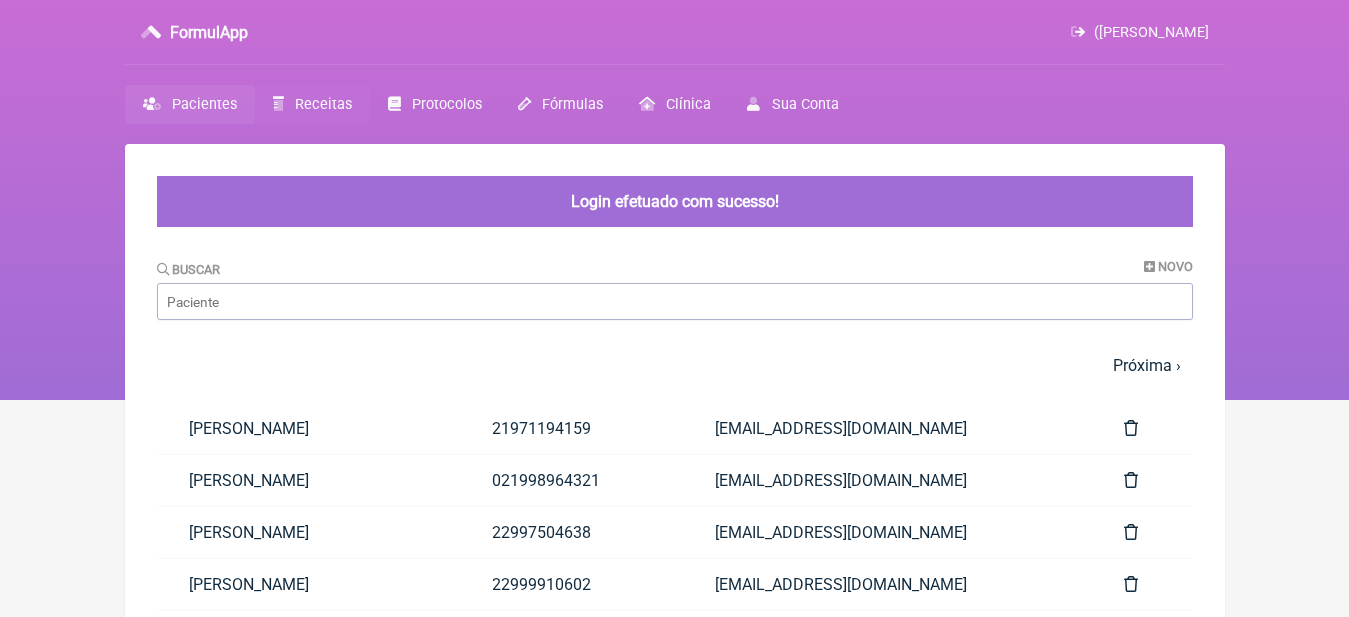 click on "Receitas" at bounding box center [323, 104] 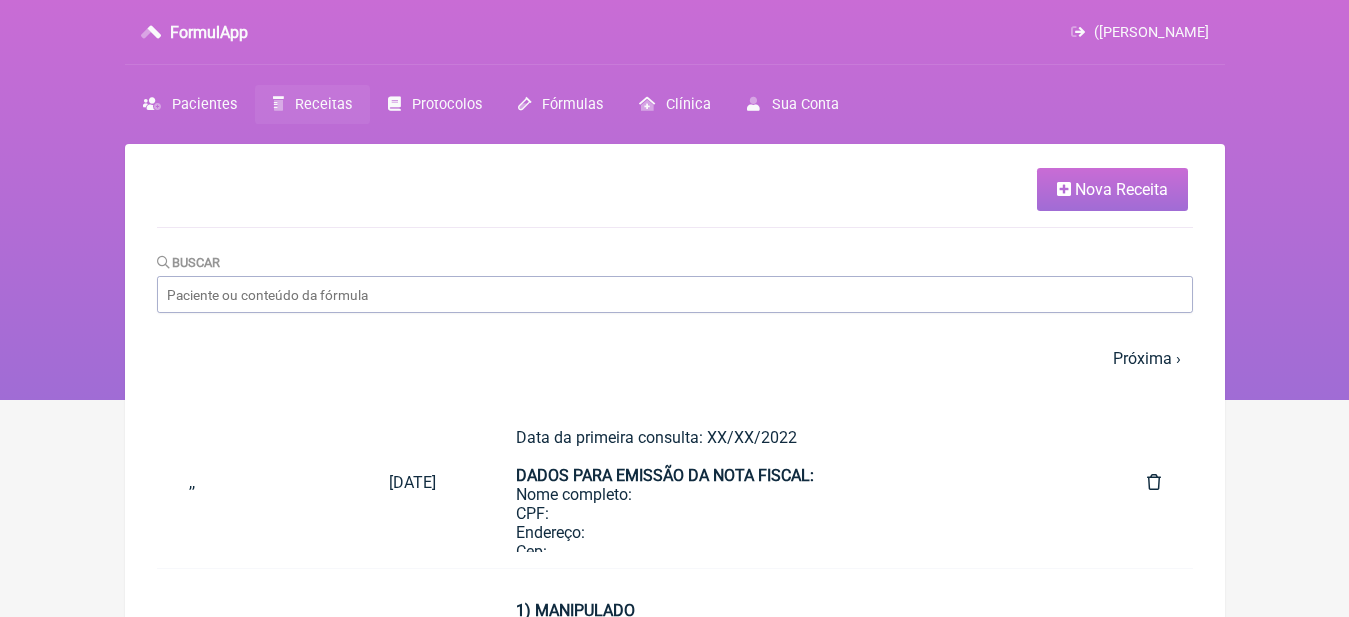 click on "Nova Receita" at bounding box center (1121, 189) 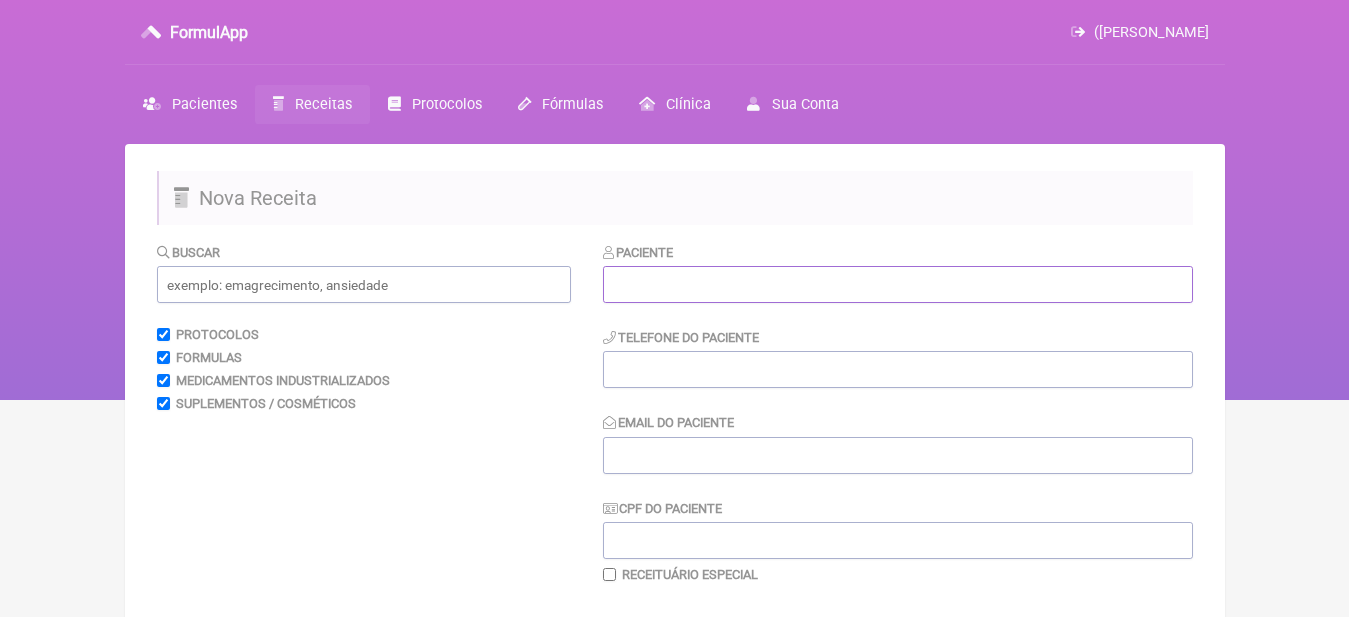 click at bounding box center (898, 284) 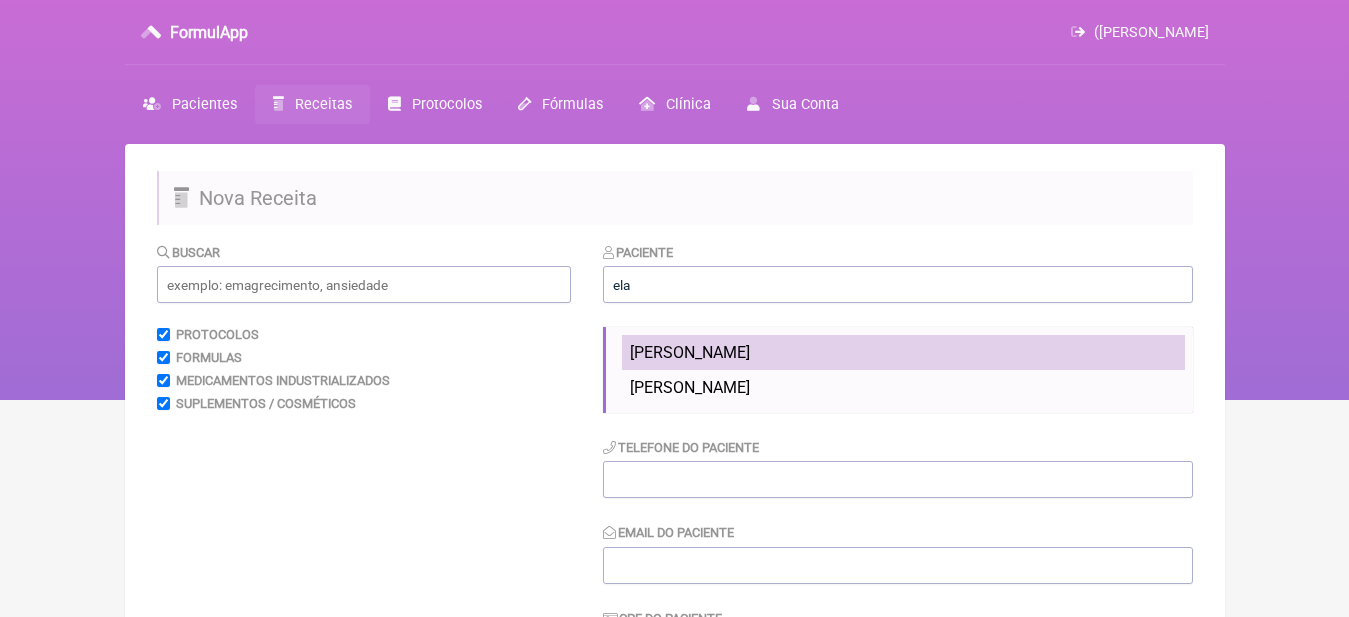 click on "Elane Queiroz" at bounding box center [690, 352] 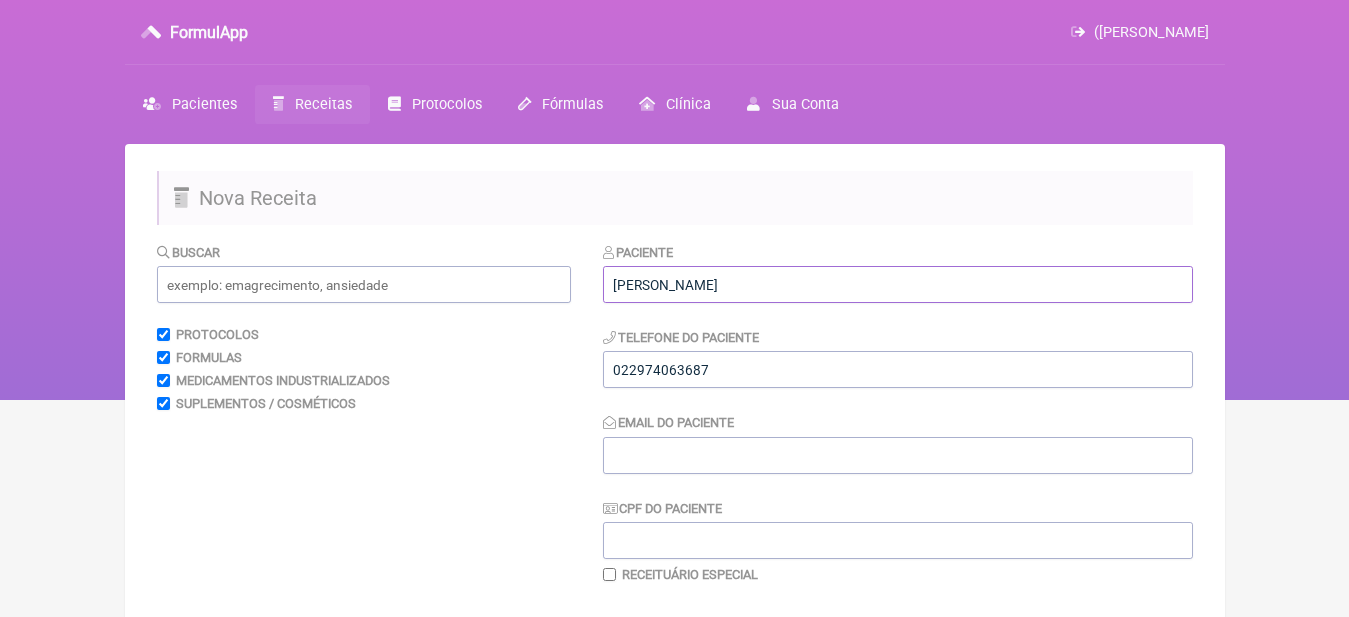 click on "Elane Queiroz" at bounding box center (898, 284) 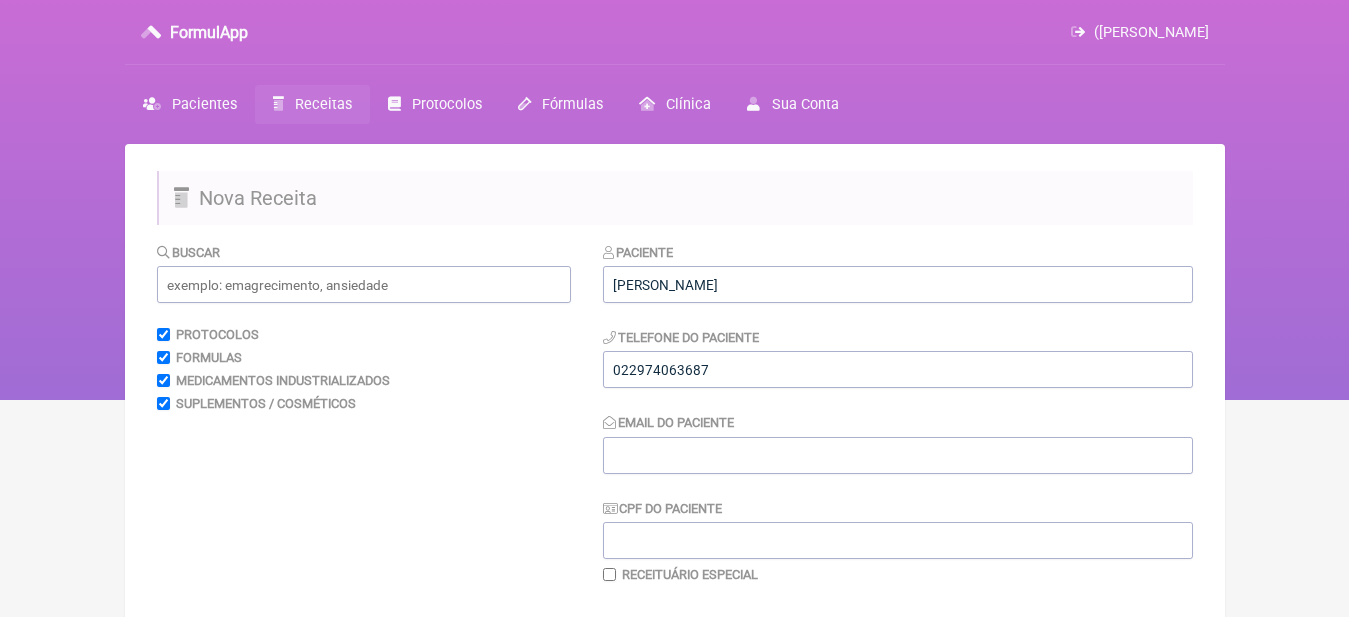 click on "FormulApp
(Claudia Vicente) Sair
Pacientes
Receitas
Protocolos
Fórmulas
Clínica
Sua Conta
Nova Receita
Buscar
Protocolos
Formulas
Medicamentos Industrializados
Suplementos / Cosméticos
Paciente Elane Cristina Amancio de Oliveira Queiroz Telefone do Paciente 022974063687 Email do Paciente CPF do Paciente Receituário Especial
Duração
30 dias" at bounding box center (674, 200) 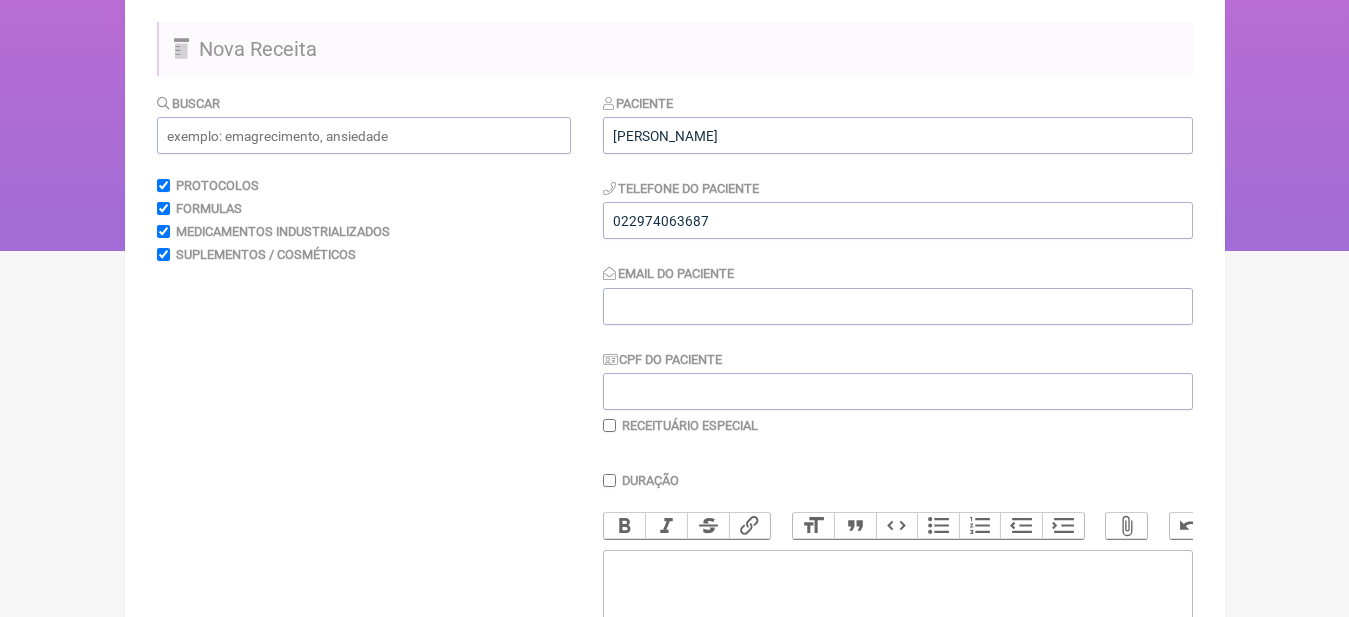 scroll, scrollTop: 79, scrollLeft: 0, axis: vertical 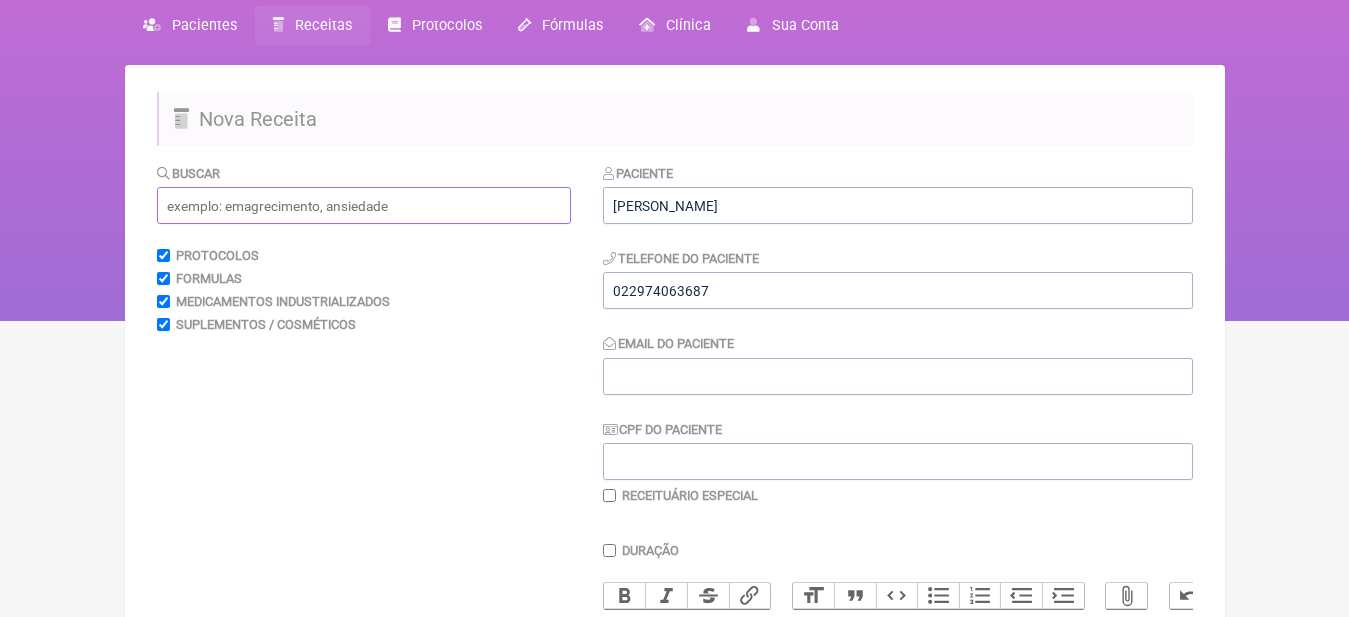 click at bounding box center (364, 205) 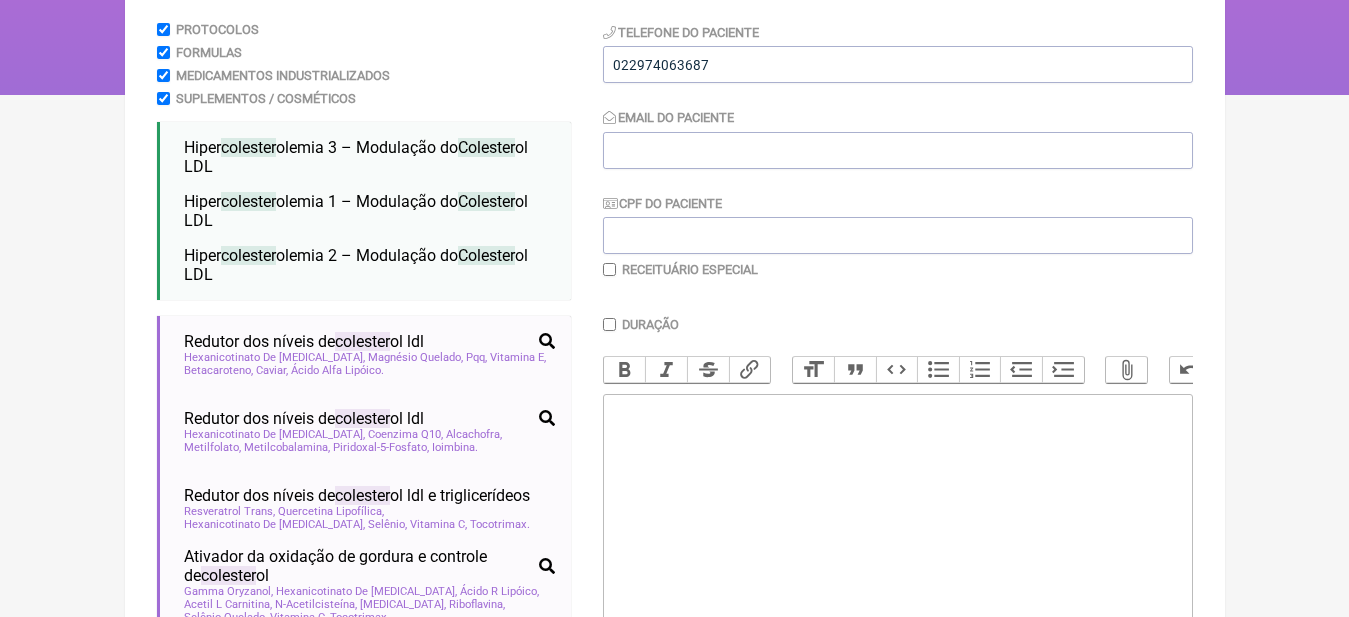 scroll, scrollTop: 335, scrollLeft: 0, axis: vertical 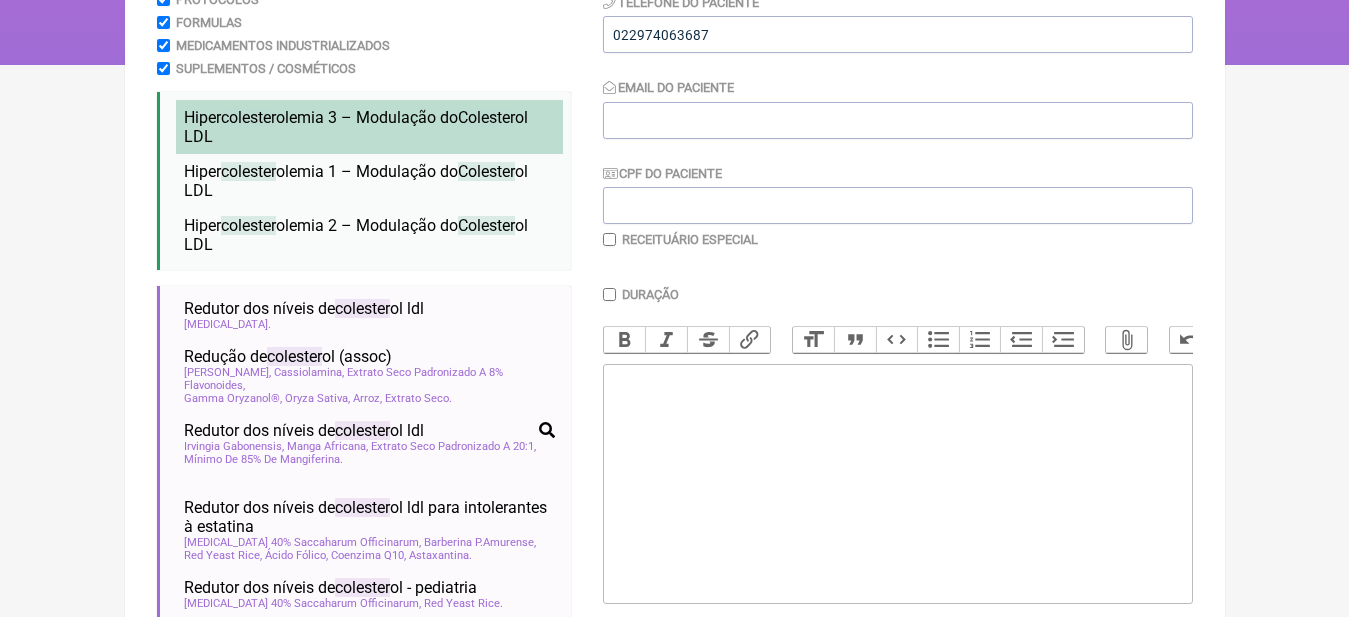 type on "colester" 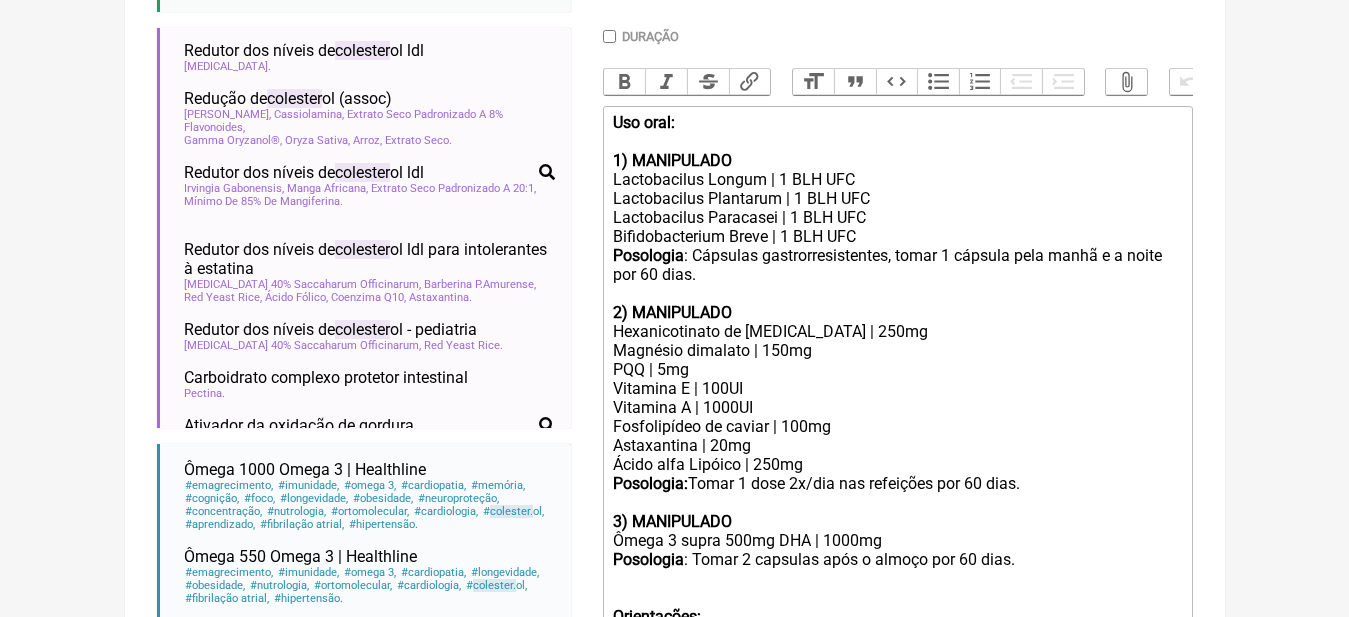 scroll, scrollTop: 649, scrollLeft: 0, axis: vertical 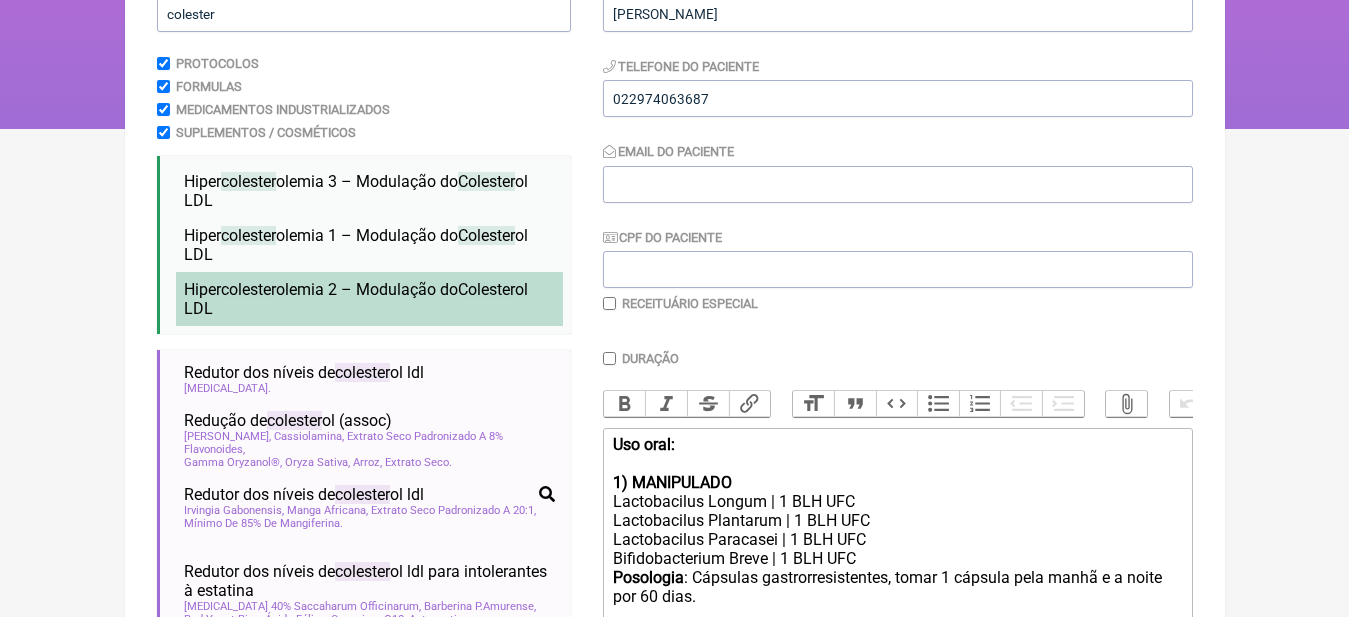 click on "Hiper colester olemia  2 – Modulação do  Colester ol LDL" at bounding box center [356, 299] 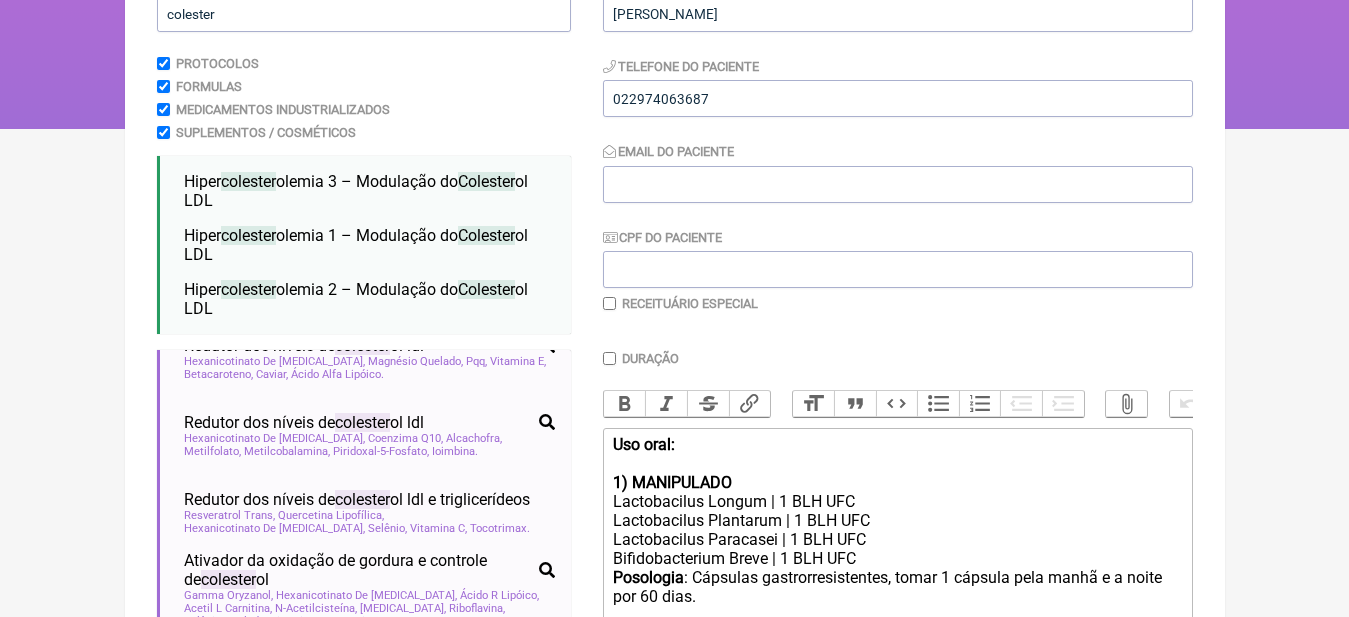 scroll, scrollTop: 0, scrollLeft: 0, axis: both 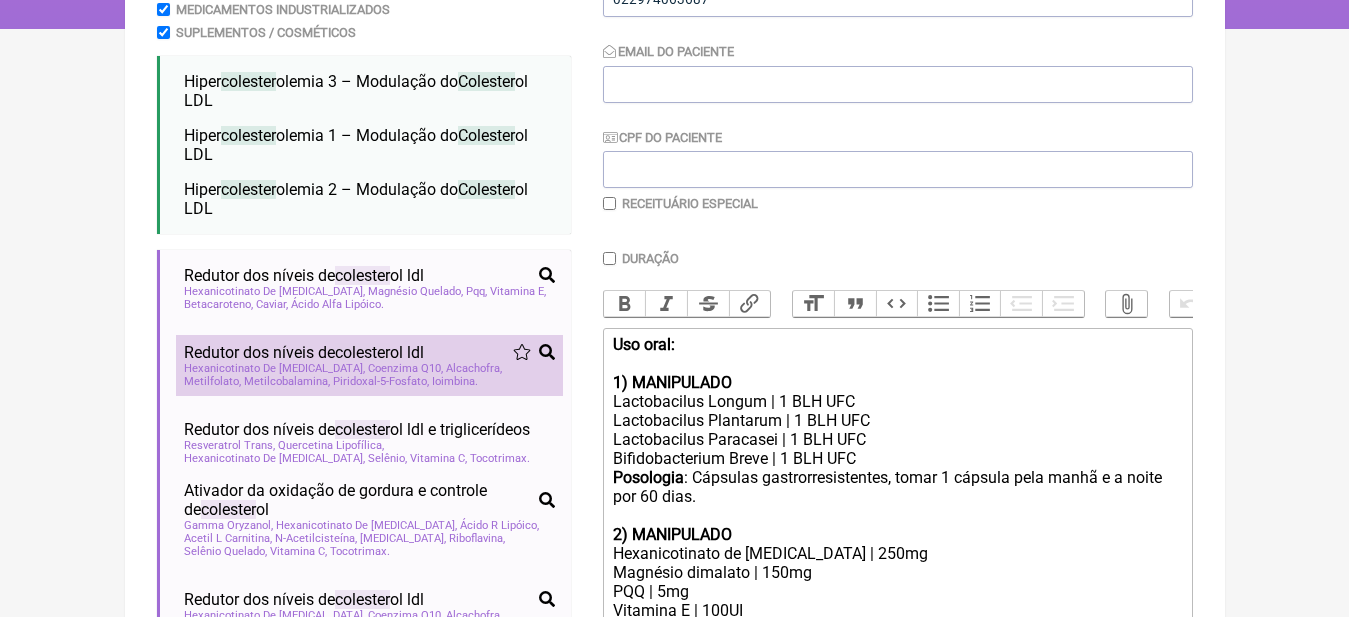 click on "Metilfolato" at bounding box center [212, 381] 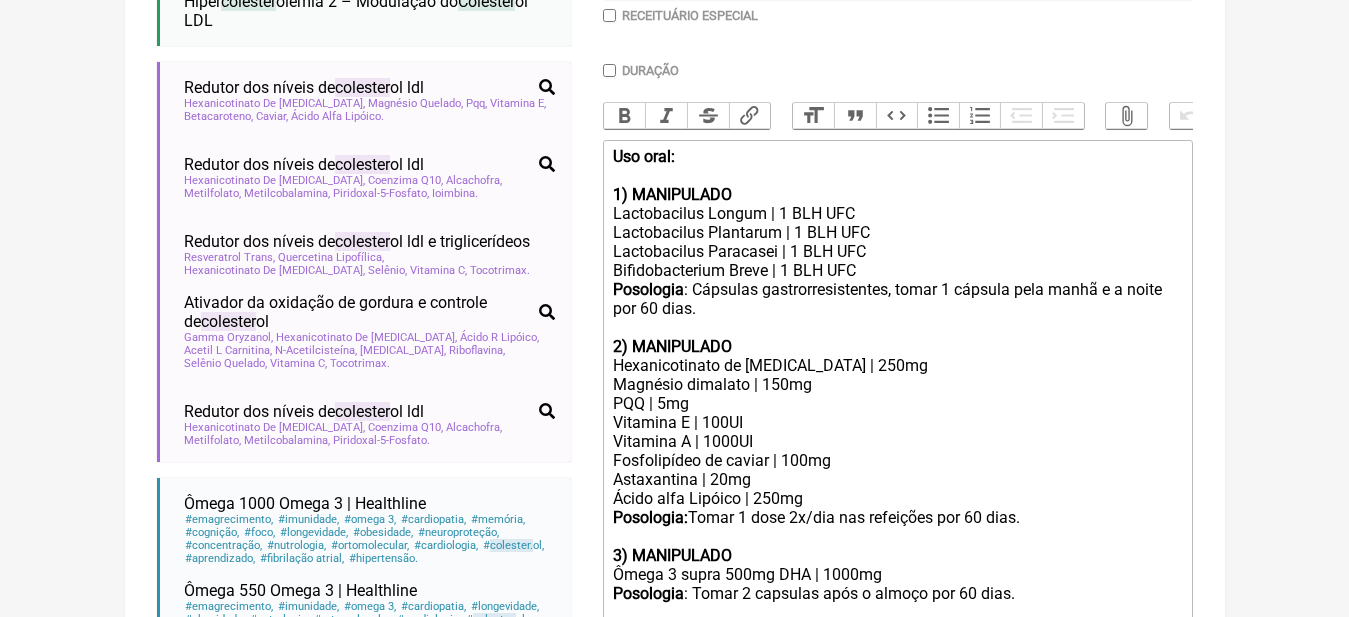 scroll, scrollTop: 971, scrollLeft: 0, axis: vertical 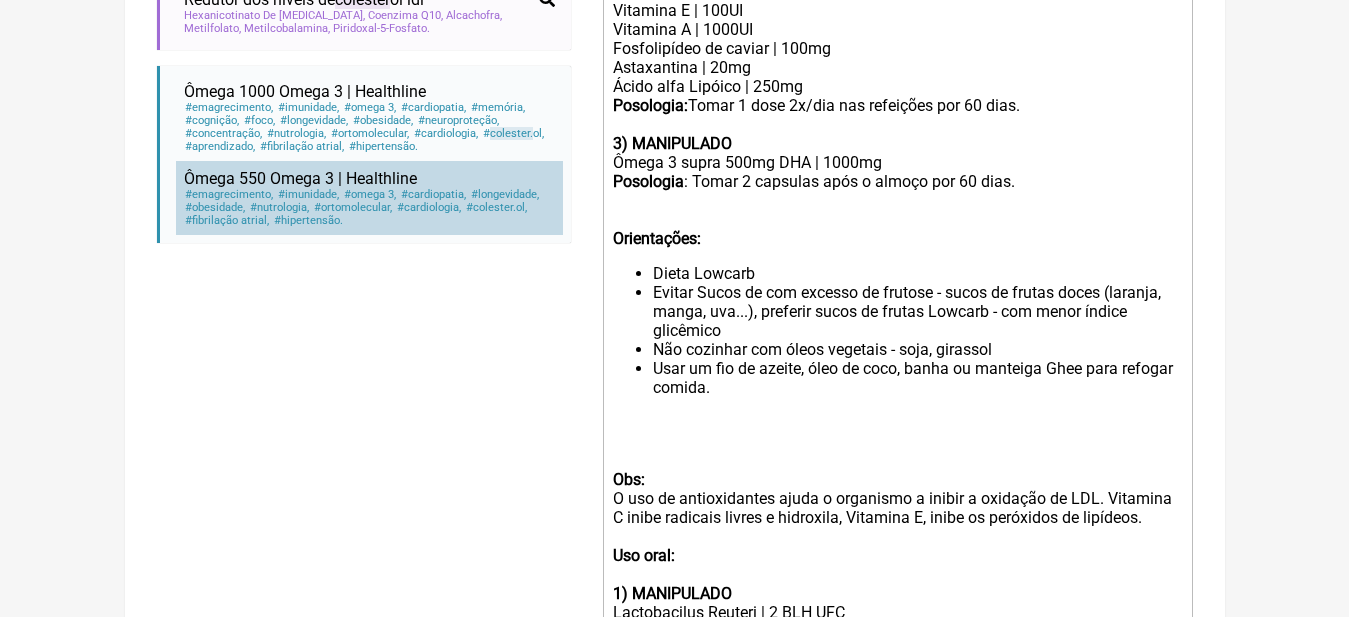 click on "omega 3" at bounding box center (370, 194) 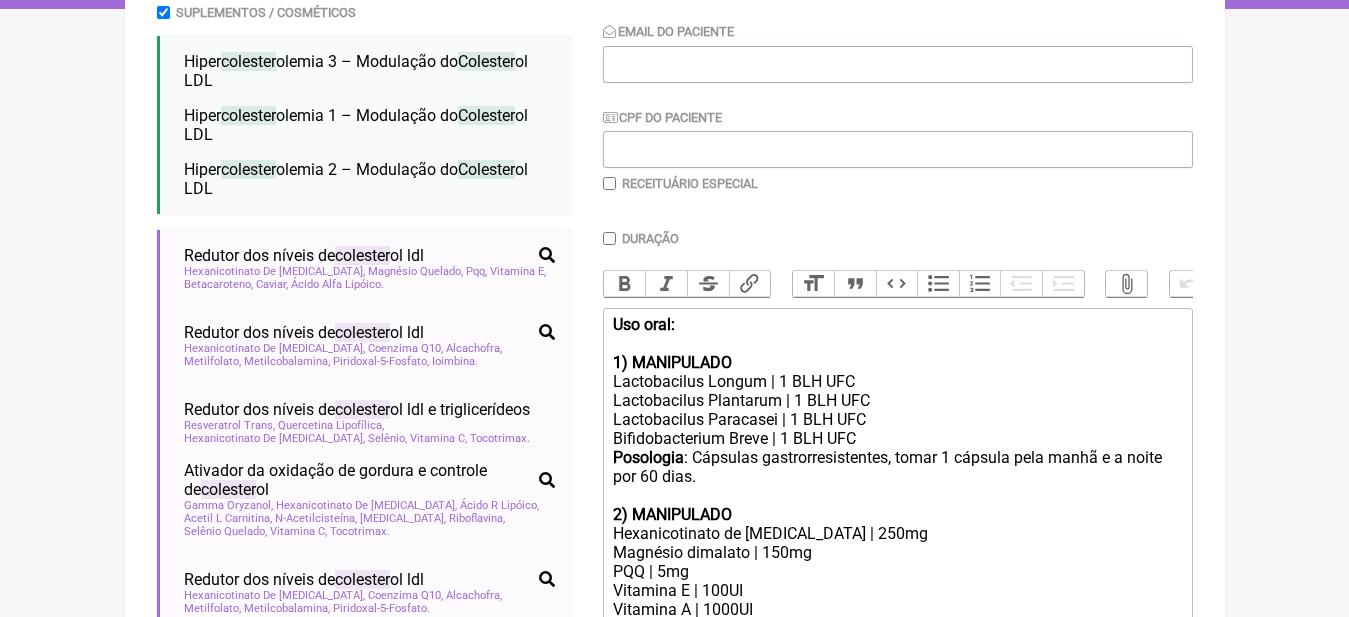 scroll, scrollTop: 371, scrollLeft: 0, axis: vertical 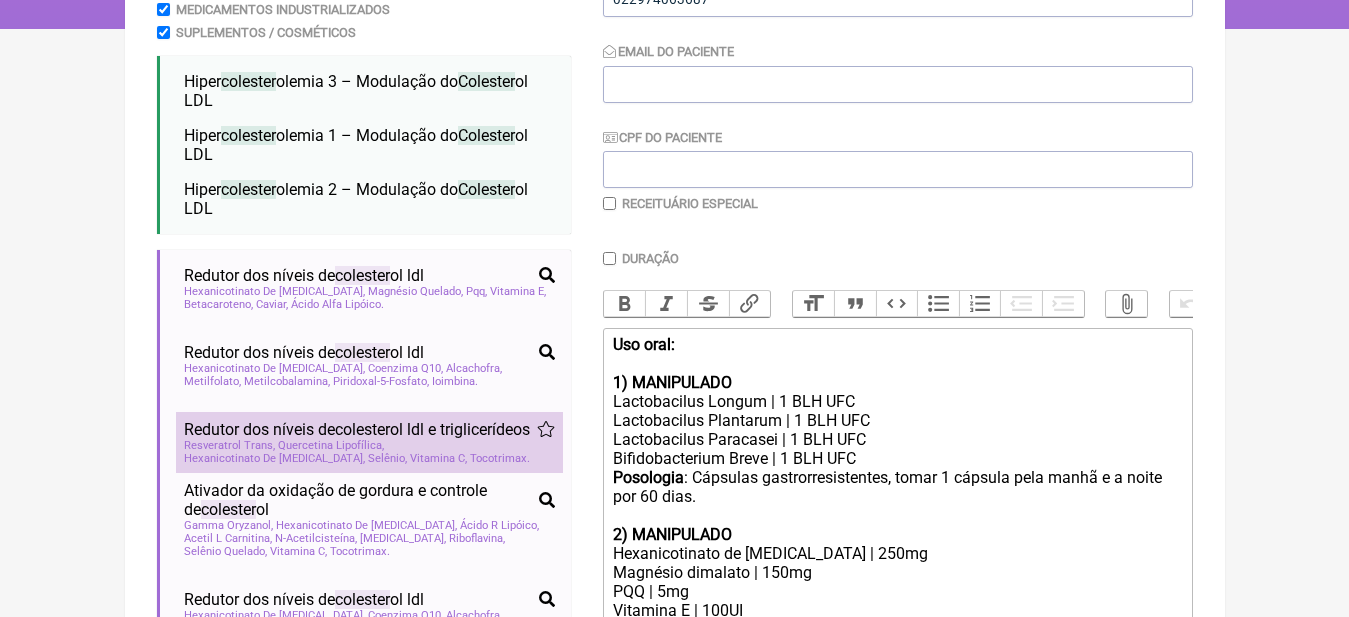 click on "Hexanicotinato De Inositol" at bounding box center [274, 458] 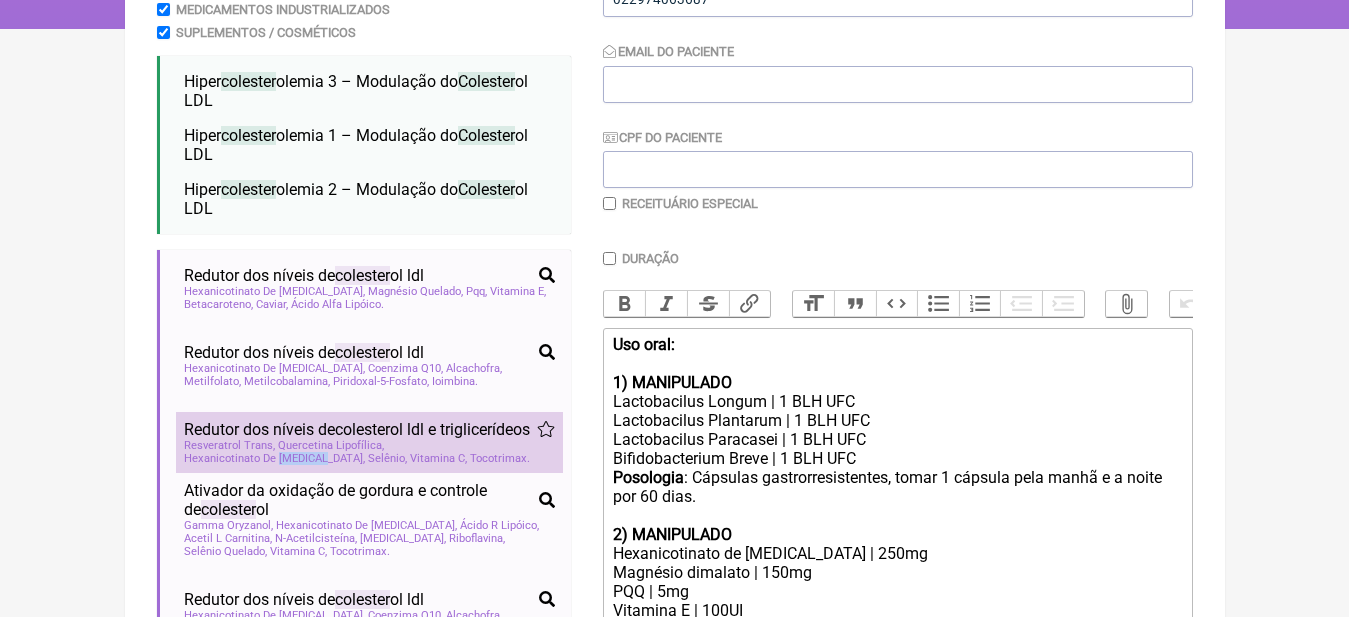 click on "Hexanicotinato De Inositol" at bounding box center [274, 458] 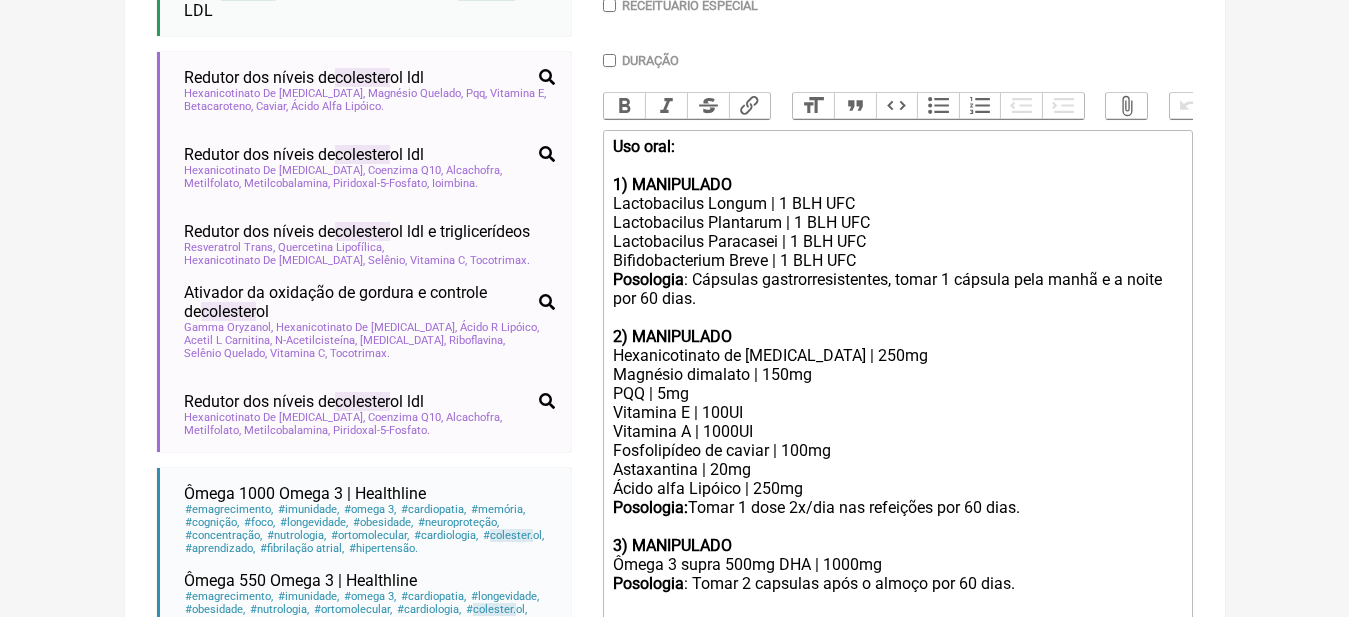 scroll, scrollTop: 611, scrollLeft: 0, axis: vertical 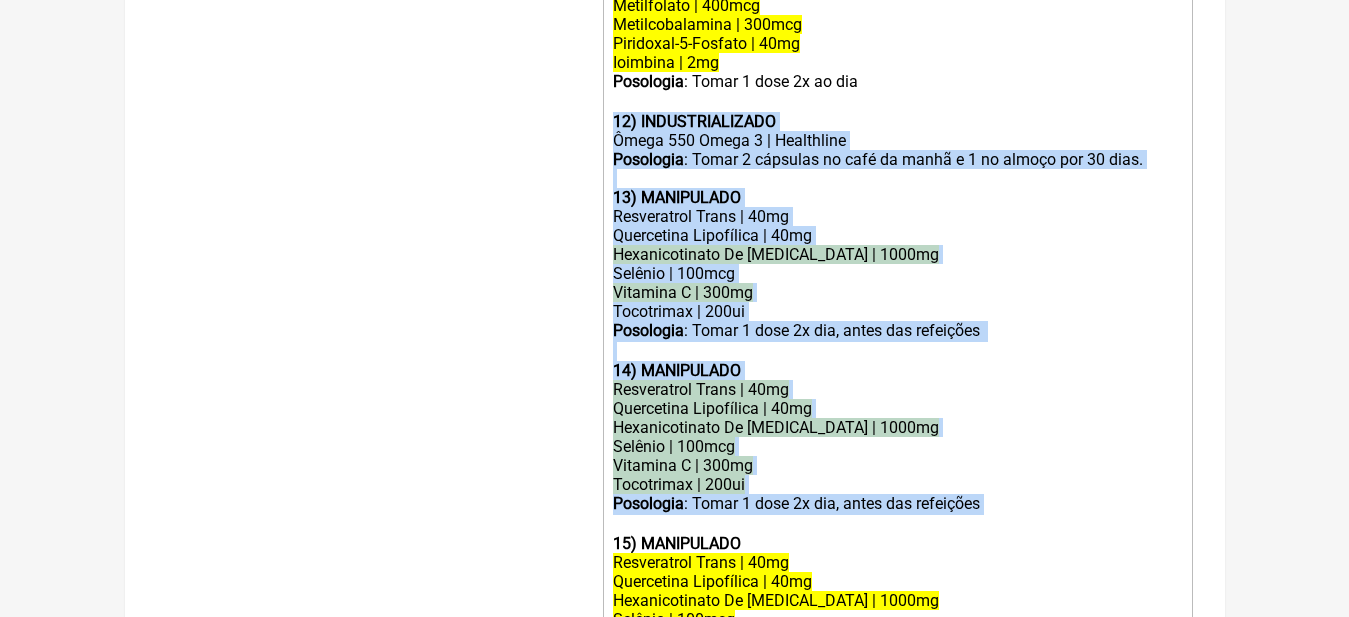 drag, startPoint x: 1022, startPoint y: 263, endPoint x: 613, endPoint y: 135, distance: 428.56155 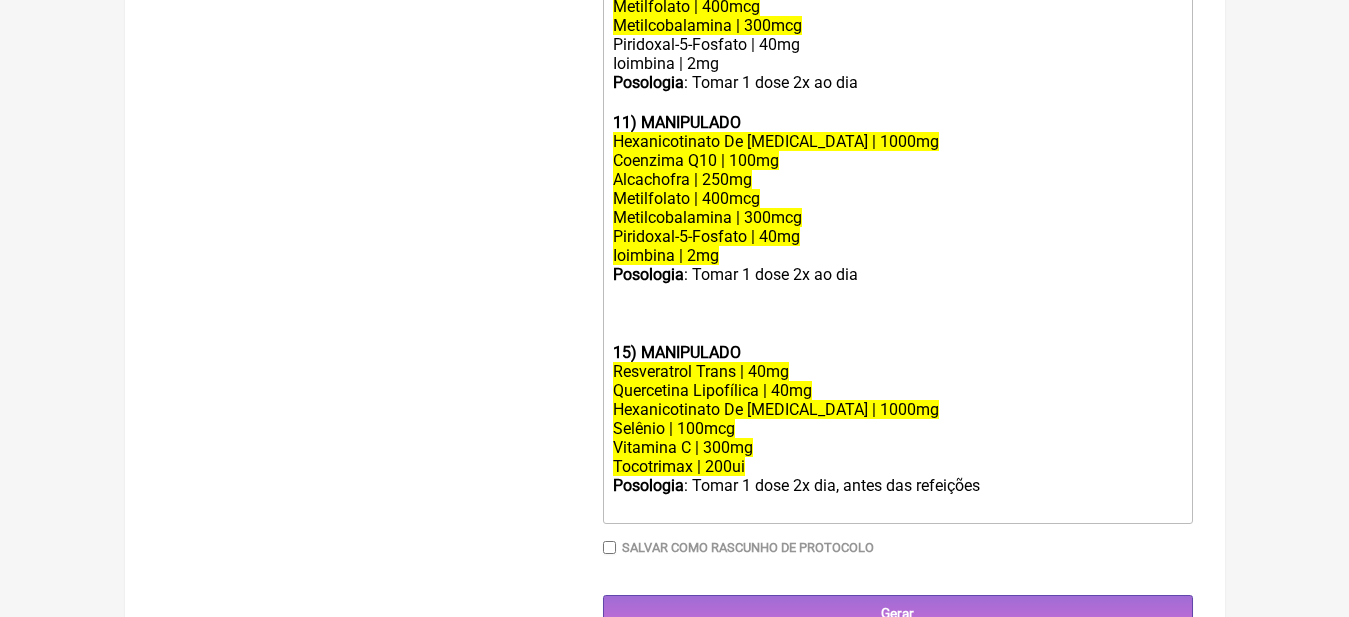 scroll, scrollTop: 3130, scrollLeft: 0, axis: vertical 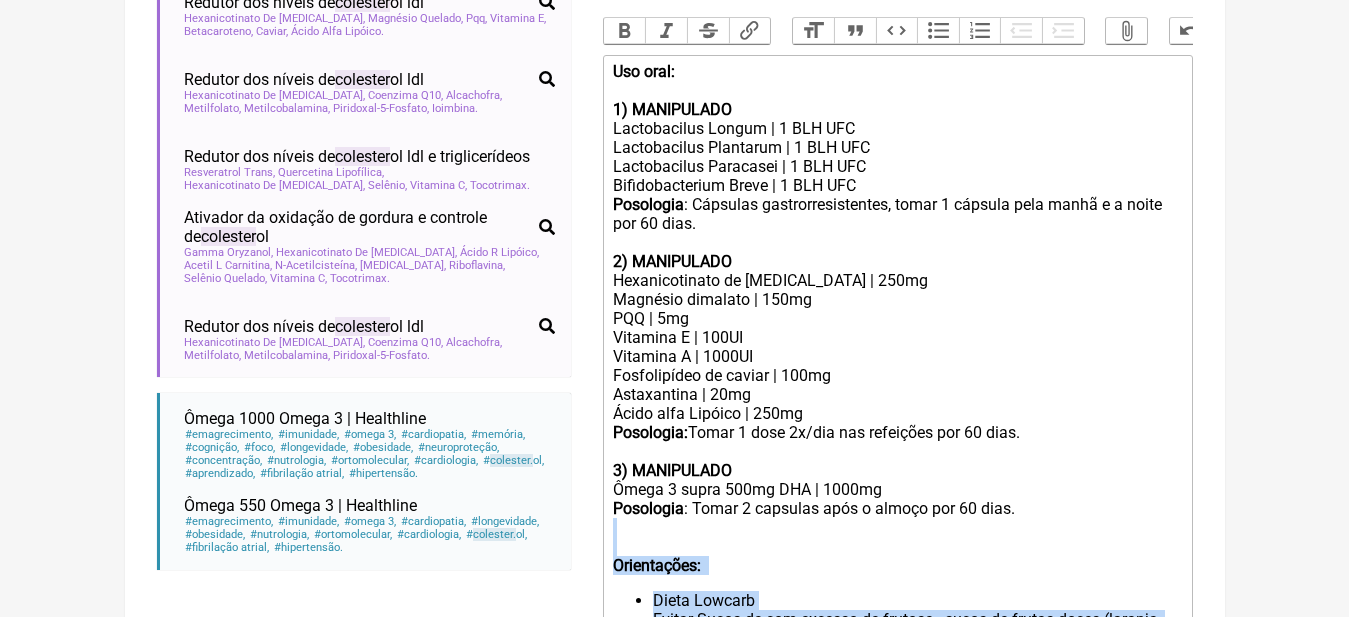 drag, startPoint x: 853, startPoint y: 231, endPoint x: 652, endPoint y: 571, distance: 394.9696 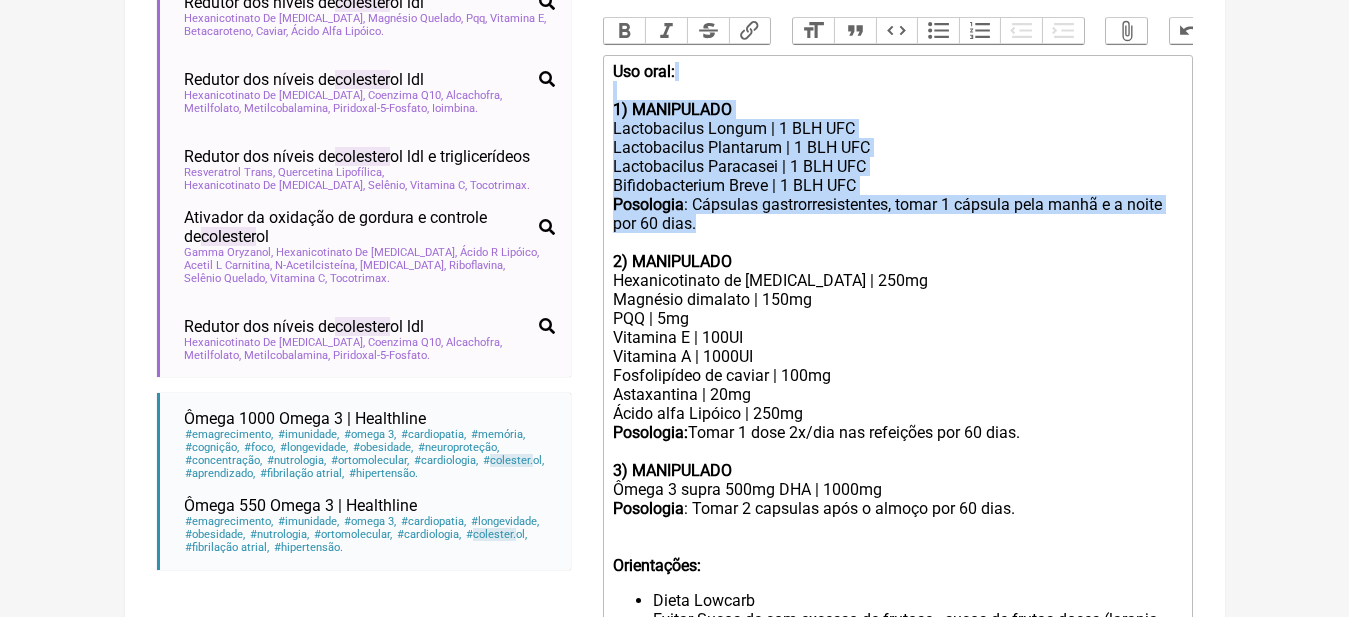drag, startPoint x: 712, startPoint y: 238, endPoint x: 600, endPoint y: 108, distance: 171.59254 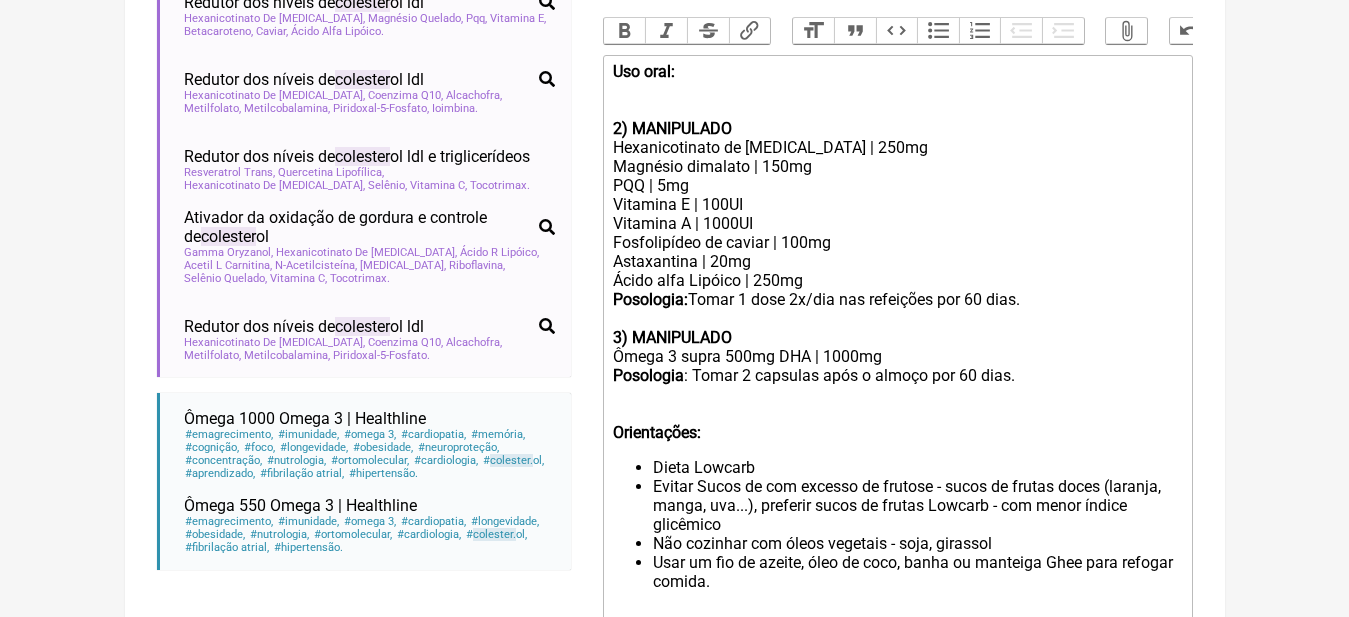 click on "Uso oral: 2) MANIPULADO Hexanicotinato de inositol | 250mg Magnésio dimalato | 150mg PQQ | 5mg Vitamina E | 100UI Vitamina A | 1000UI Fosfolipídeo de caviar | 100mg Astaxantina | 20mg Ácido alfa Lipóico | 250mg Posologia:  Tomar 1 dose 2x/dia nas refeições por 60 dias. 3) MANIPULADO" 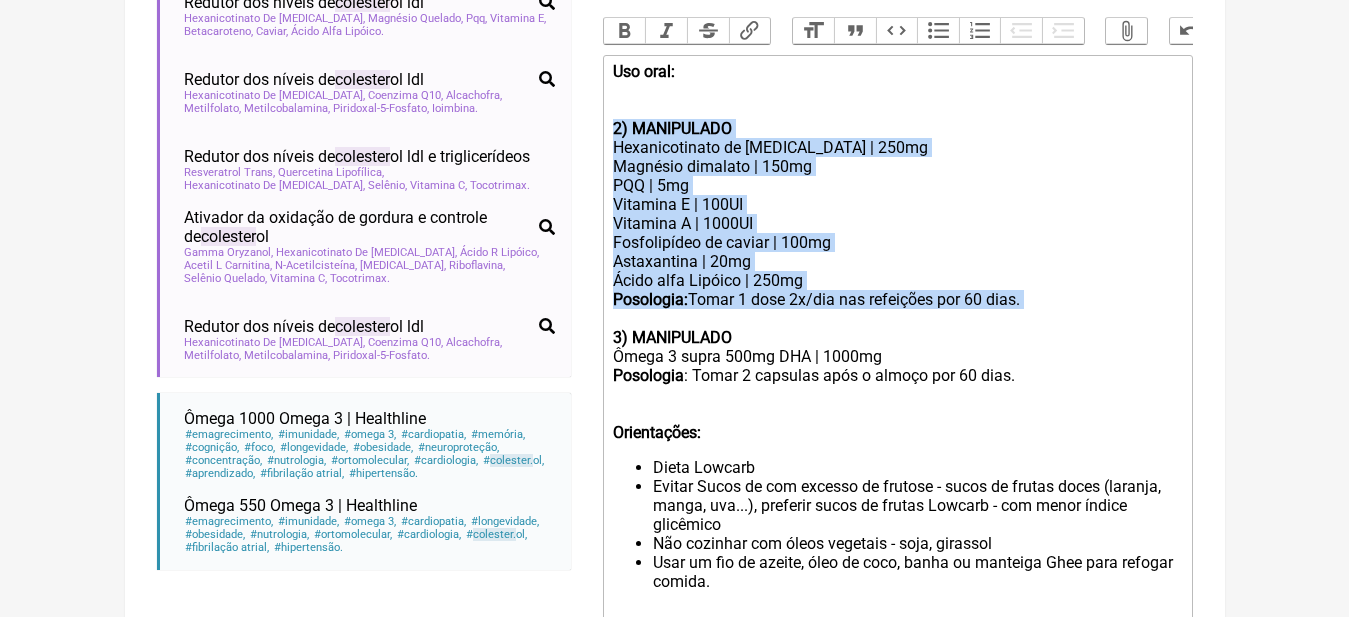 drag, startPoint x: 1033, startPoint y: 318, endPoint x: 617, endPoint y: 152, distance: 447.8973 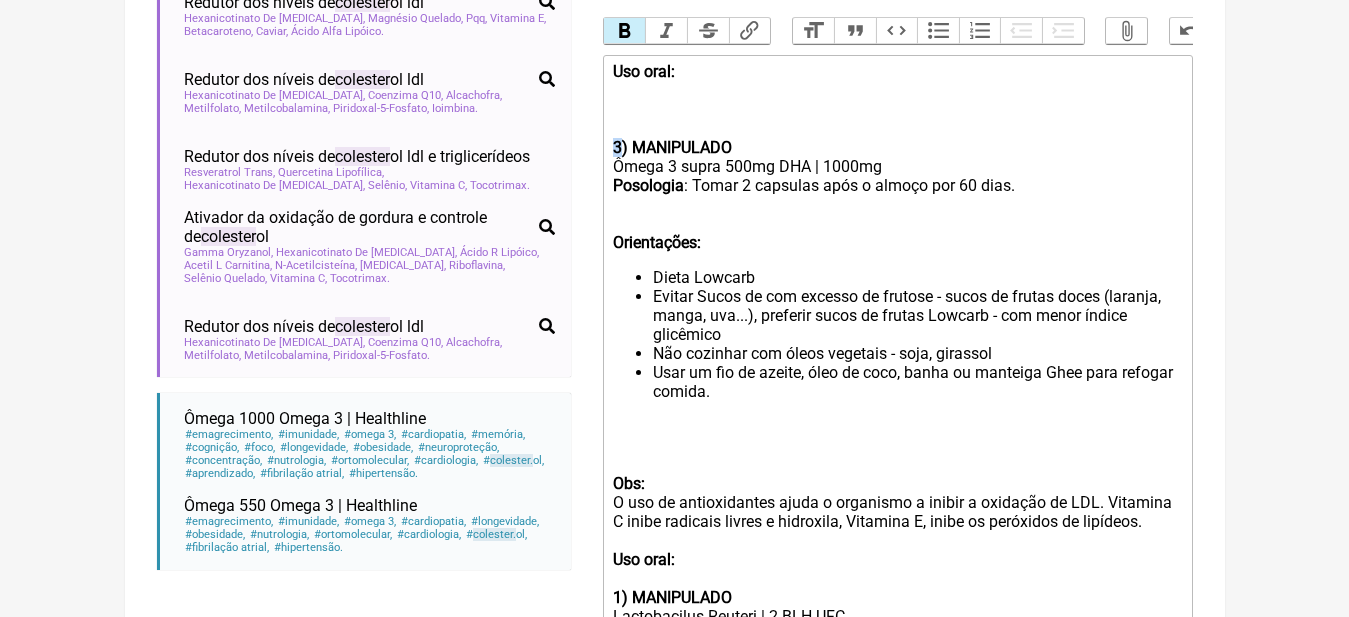 drag, startPoint x: 618, startPoint y: 164, endPoint x: 608, endPoint y: 168, distance: 10.770329 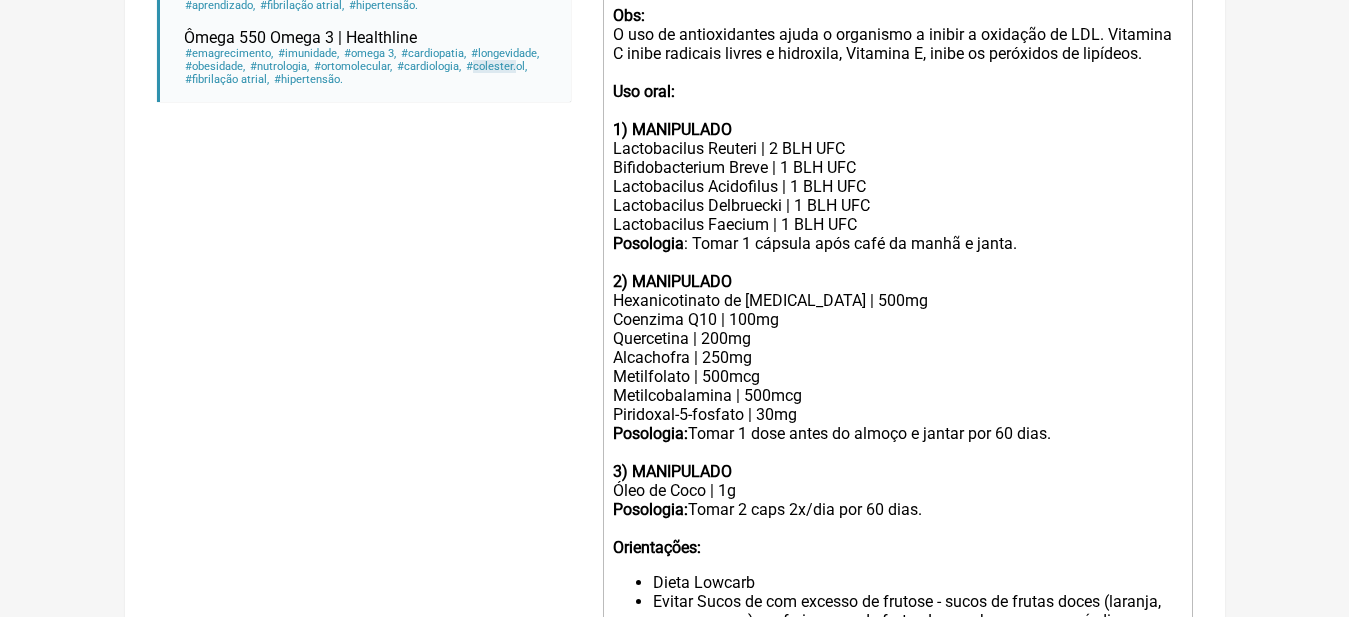 scroll, scrollTop: 1244, scrollLeft: 0, axis: vertical 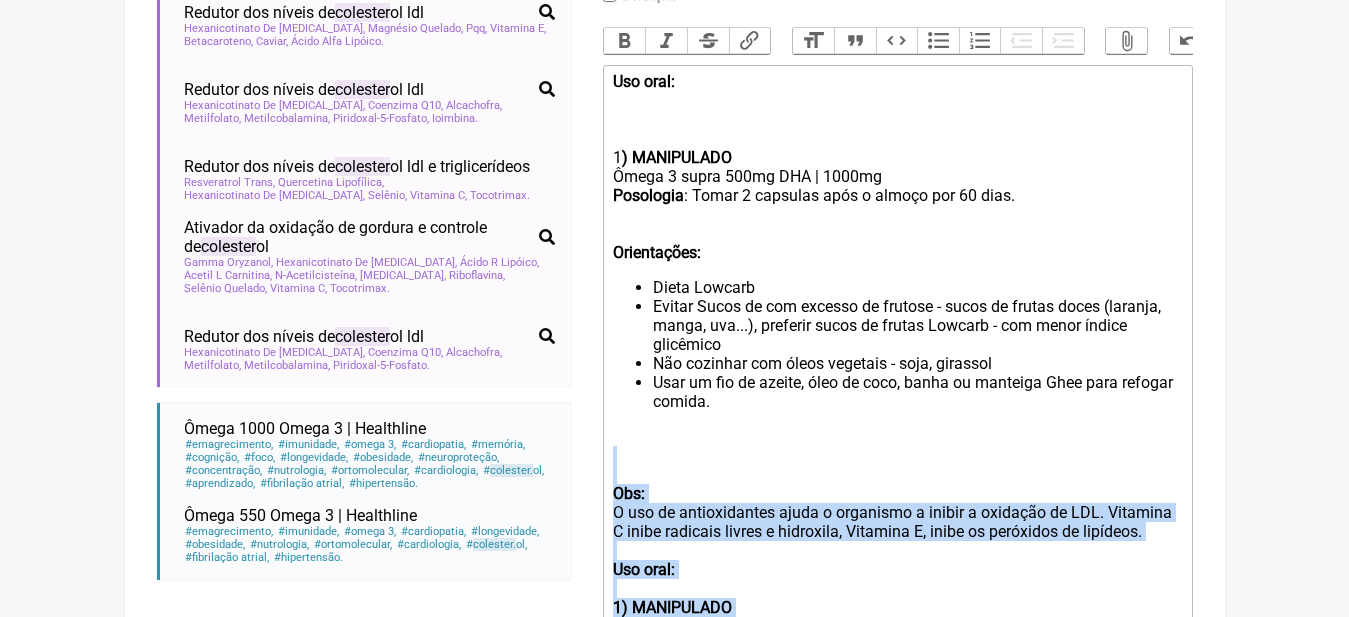 drag, startPoint x: 1079, startPoint y: 321, endPoint x: 611, endPoint y: 486, distance: 496.23483 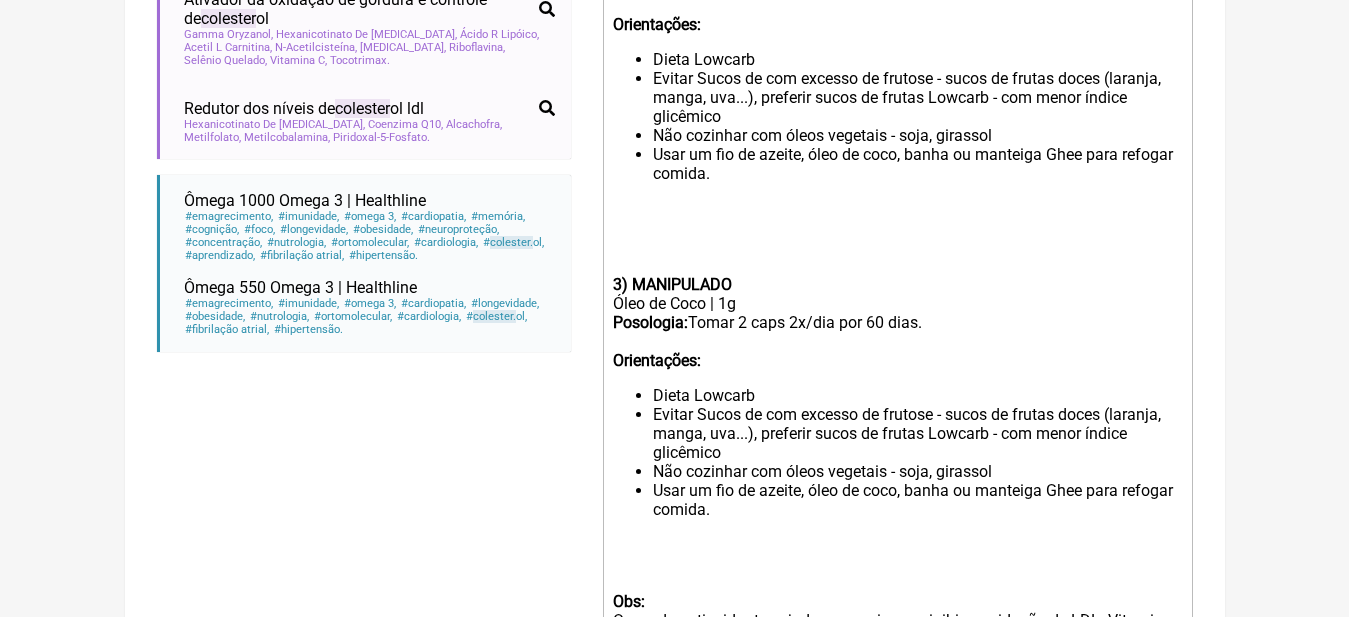 scroll, scrollTop: 934, scrollLeft: 0, axis: vertical 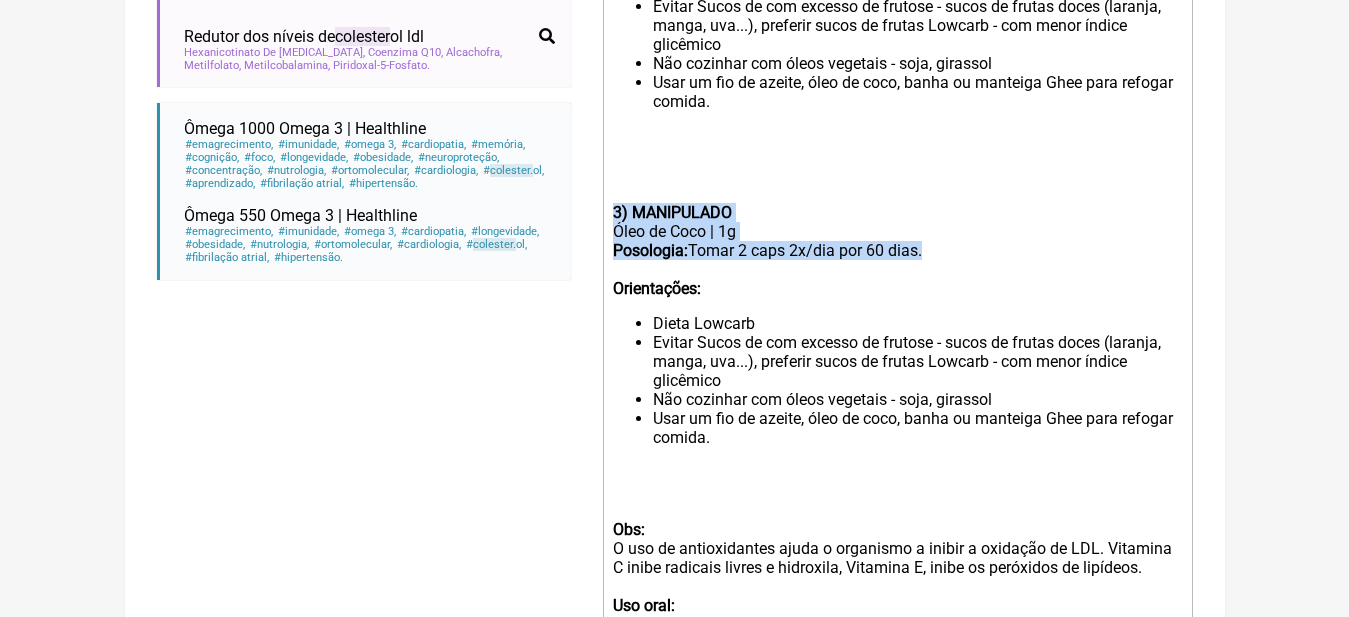 drag, startPoint x: 931, startPoint y: 273, endPoint x: 593, endPoint y: 231, distance: 340.59946 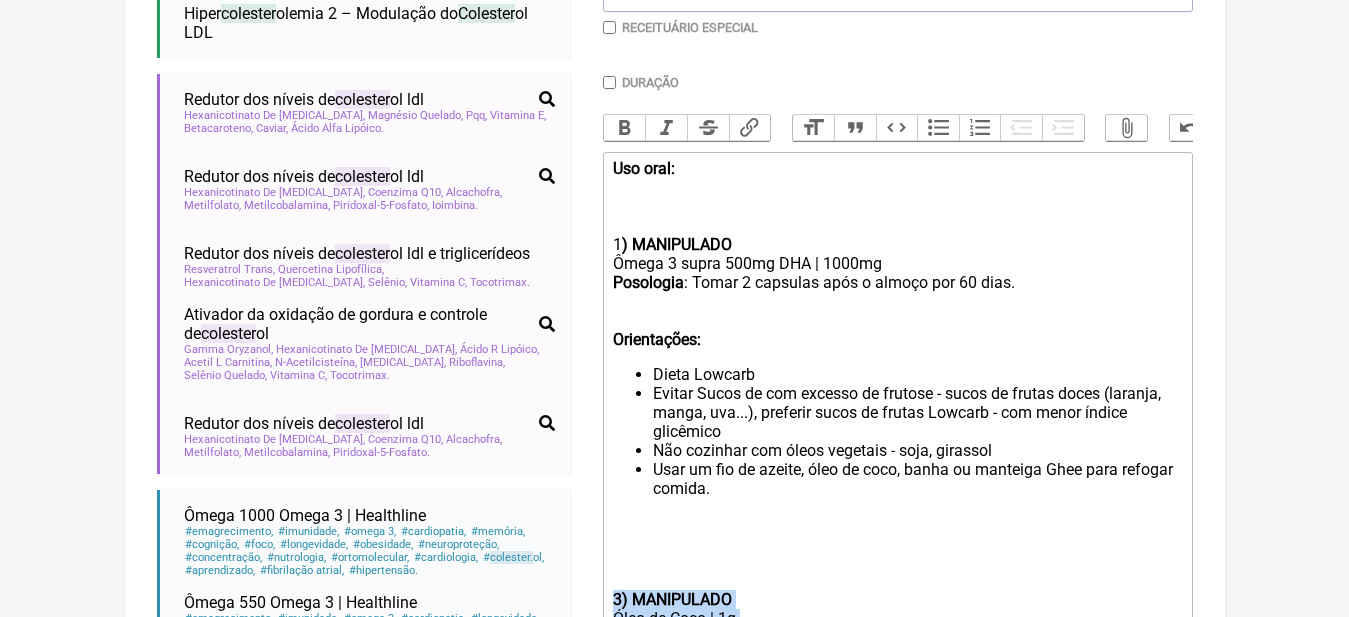 scroll, scrollTop: 534, scrollLeft: 0, axis: vertical 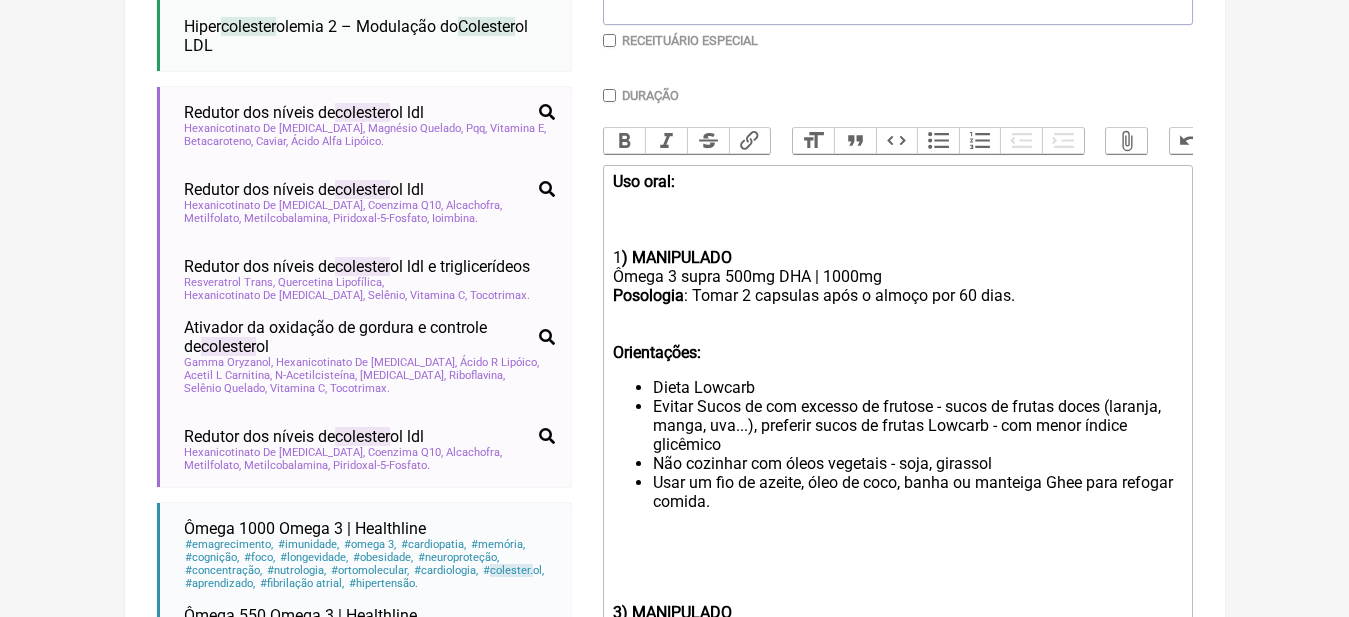 click on "Posologia : Tomar 2 capsulas após o almoço por 60 dias. Orientações:" 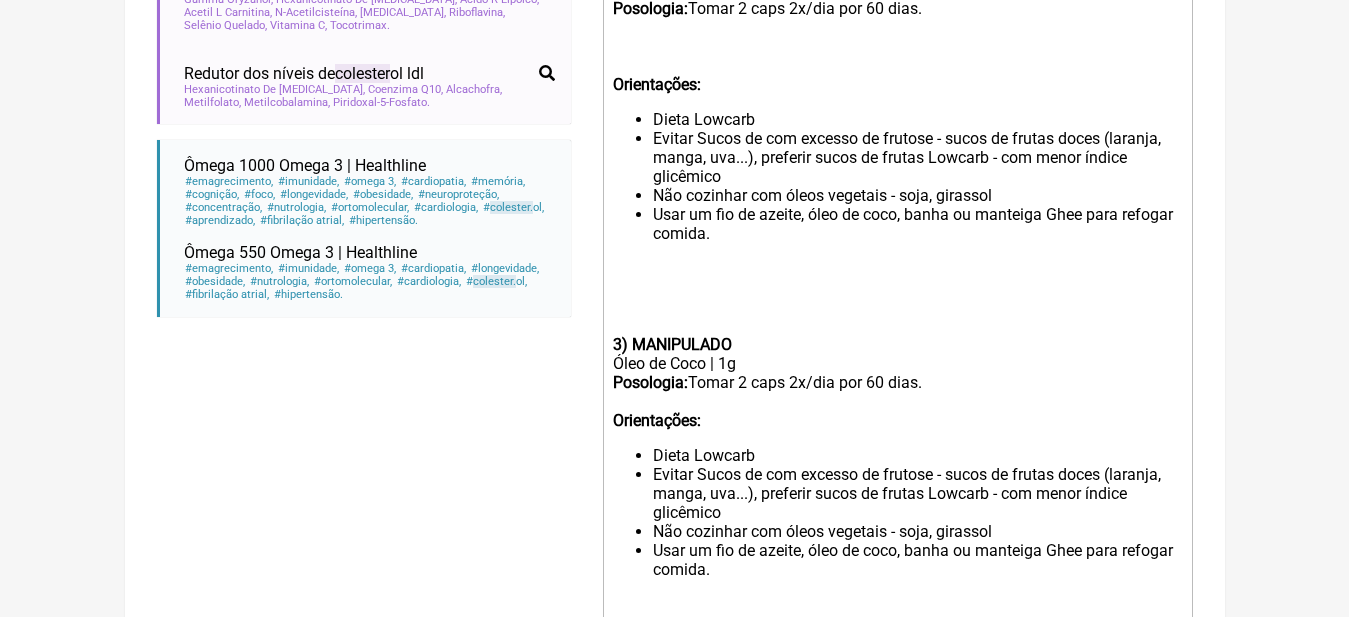 scroll, scrollTop: 1034, scrollLeft: 0, axis: vertical 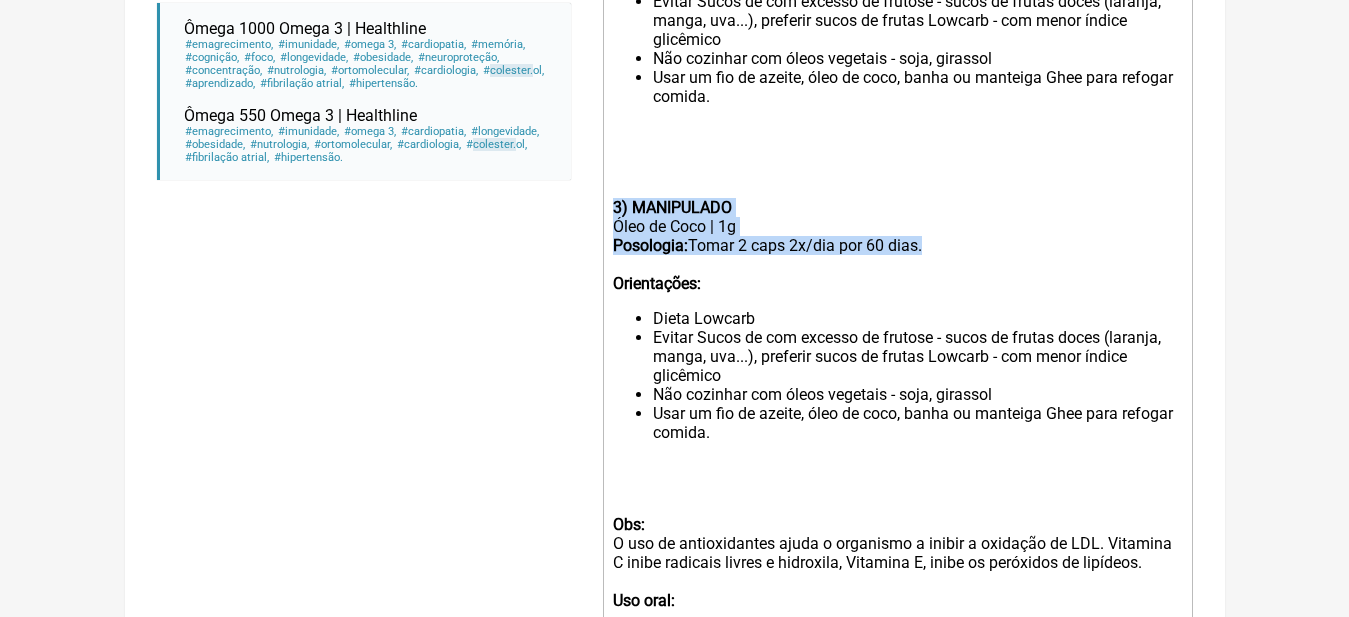 drag, startPoint x: 947, startPoint y: 272, endPoint x: 550, endPoint y: 229, distance: 399.32193 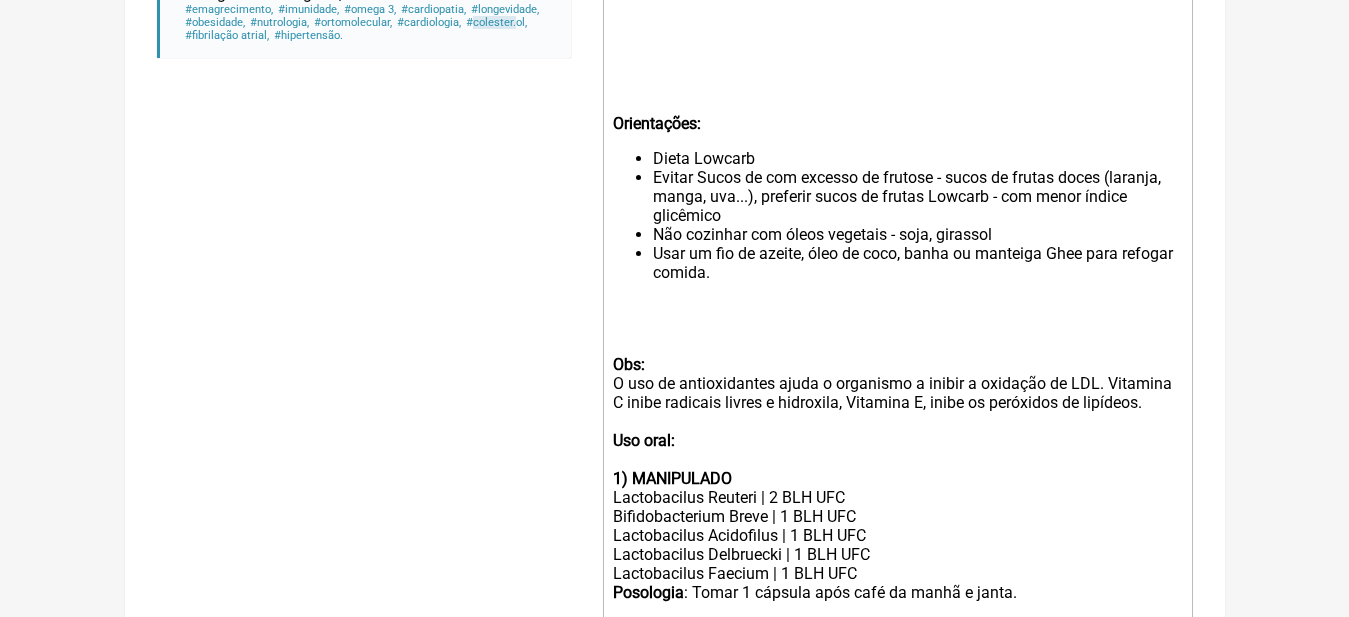 scroll, scrollTop: 1234, scrollLeft: 0, axis: vertical 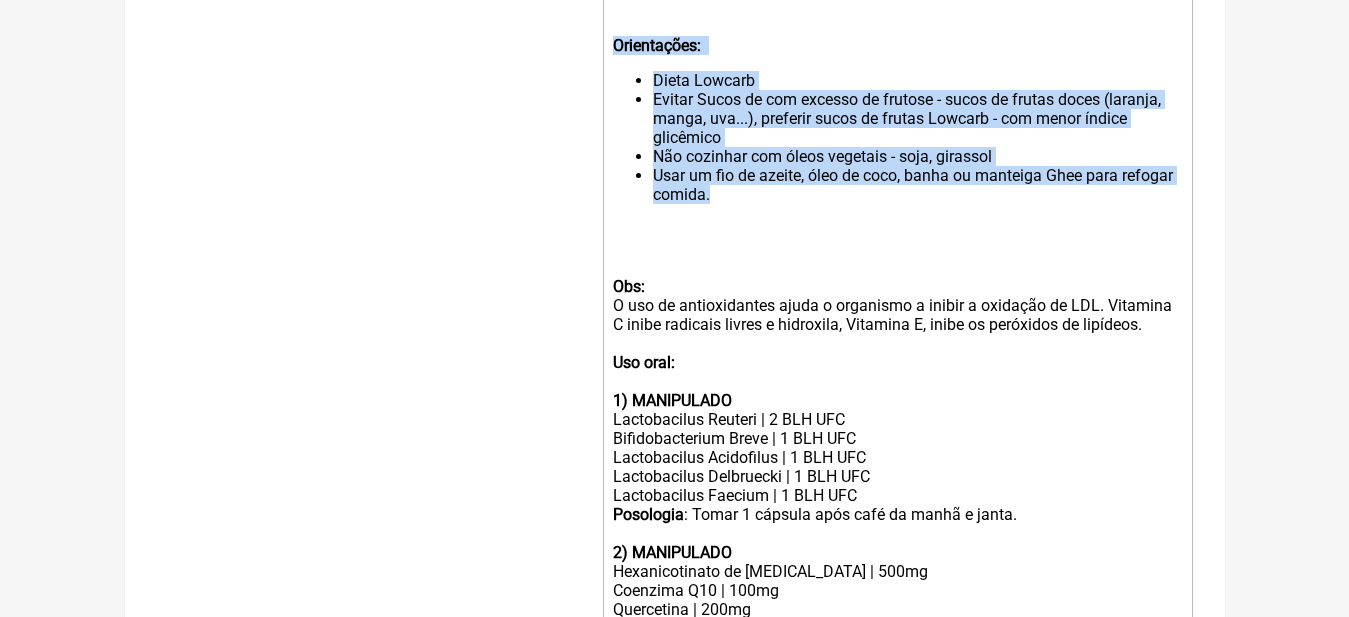 drag, startPoint x: 899, startPoint y: 233, endPoint x: 560, endPoint y: 61, distance: 380.13812 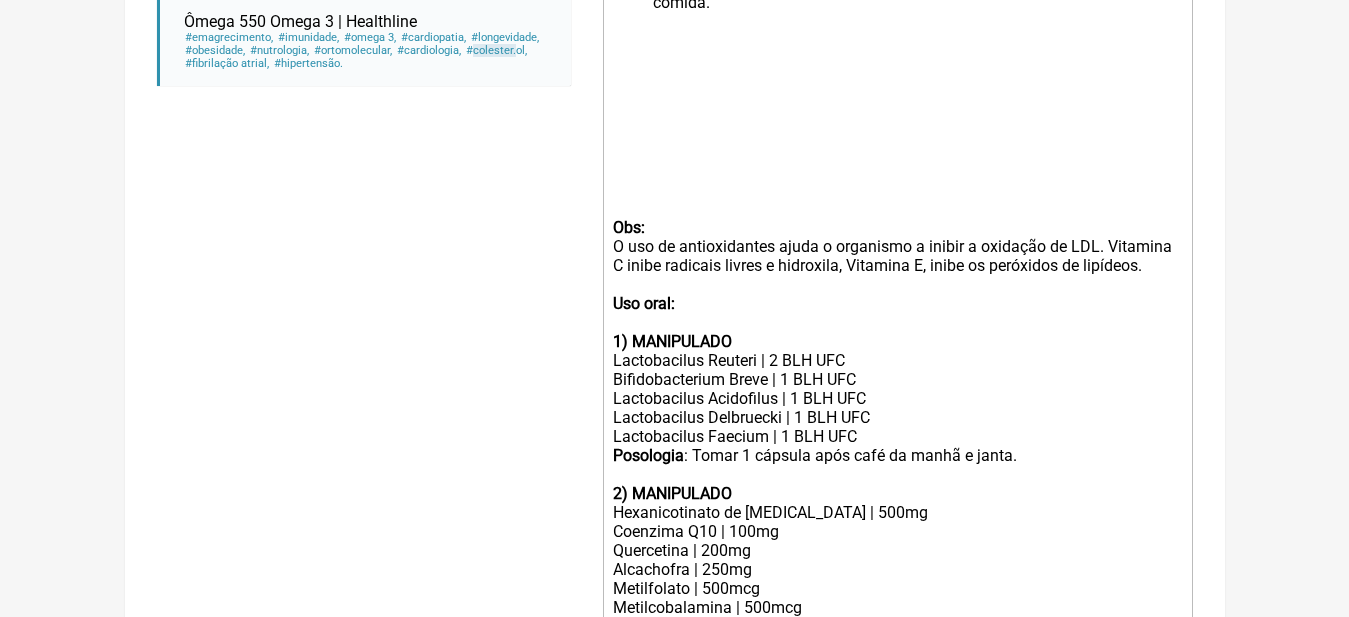 scroll, scrollTop: 1134, scrollLeft: 0, axis: vertical 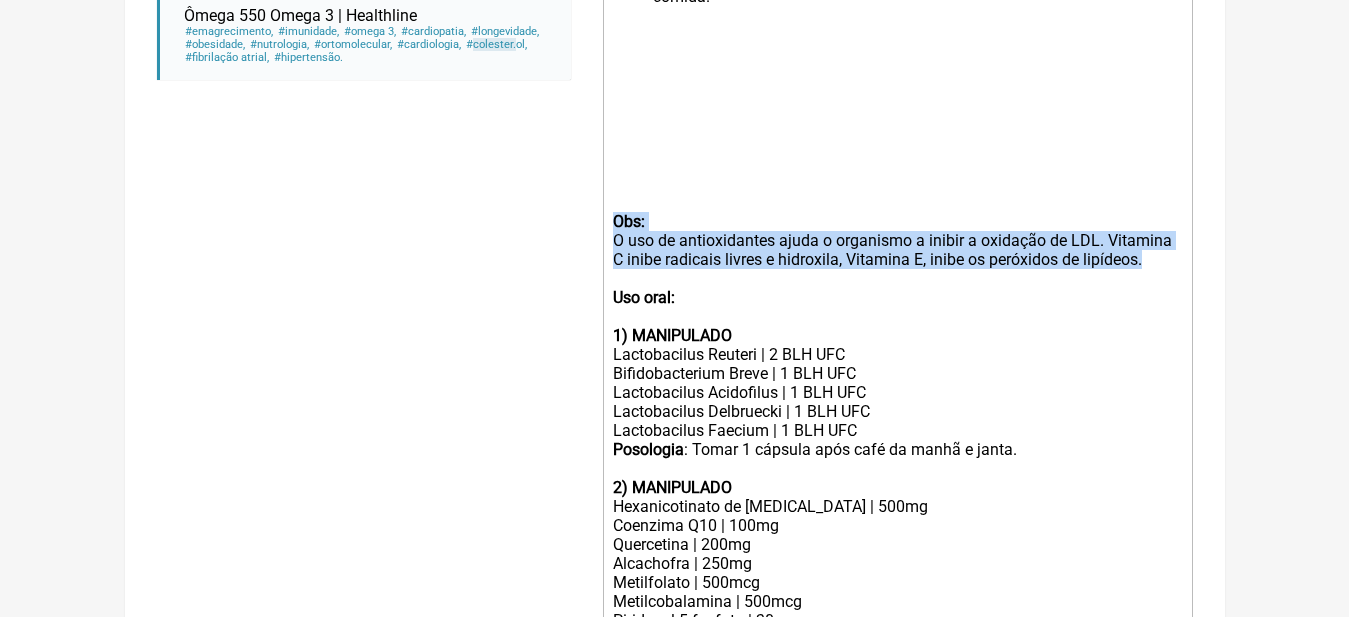 drag, startPoint x: 1158, startPoint y: 281, endPoint x: 609, endPoint y: 246, distance: 550.11456 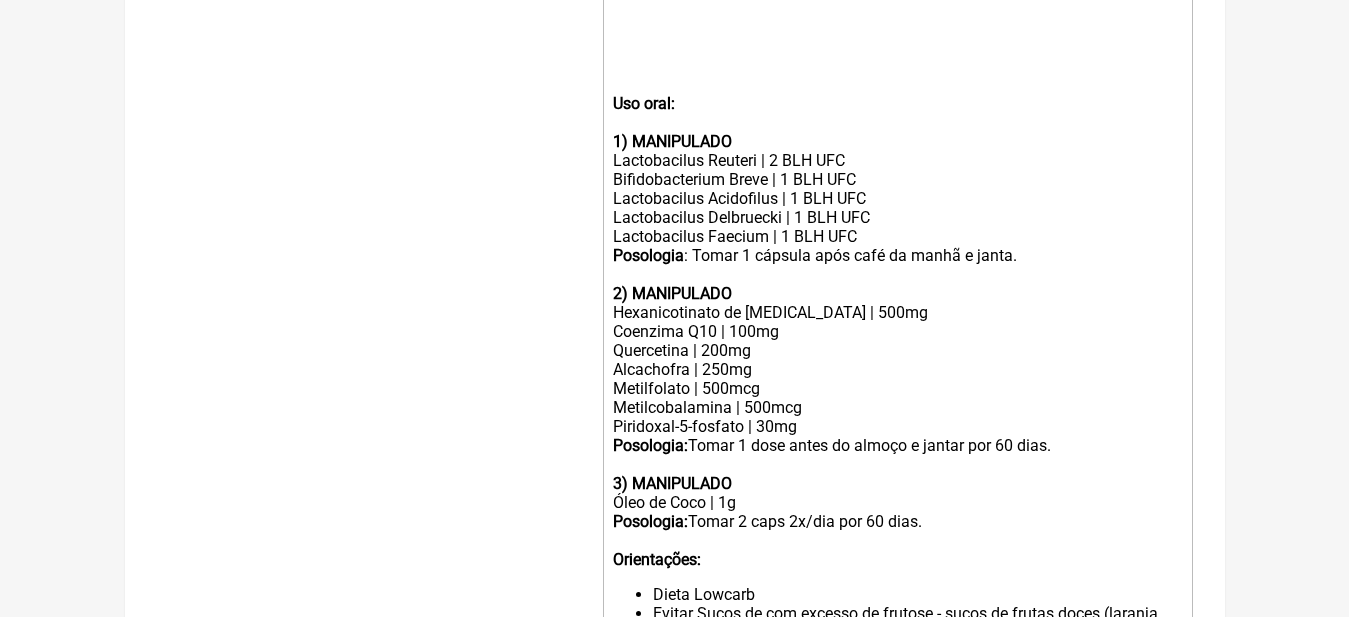 scroll, scrollTop: 1334, scrollLeft: 0, axis: vertical 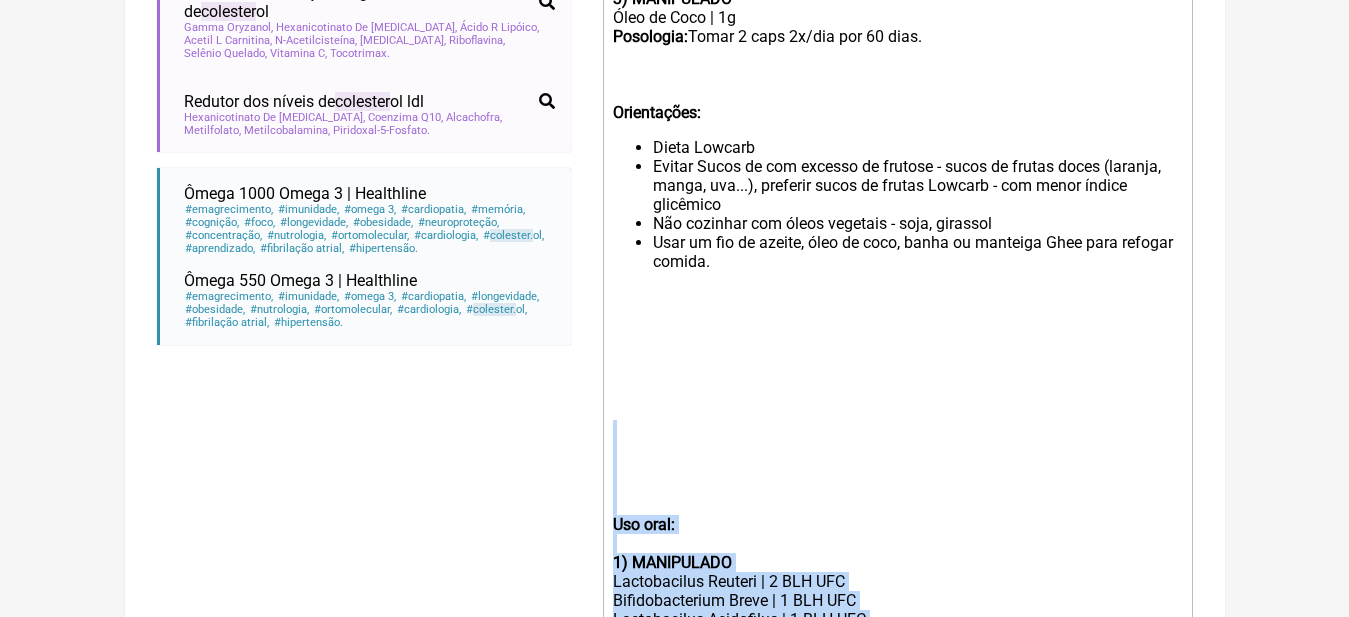 drag, startPoint x: 1050, startPoint y: 238, endPoint x: 635, endPoint y: 464, distance: 472.54736 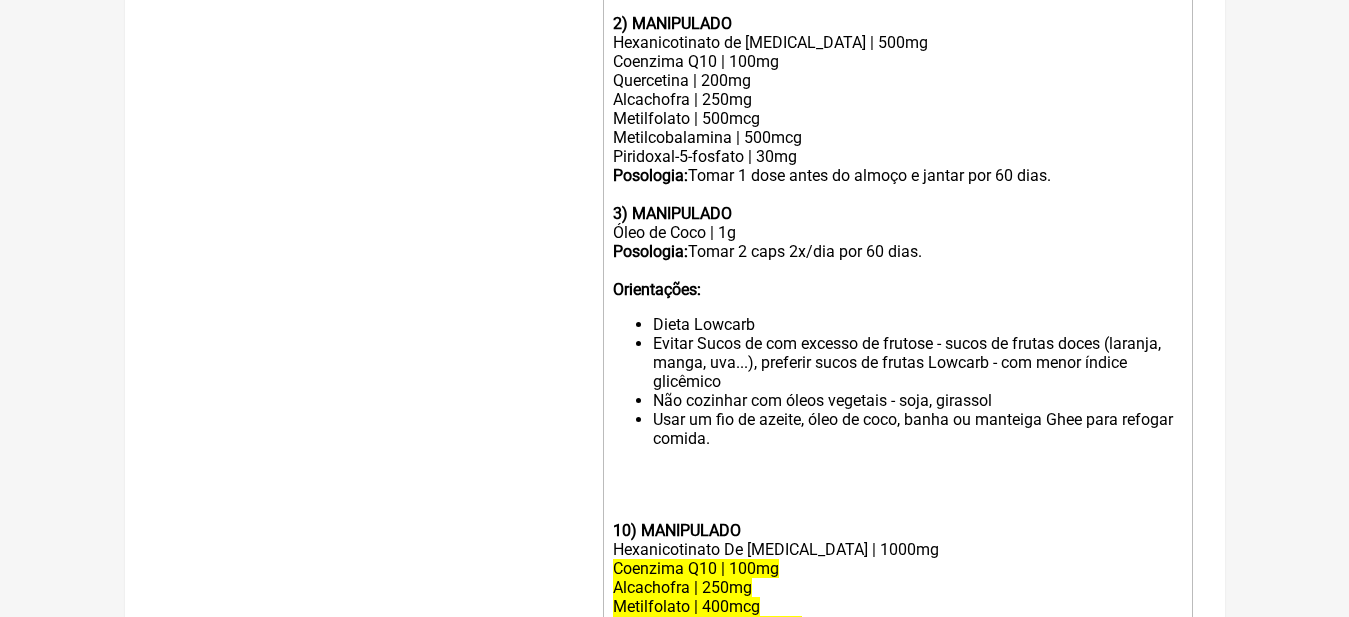 scroll, scrollTop: 1469, scrollLeft: 0, axis: vertical 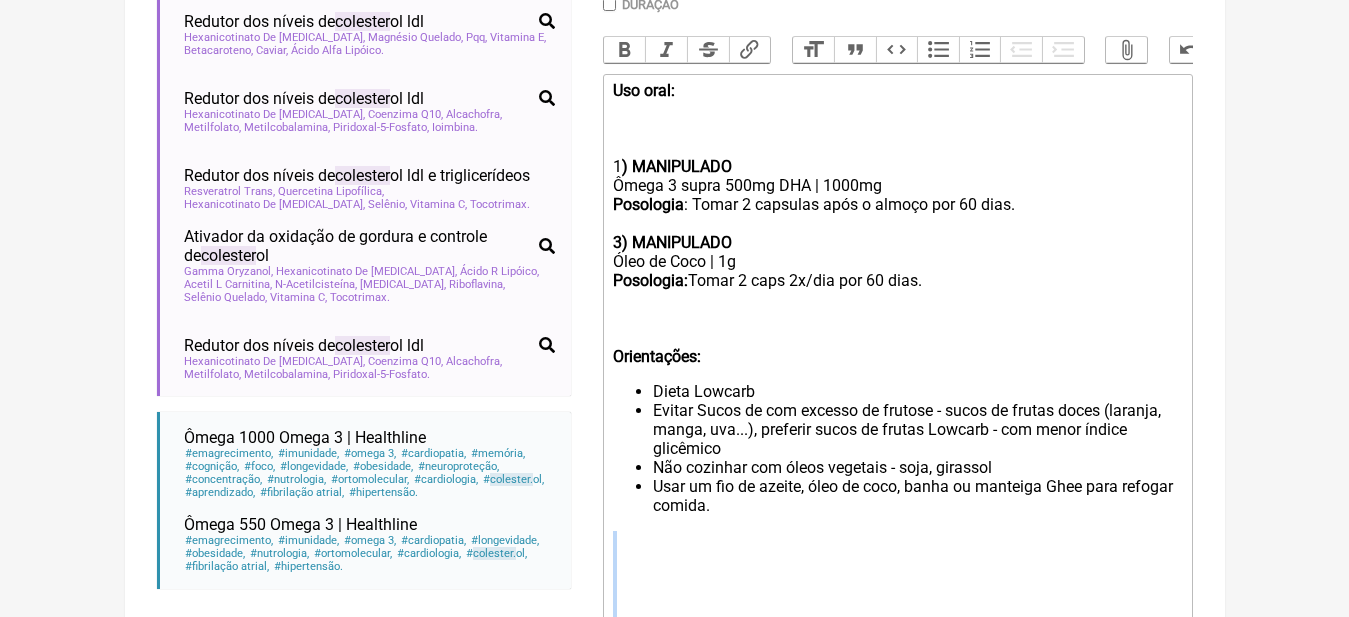 drag, startPoint x: 798, startPoint y: 320, endPoint x: 710, endPoint y: 575, distance: 269.7573 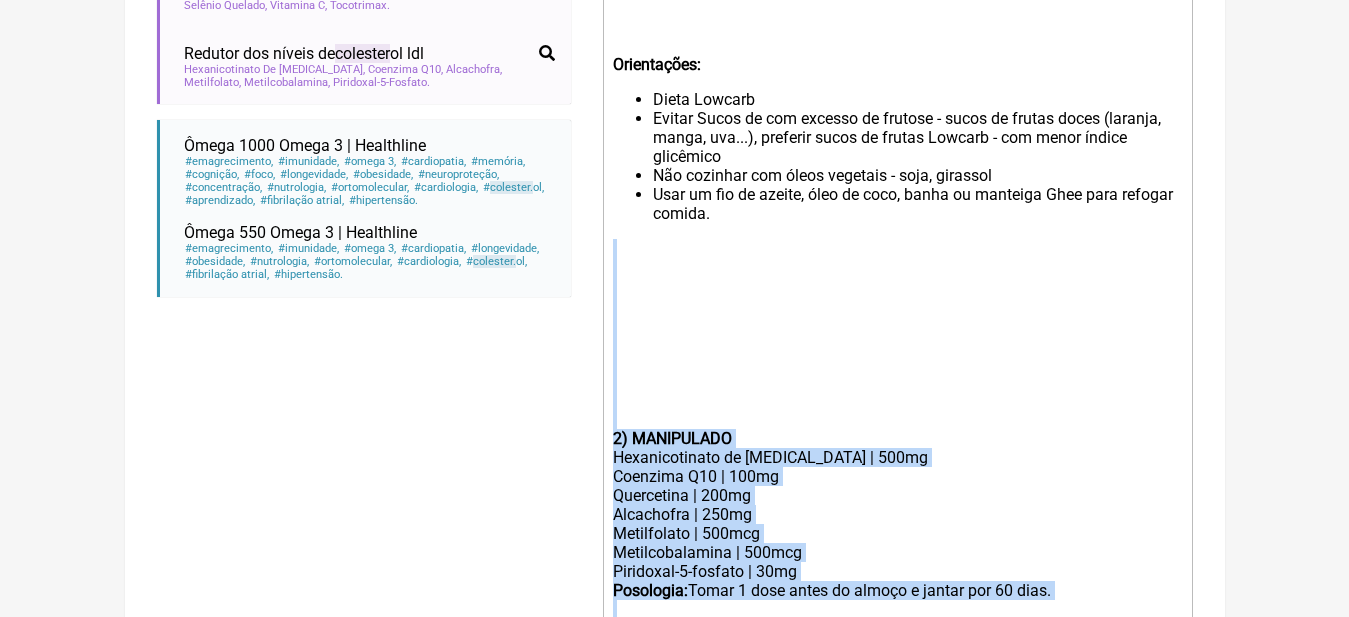 scroll, scrollTop: 925, scrollLeft: 0, axis: vertical 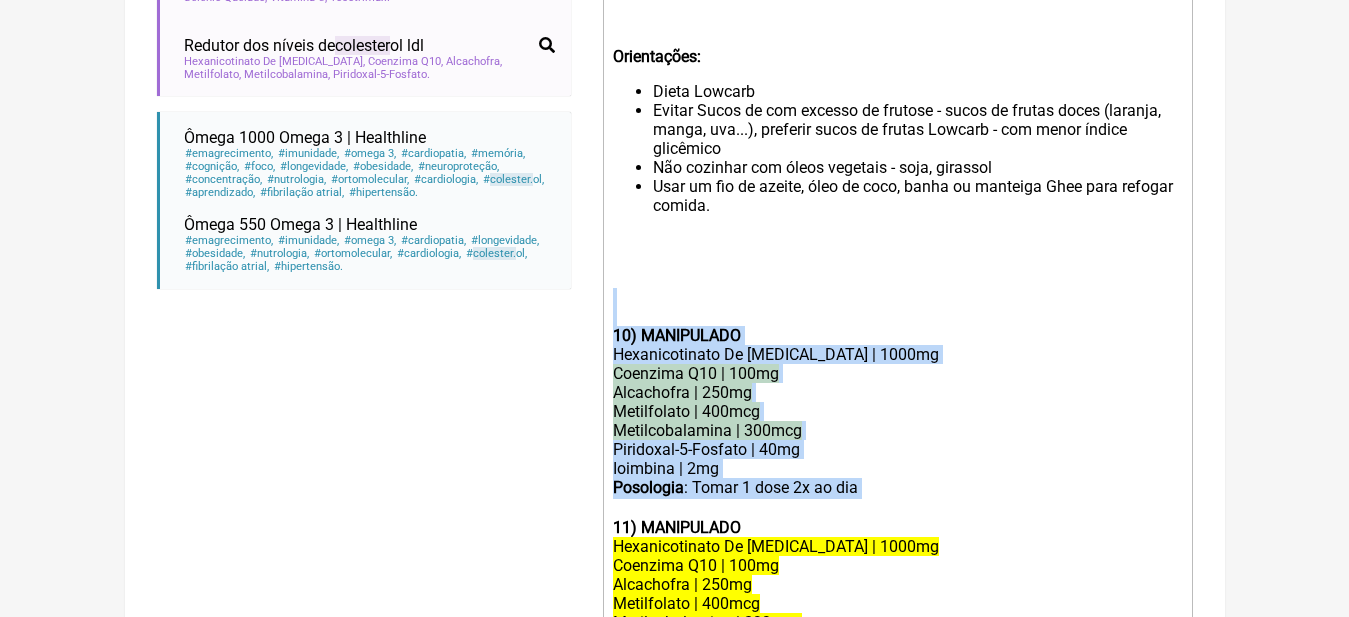drag, startPoint x: 866, startPoint y: 504, endPoint x: 597, endPoint y: 340, distance: 315.05078 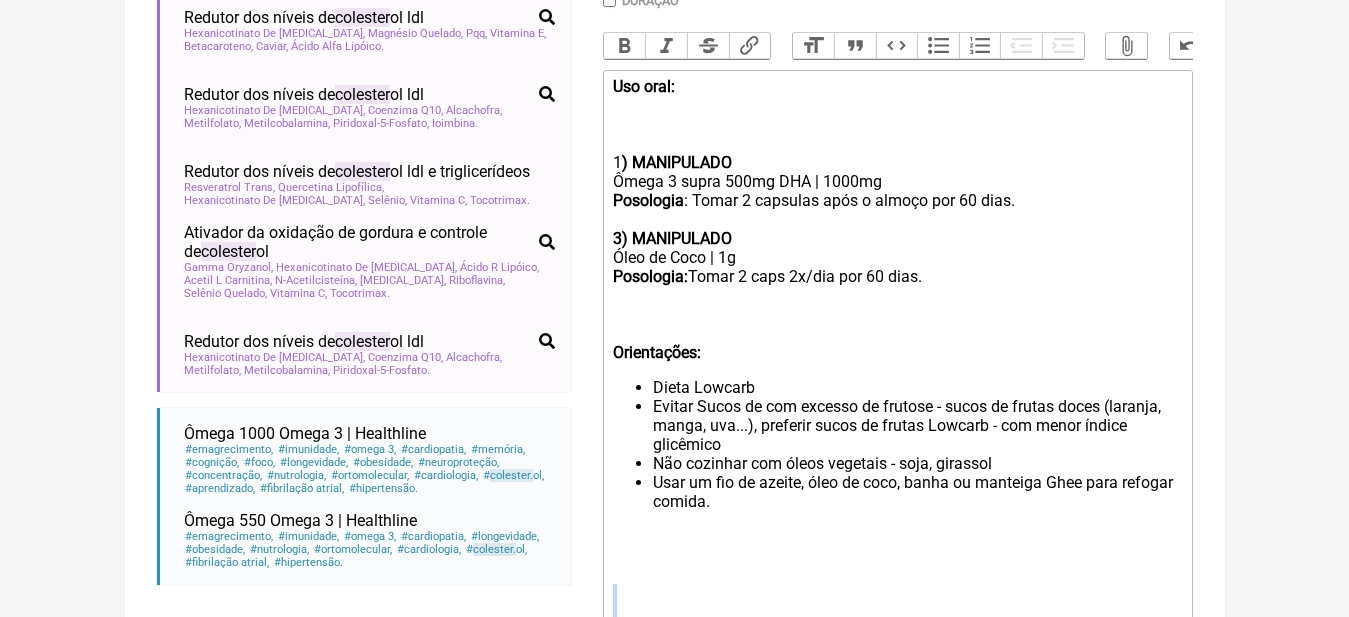 scroll, scrollTop: 625, scrollLeft: 0, axis: vertical 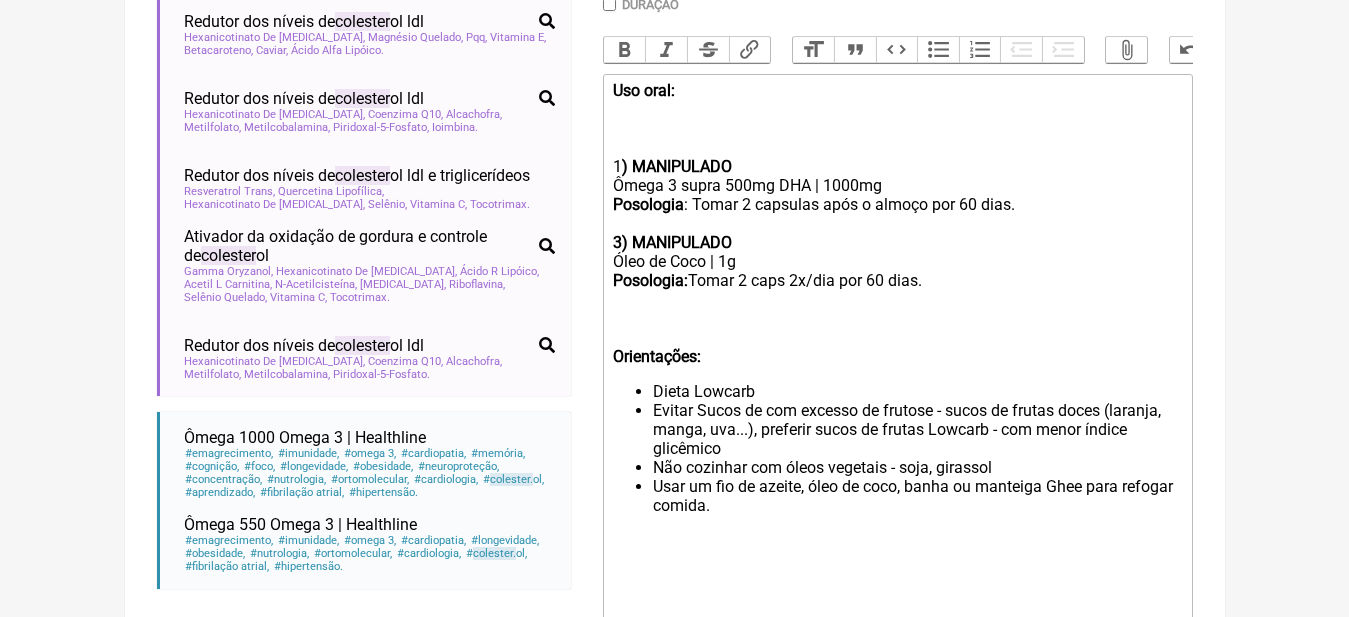 click on "Posologia:  Tomar 2 caps 2x/dia por 60 dias." 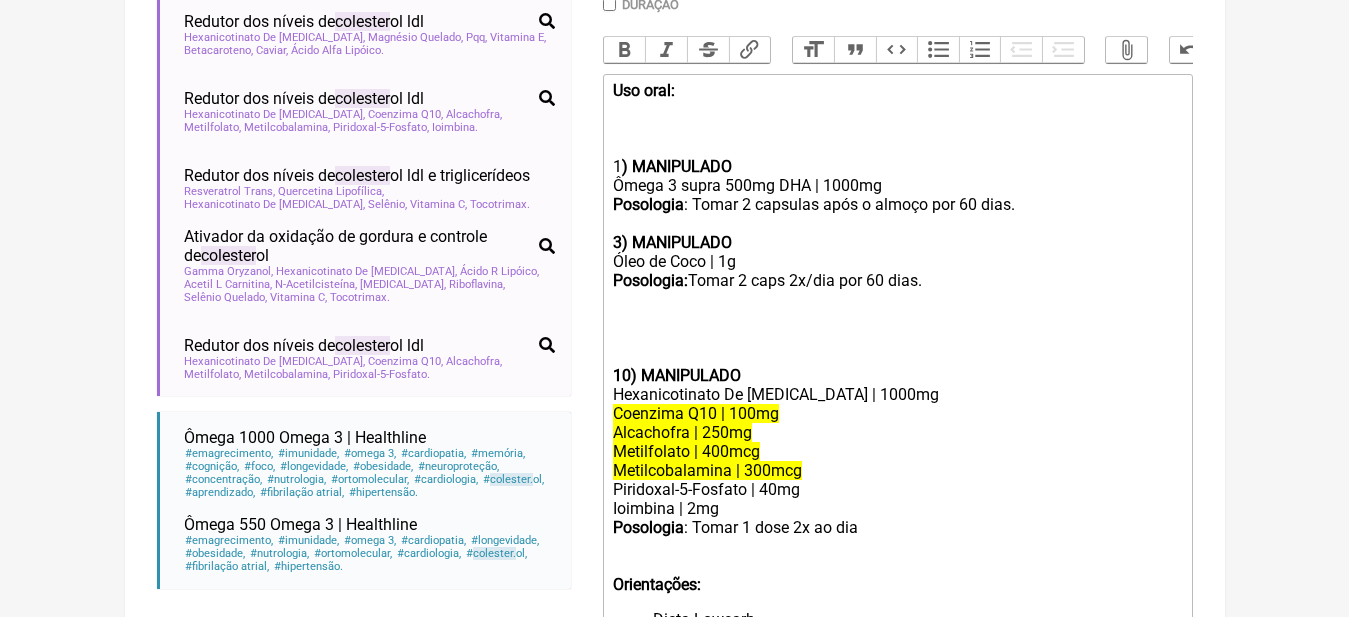click on "Metilfolato | 400mcg" 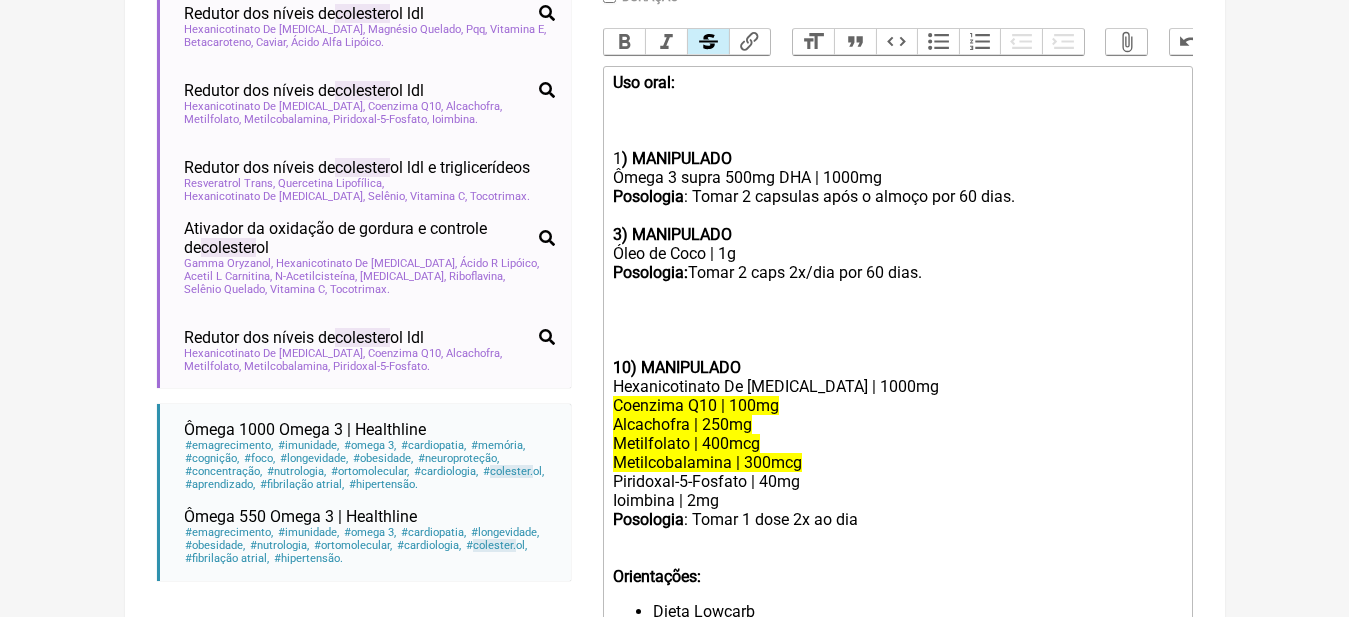 scroll, scrollTop: 625, scrollLeft: 0, axis: vertical 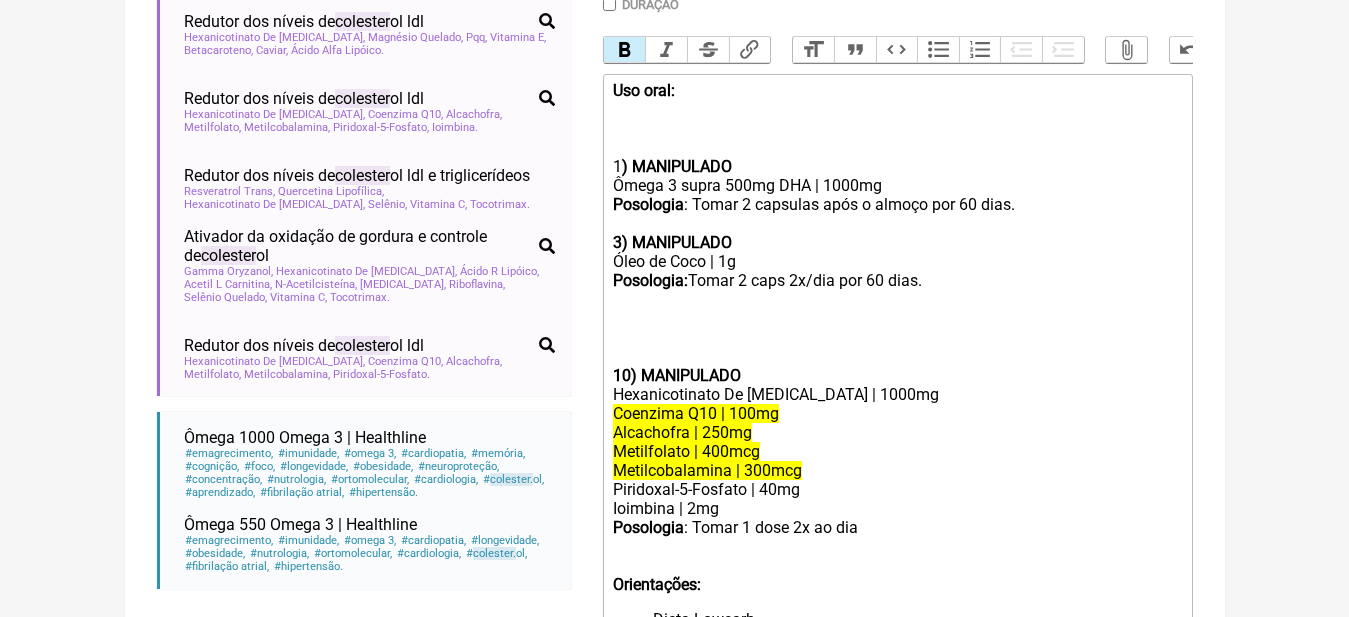 click on "Posologia : Tomar 2 capsulas após o almoço por 60 dias. 3) MANIPULADO Óleo de Coco | 1g" 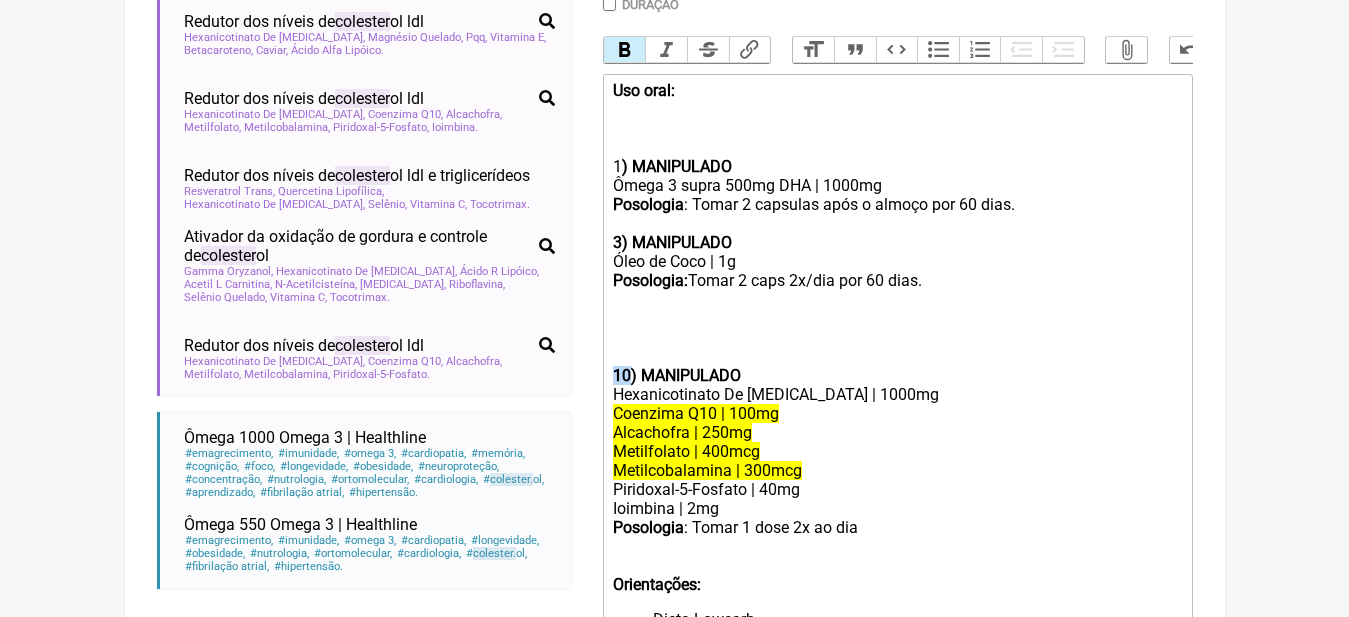 drag, startPoint x: 629, startPoint y: 393, endPoint x: 596, endPoint y: 399, distance: 33.54102 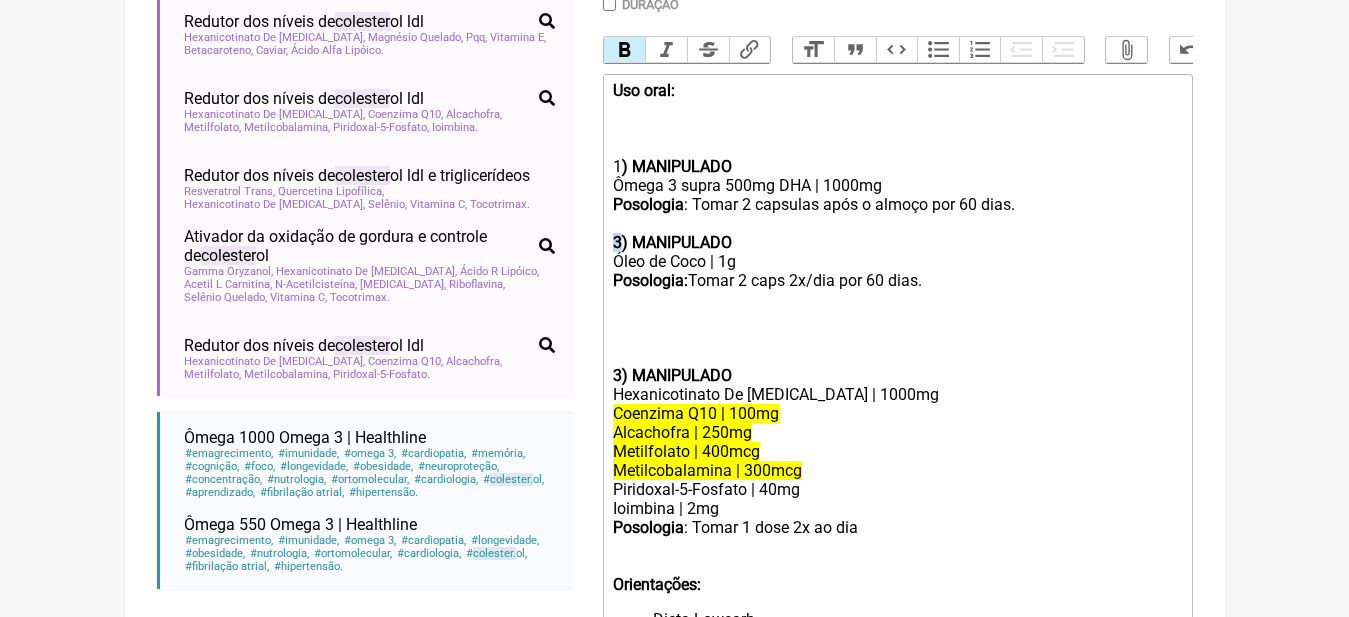 drag, startPoint x: 622, startPoint y: 260, endPoint x: 581, endPoint y: 268, distance: 41.773197 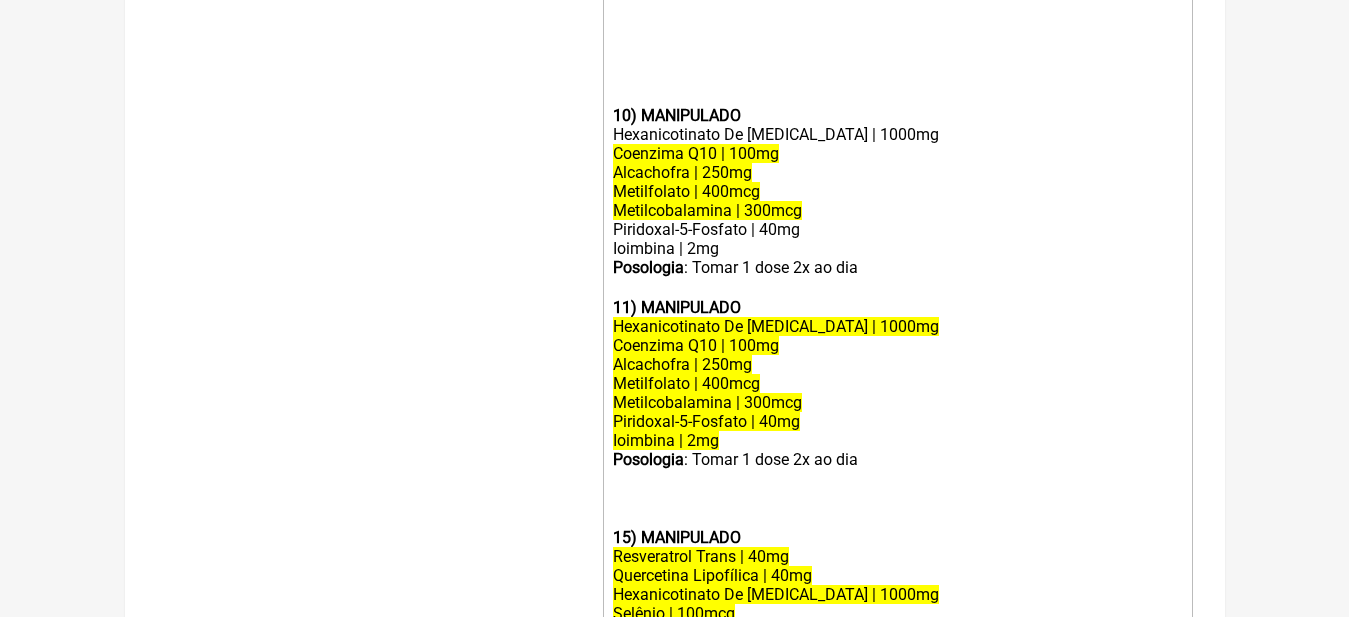 scroll, scrollTop: 1425, scrollLeft: 0, axis: vertical 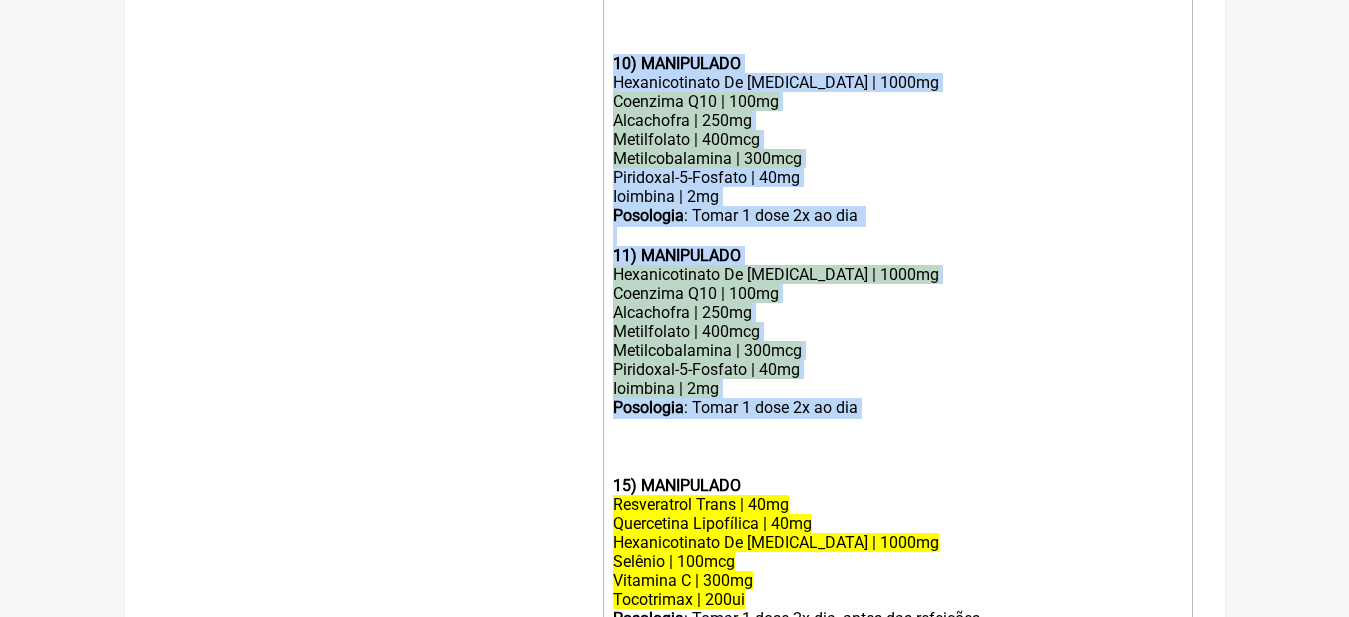 drag, startPoint x: 871, startPoint y: 433, endPoint x: 617, endPoint y: 81, distance: 434.07373 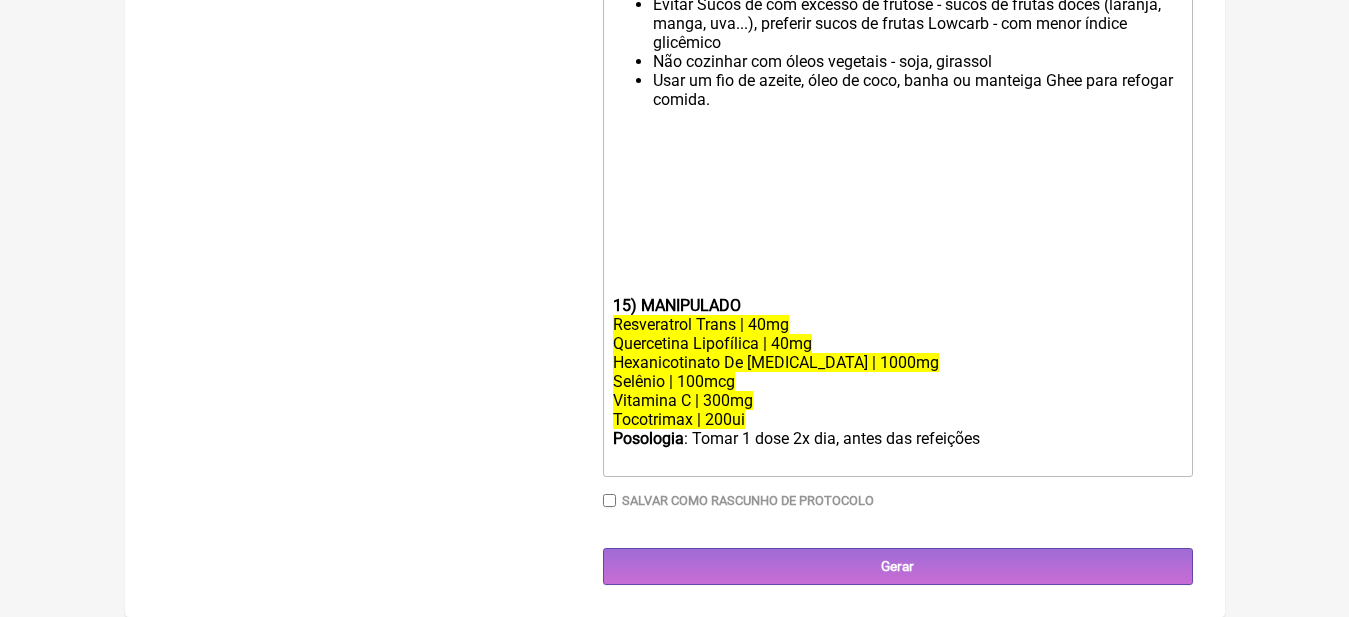 scroll, scrollTop: 1276, scrollLeft: 0, axis: vertical 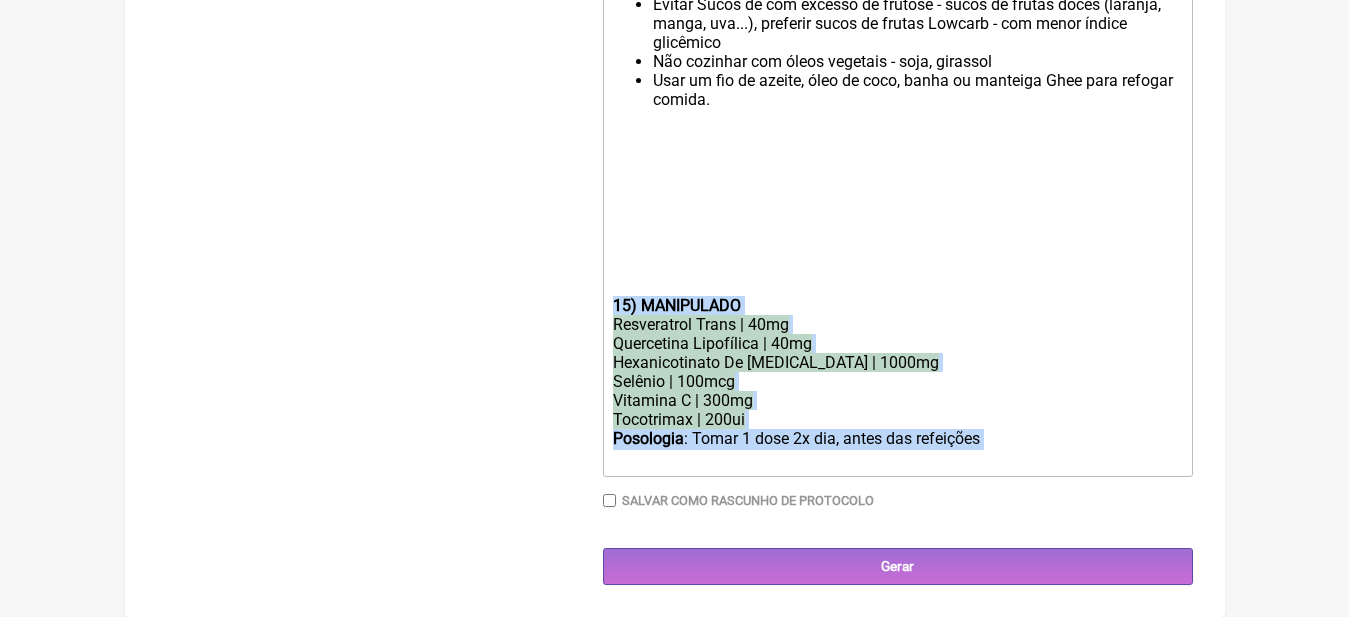 drag, startPoint x: 1020, startPoint y: 440, endPoint x: 592, endPoint y: 312, distance: 446.73035 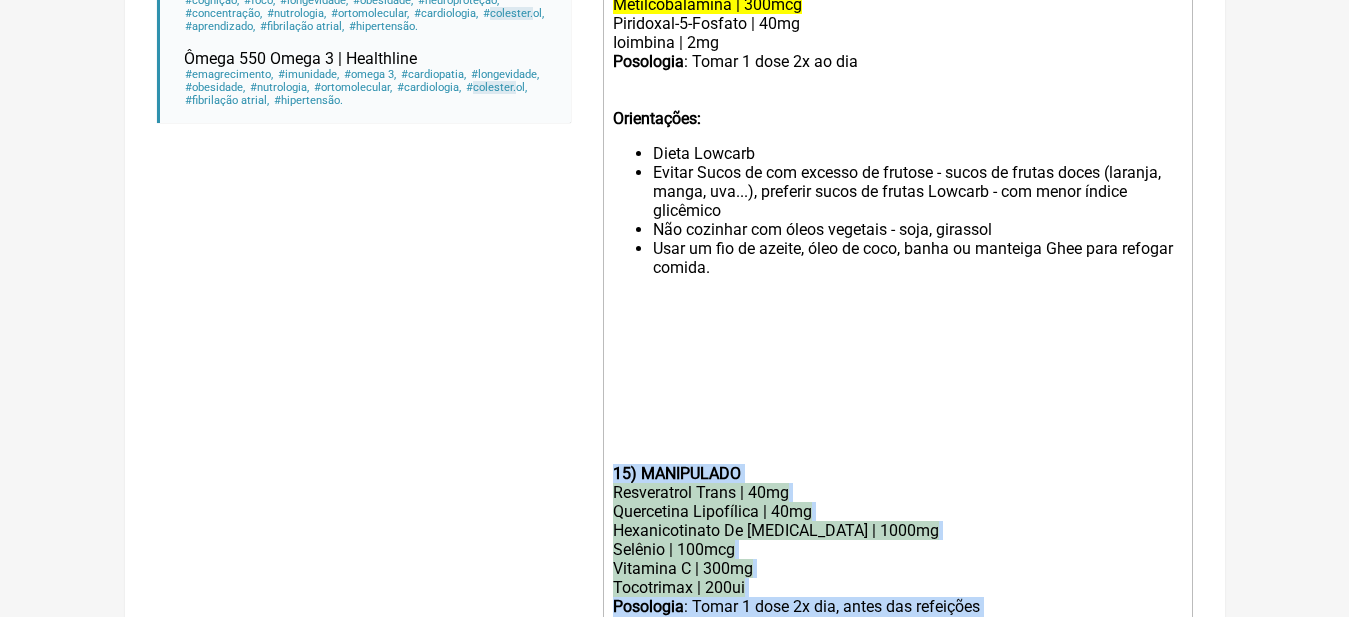 scroll, scrollTop: 976, scrollLeft: 0, axis: vertical 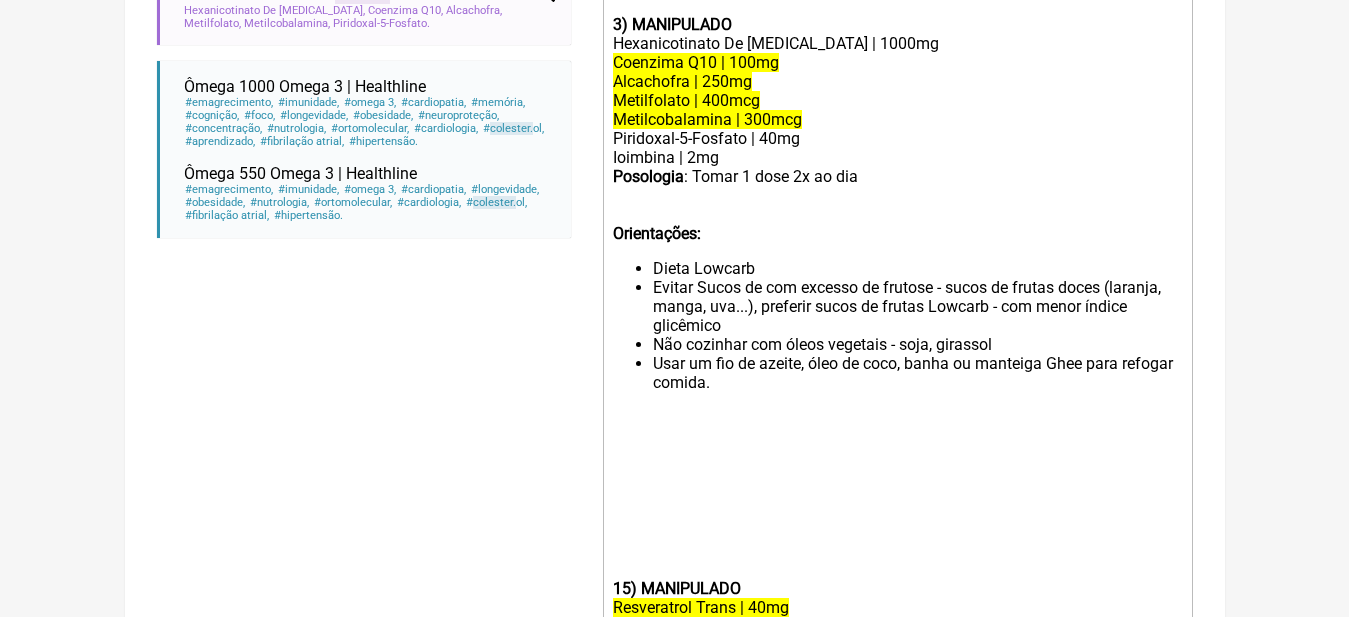 click on "Posologia : Tomar 1 dose 2x ao dia" 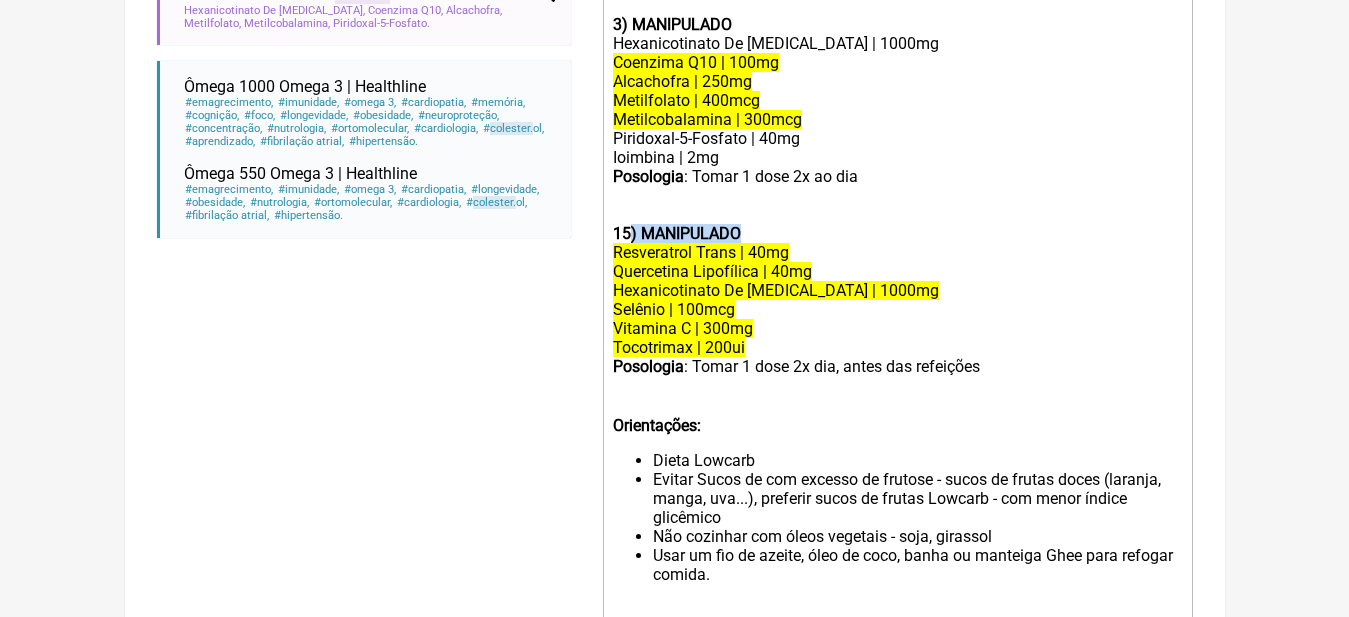 drag, startPoint x: 627, startPoint y: 250, endPoint x: 591, endPoint y: 263, distance: 38.27532 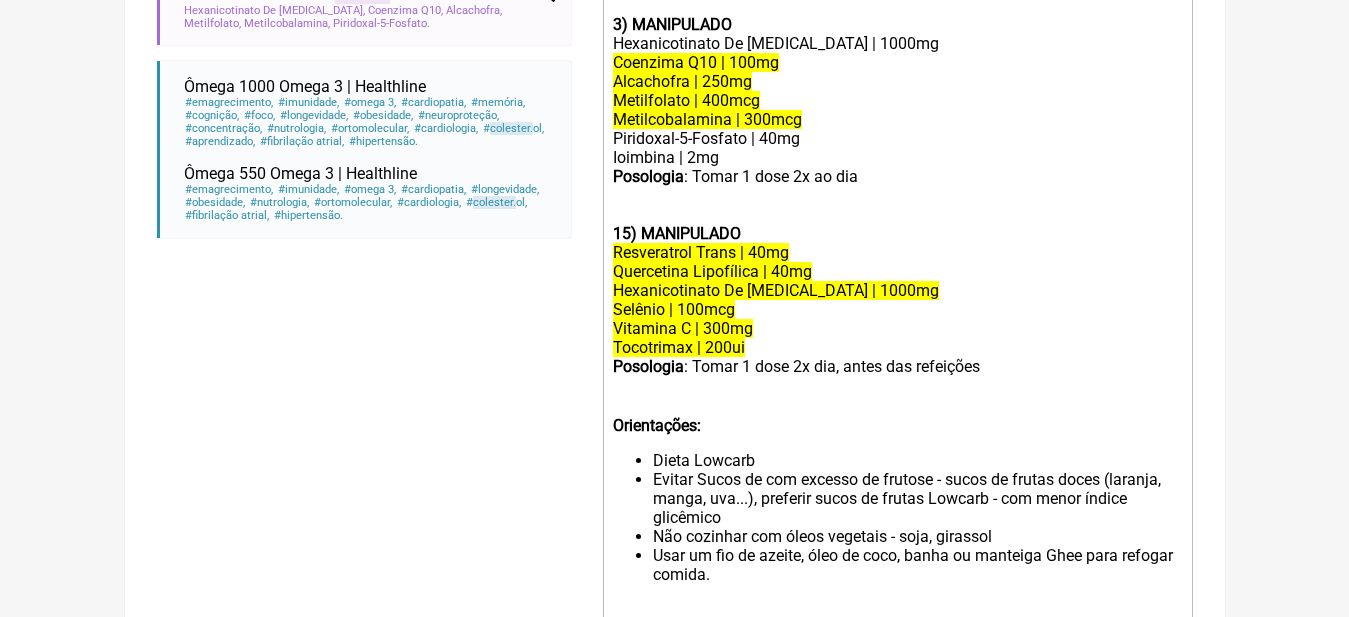 click on "Posologia : Tomar 1 dose 2x ao dia" 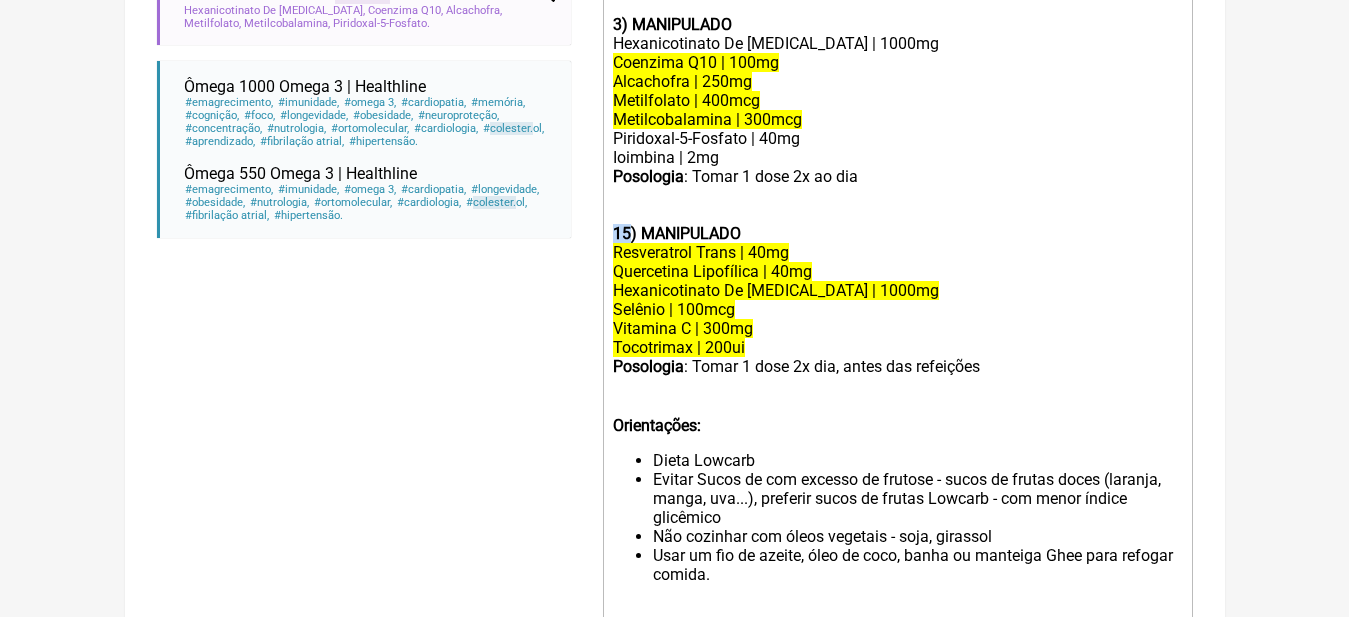 drag, startPoint x: 631, startPoint y: 250, endPoint x: 568, endPoint y: 253, distance: 63.07139 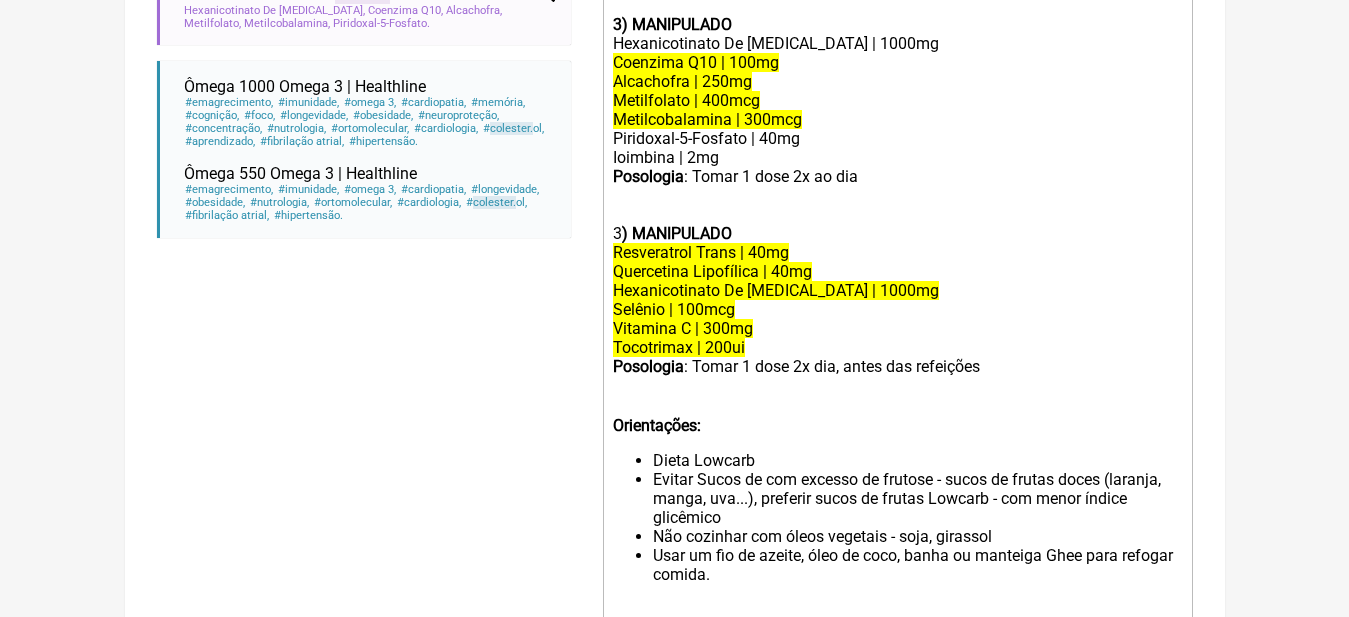 click on "Tocotrimax | 200ui" 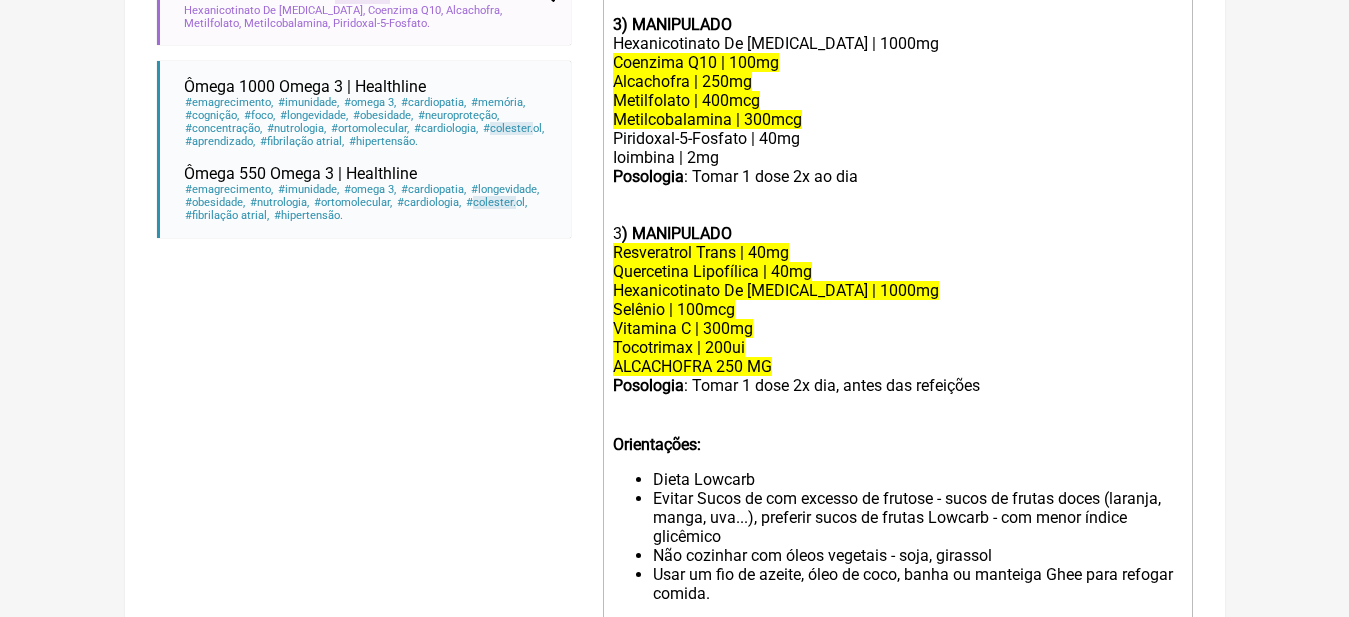 drag, startPoint x: 870, startPoint y: 201, endPoint x: 599, endPoint y: 47, distance: 311.70016 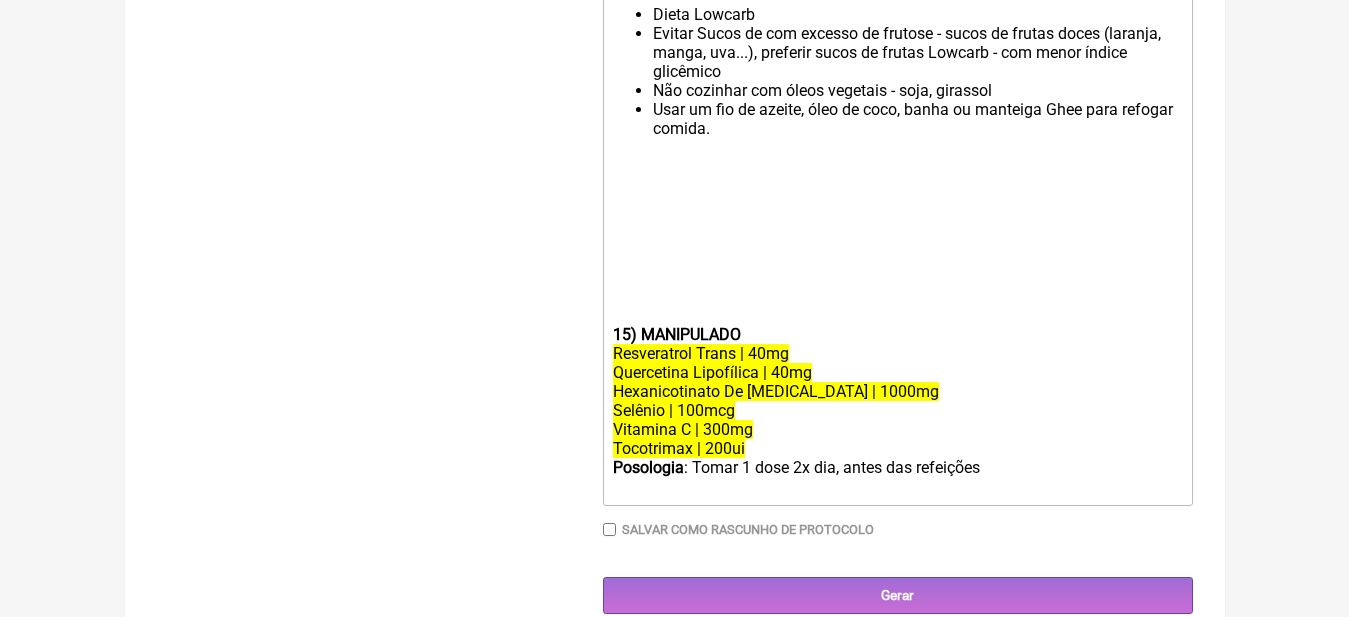 scroll, scrollTop: 1335, scrollLeft: 0, axis: vertical 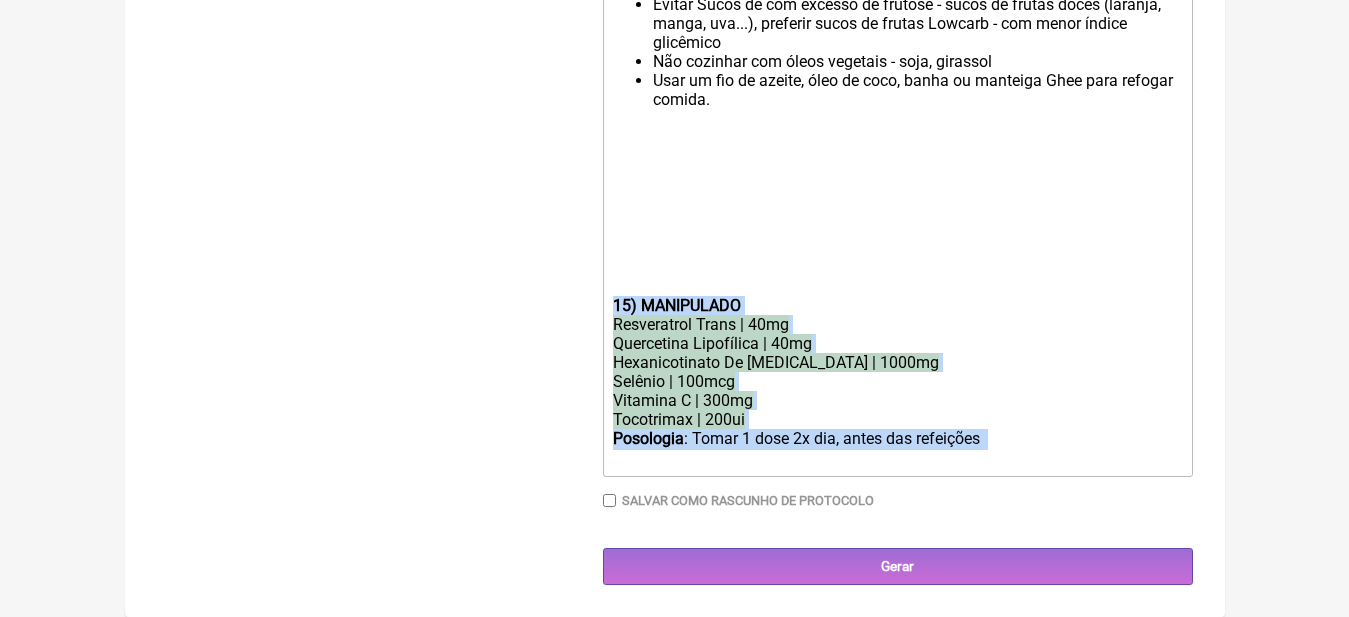 drag, startPoint x: 977, startPoint y: 459, endPoint x: 592, endPoint y: 298, distance: 417.30804 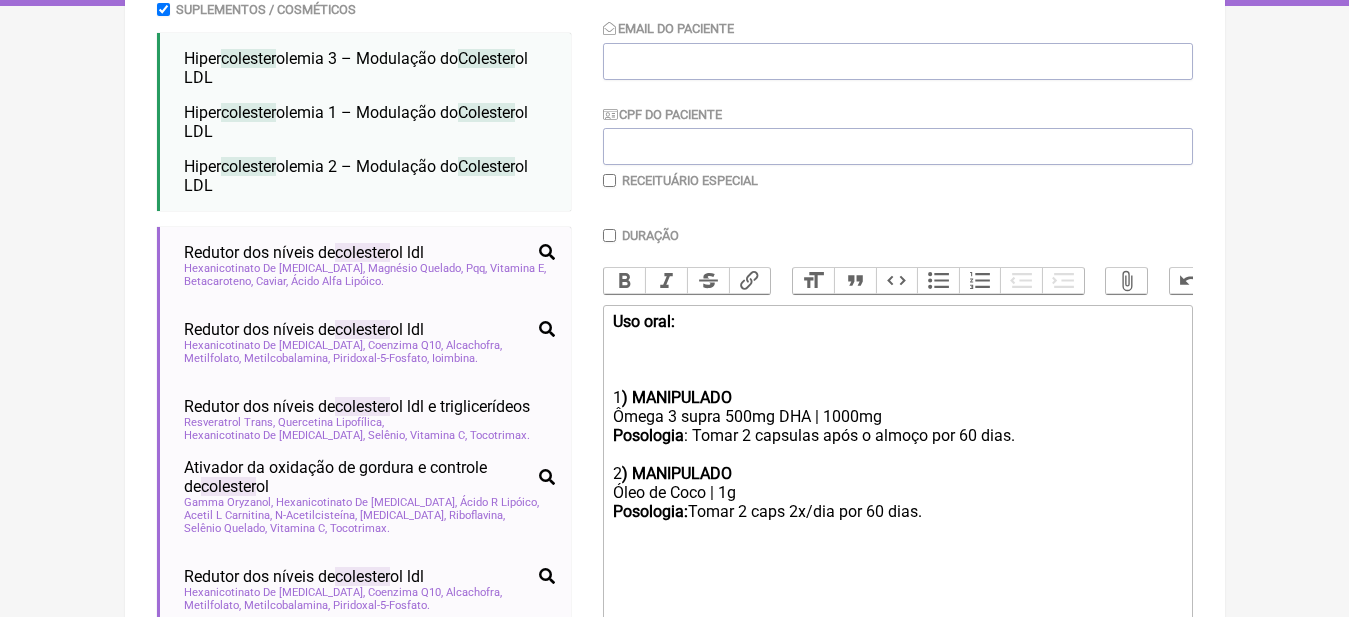 scroll, scrollTop: 551, scrollLeft: 0, axis: vertical 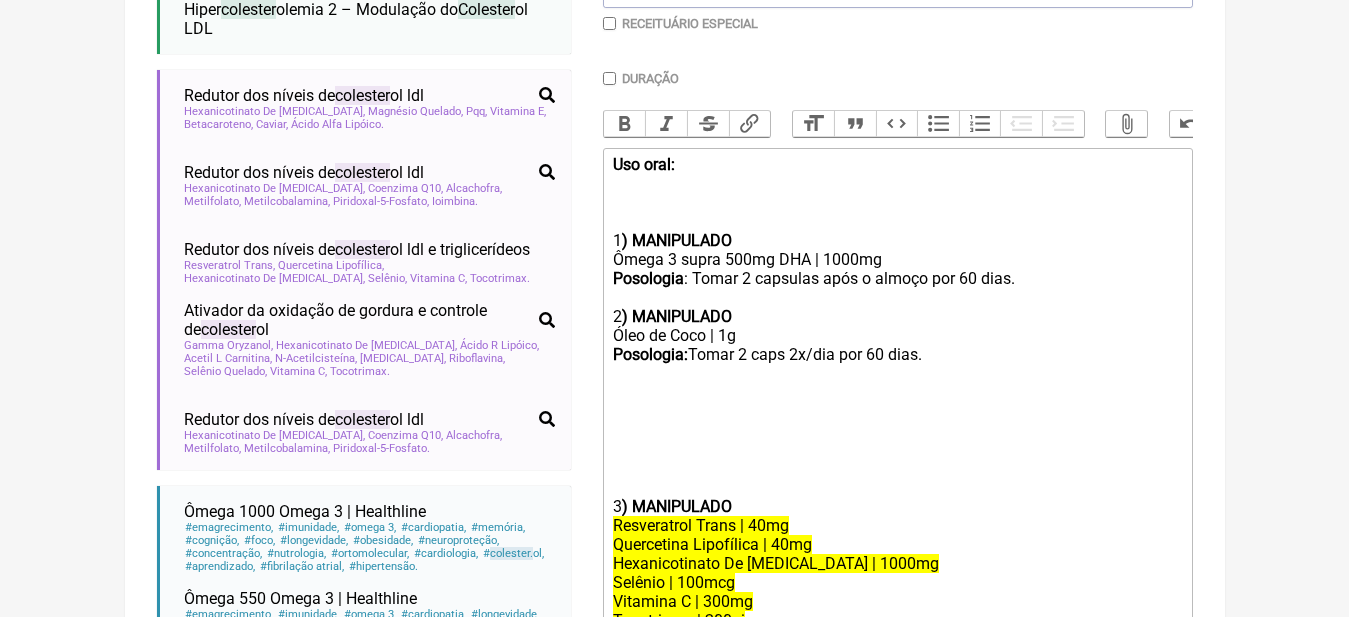 click 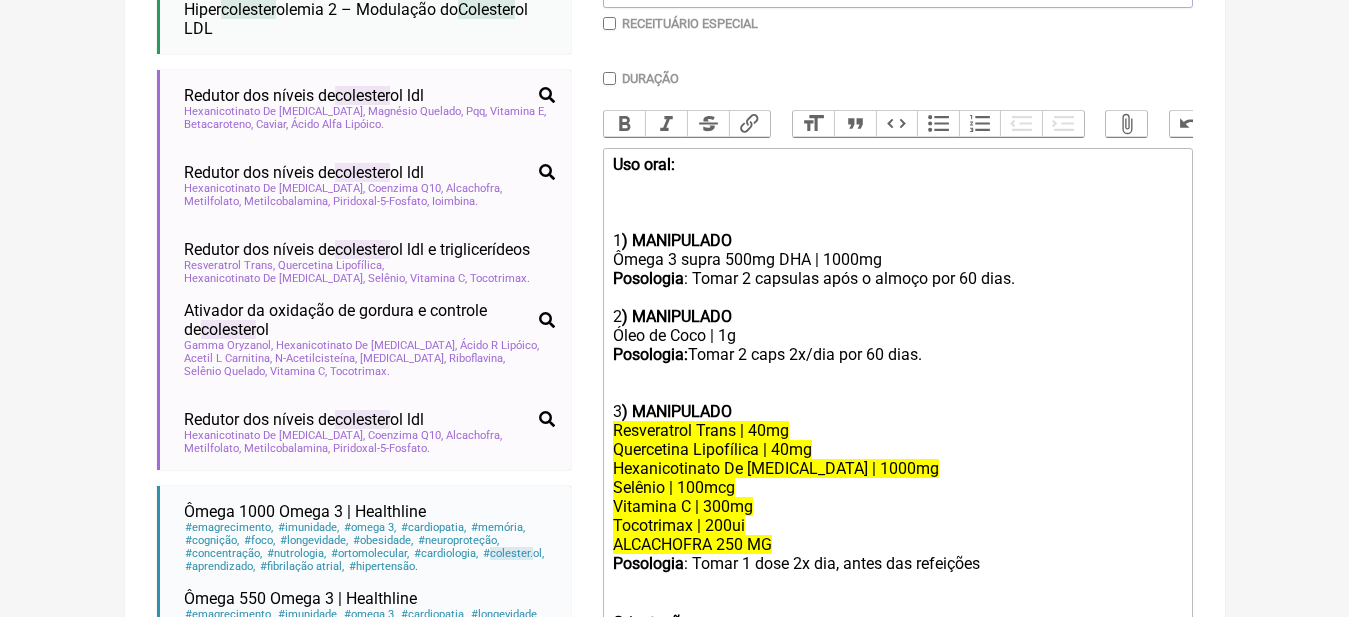 click 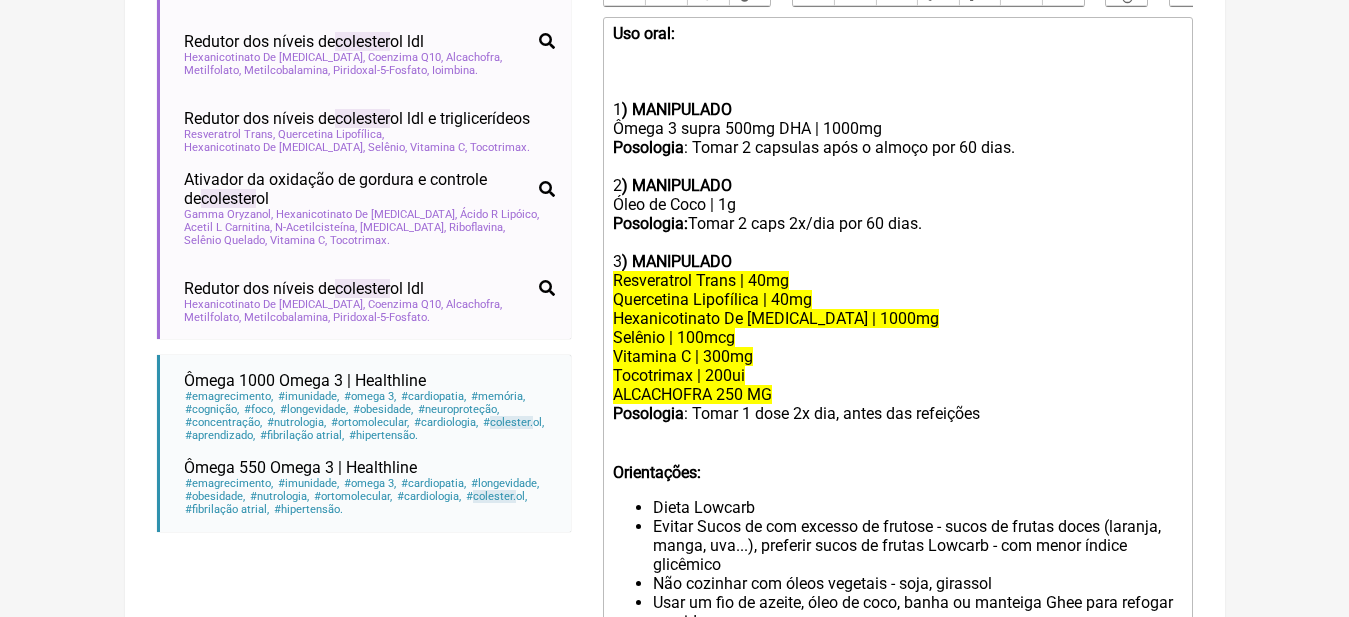 scroll, scrollTop: 751, scrollLeft: 0, axis: vertical 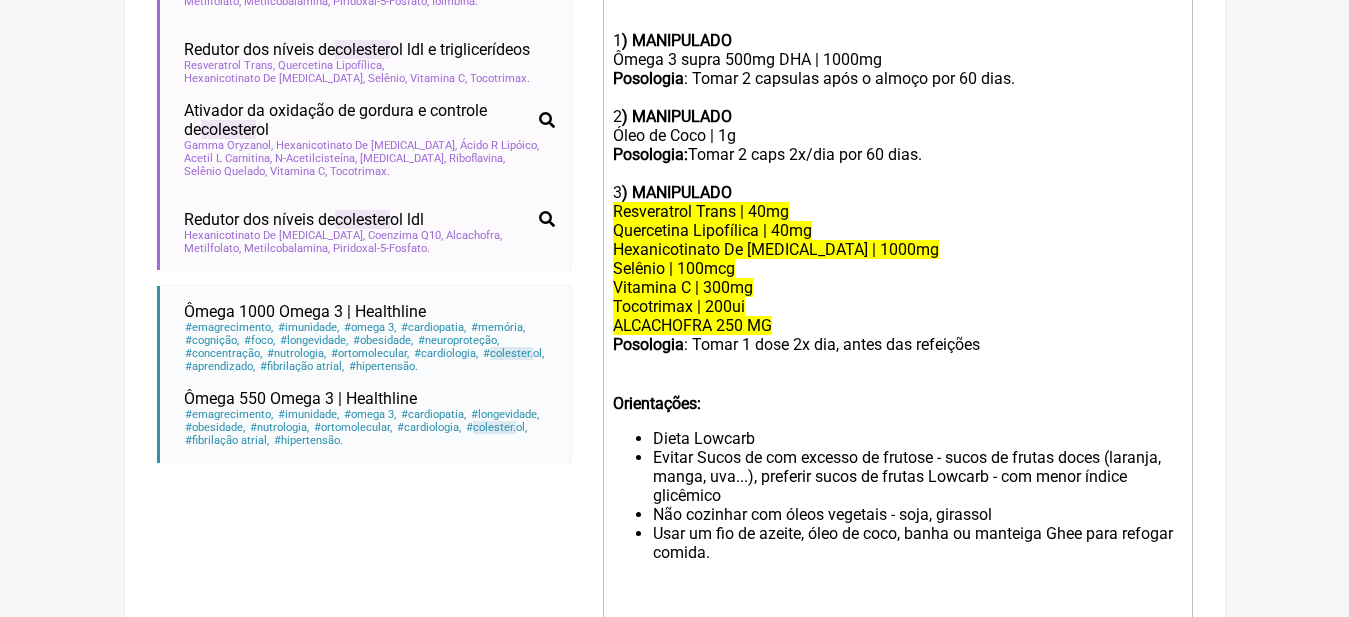 click on "Posologia : Tomar 1 dose 2x dia, antes das refeições ㅤ" 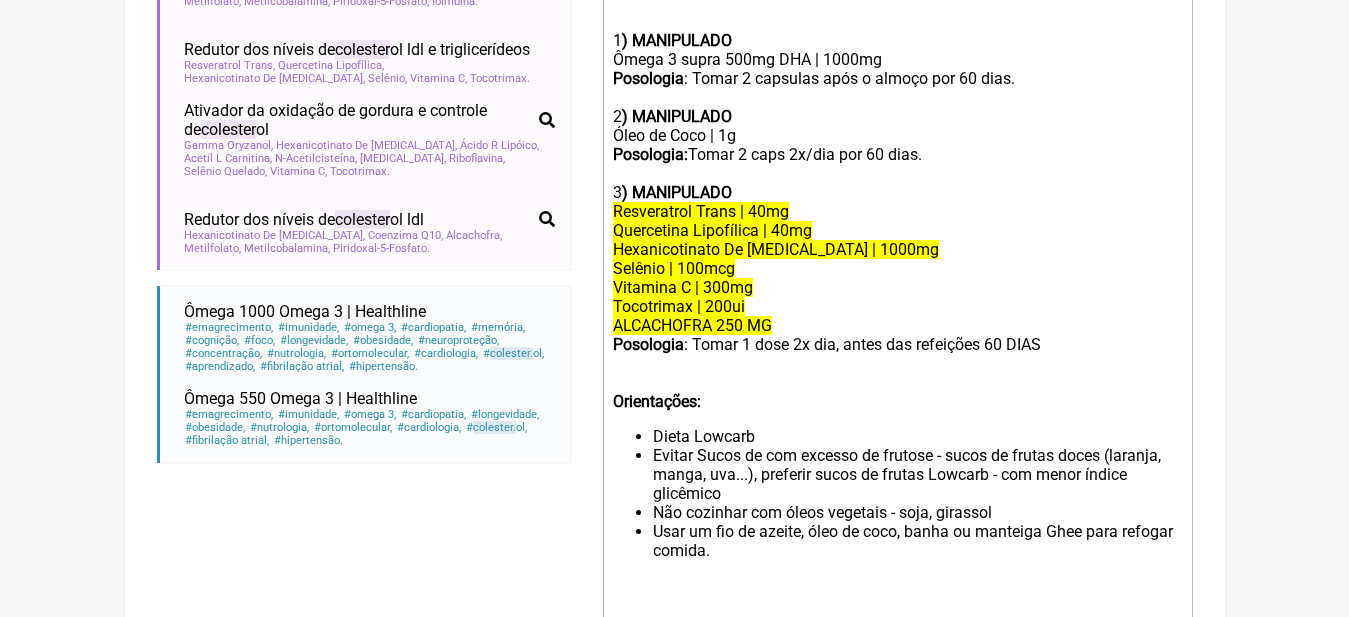 type on "<div><strong>Uso oral:</strong><br><br><br><br>1<strong>) MANIPULADO</strong></div><div>Ômega 3 supra 500mg DHA | 1000mg</div><div><strong>Posologia</strong>: Tomar 2 capsulas após o almoço por 60 dias.<br><br>2<strong>) MANIPULADO</strong><br>Óleo de Coco | 1g</div><div><strong>Posologia: </strong>Tomar 2 caps 2x/dia por 60 dias.</div><div><br></div><div>3<strong>) MANIPULADO</strong></div><div><del>Resveratrol Trans | 40mg</del></div><div><del>Quercetina Lipofílica | 40mg</del></div><div><del>Hexanicotinato De Inositol | 1000mg</del></div><div><del>Selênio | 100mcg</del></div><div><del>Vitamina C | 300mg</del></div><div><del>Tocotrimax | 200ui<br>ALCACHOFRA 250 MG</del></div><div><strong>Posologia</strong>: Tomar 1 dose 2x dia, antes das refeições 60 DIAS,</div><div><br><br><strong>Orientações:</strong>&nbsp;</div><ul><li>Dieta Lowcarb&nbsp;</li><li>Evitar Sucos de com excesso de frutose - sucos de frutas doces (laranja, manga, uva...), preferir sucos de frutas Lowcarb - com menor índice glicêmico&nbsp;<..." 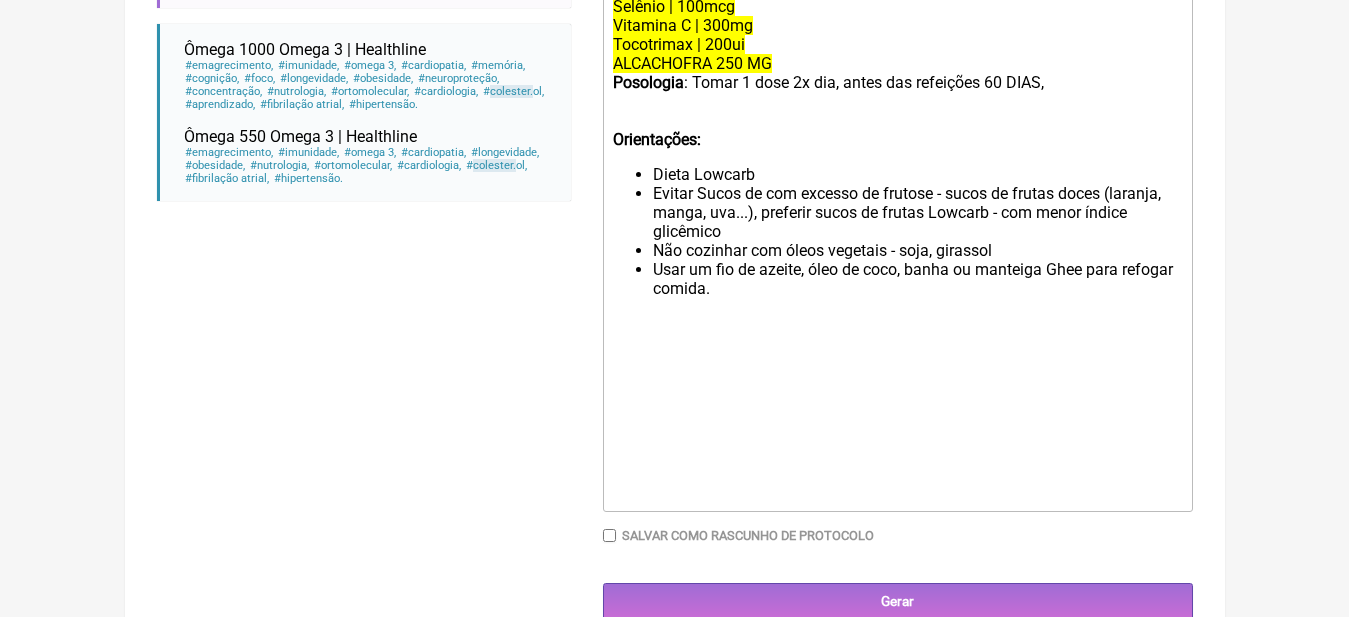 scroll, scrollTop: 1065, scrollLeft: 0, axis: vertical 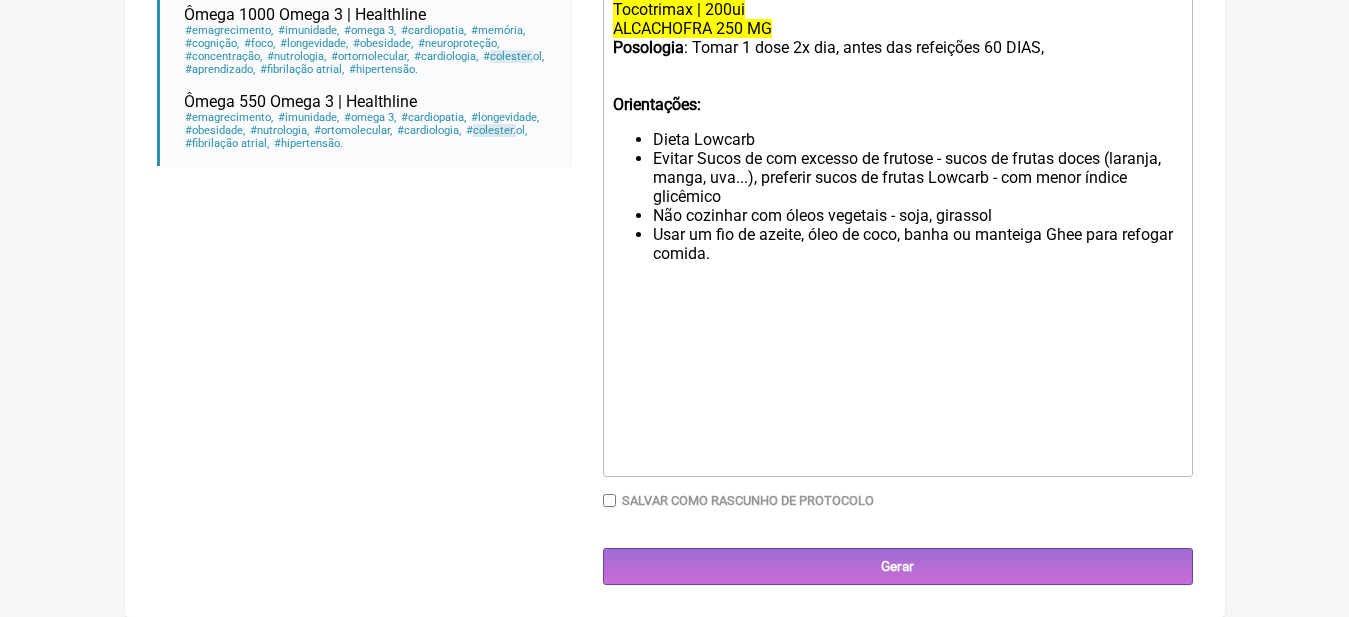 click on "Salvar como rascunho de Protocolo" at bounding box center [898, 500] 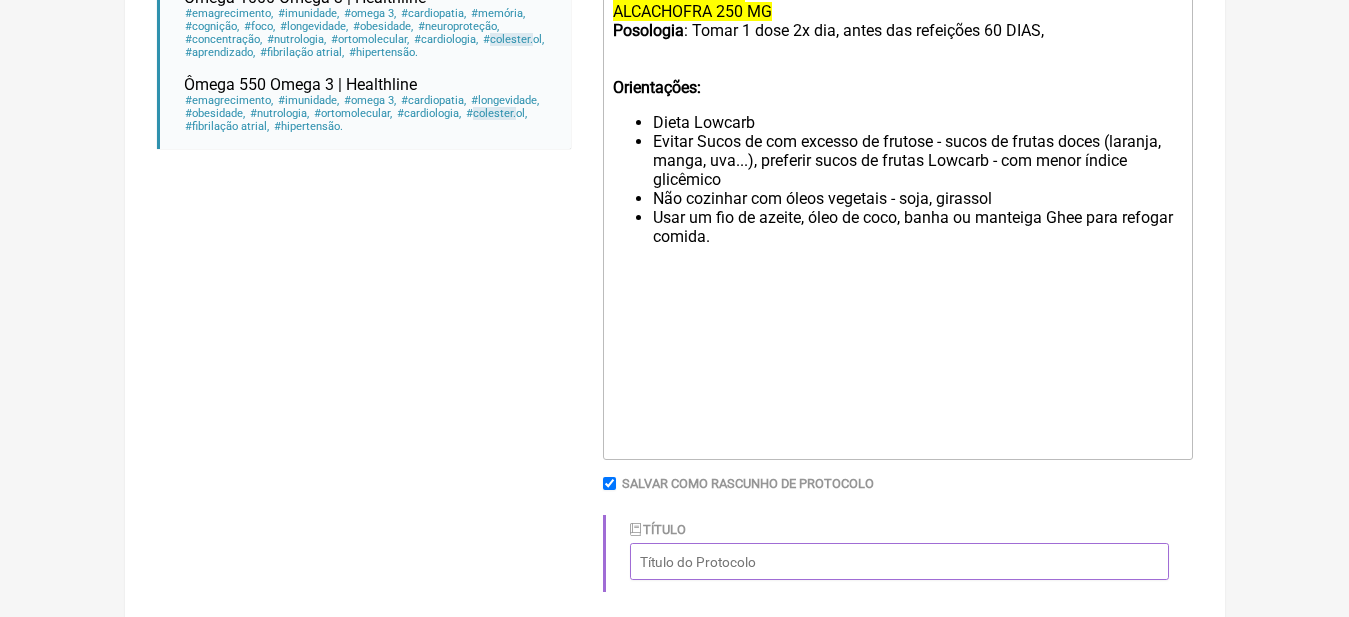 click on "Título" at bounding box center [899, 561] 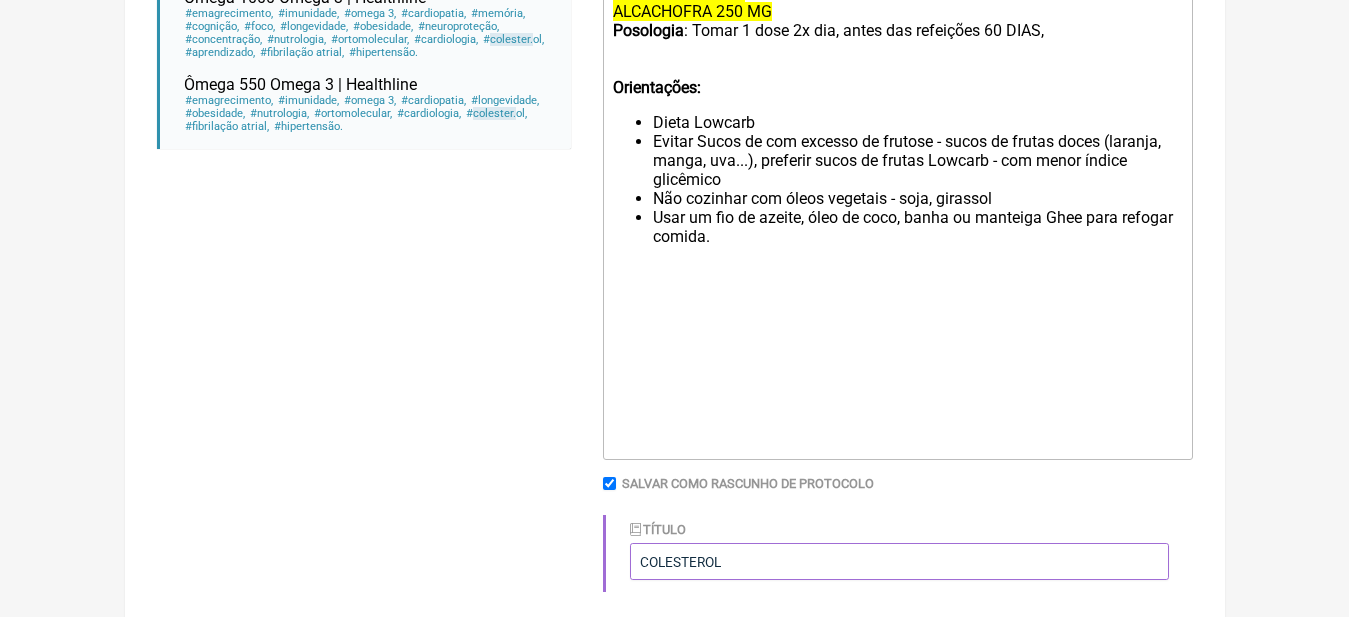 scroll, scrollTop: 1175, scrollLeft: 0, axis: vertical 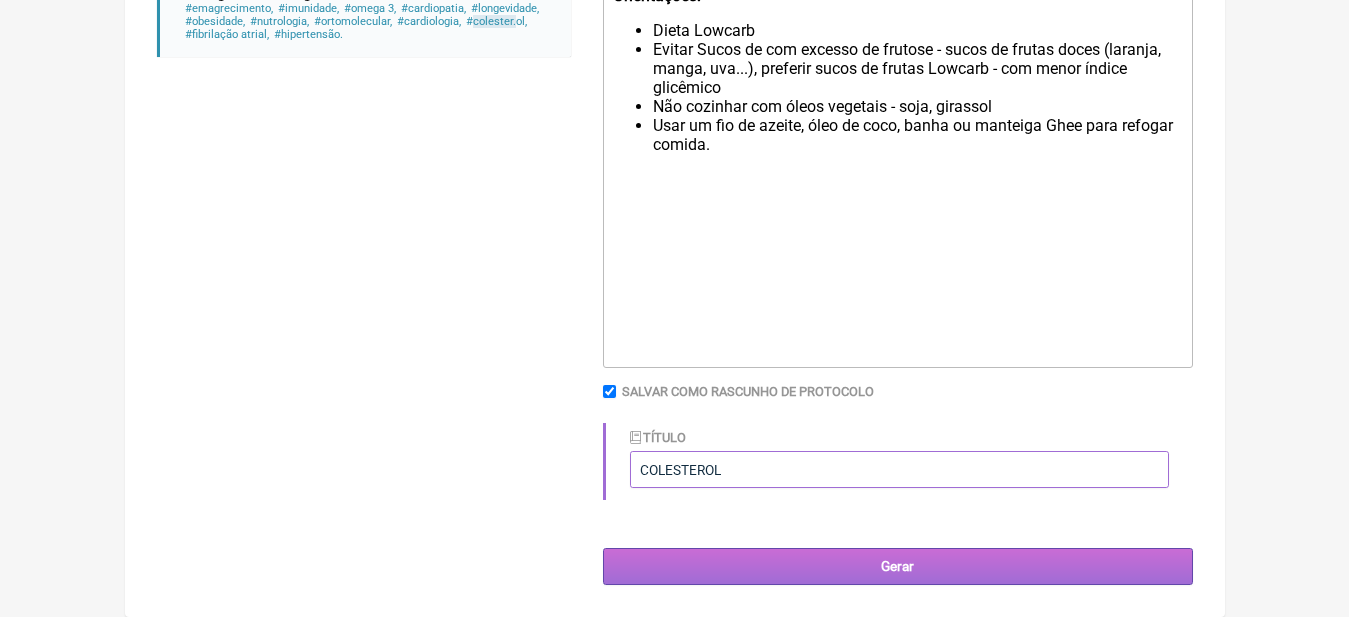 type on "COLESTEROL" 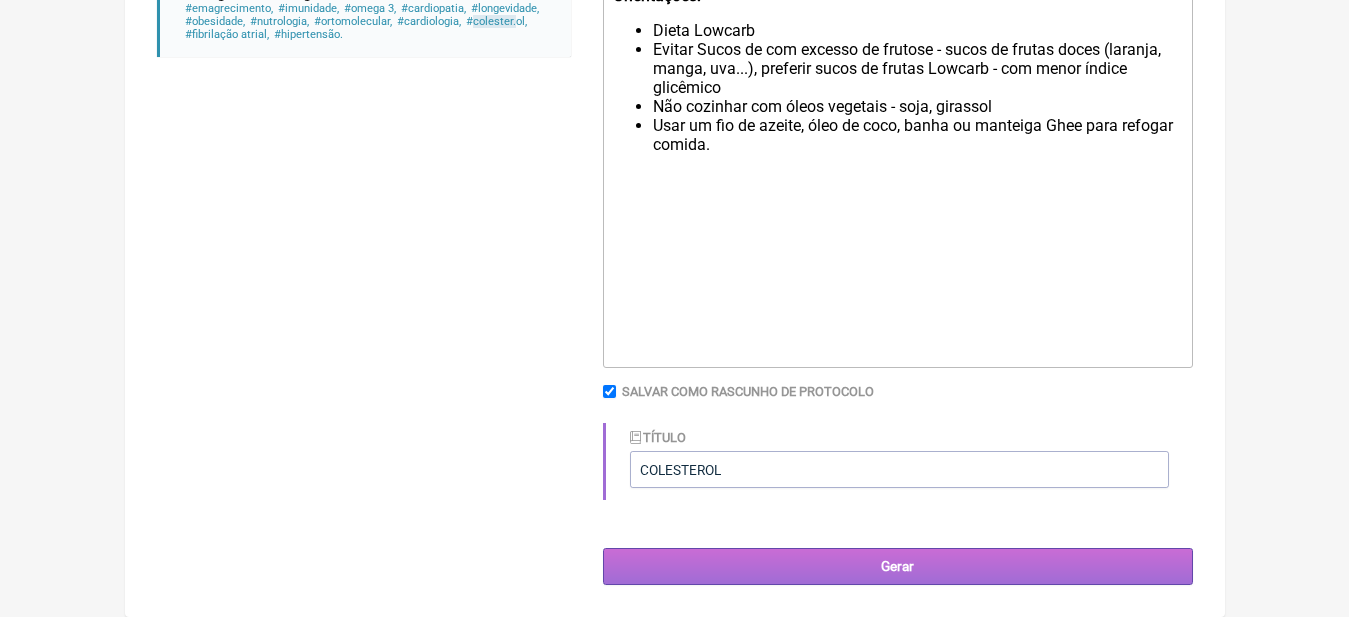 click on "Gerar" at bounding box center [898, 566] 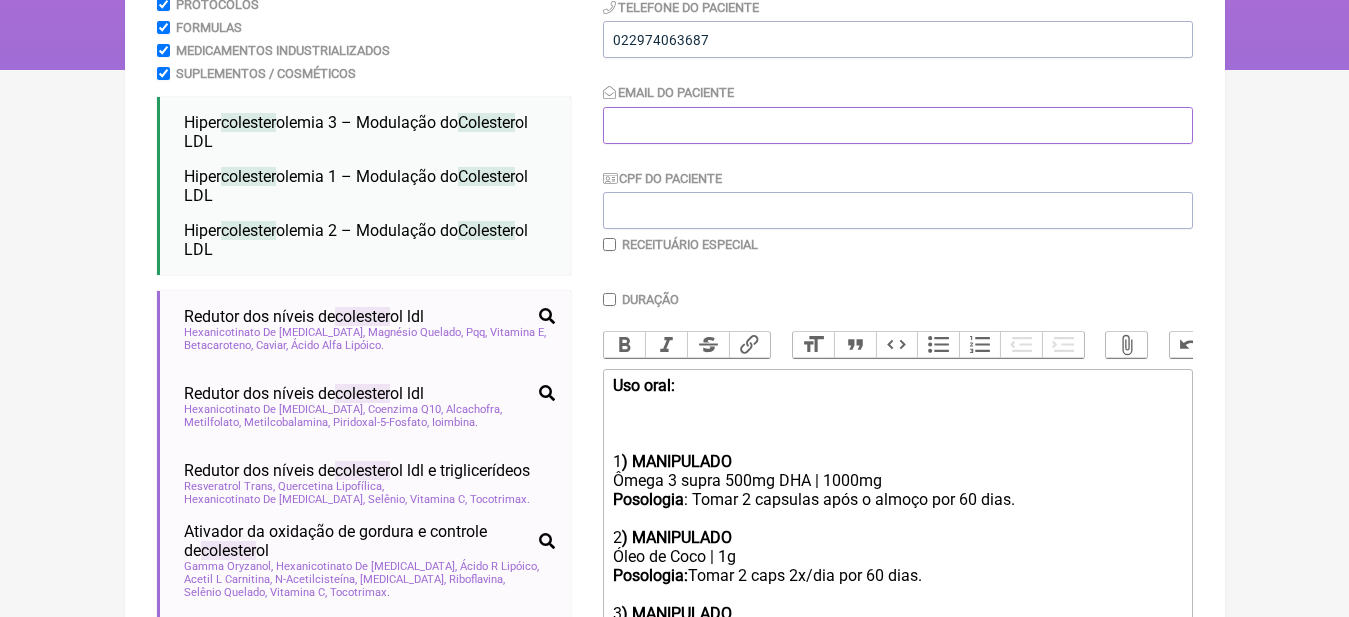 scroll, scrollTop: 136, scrollLeft: 0, axis: vertical 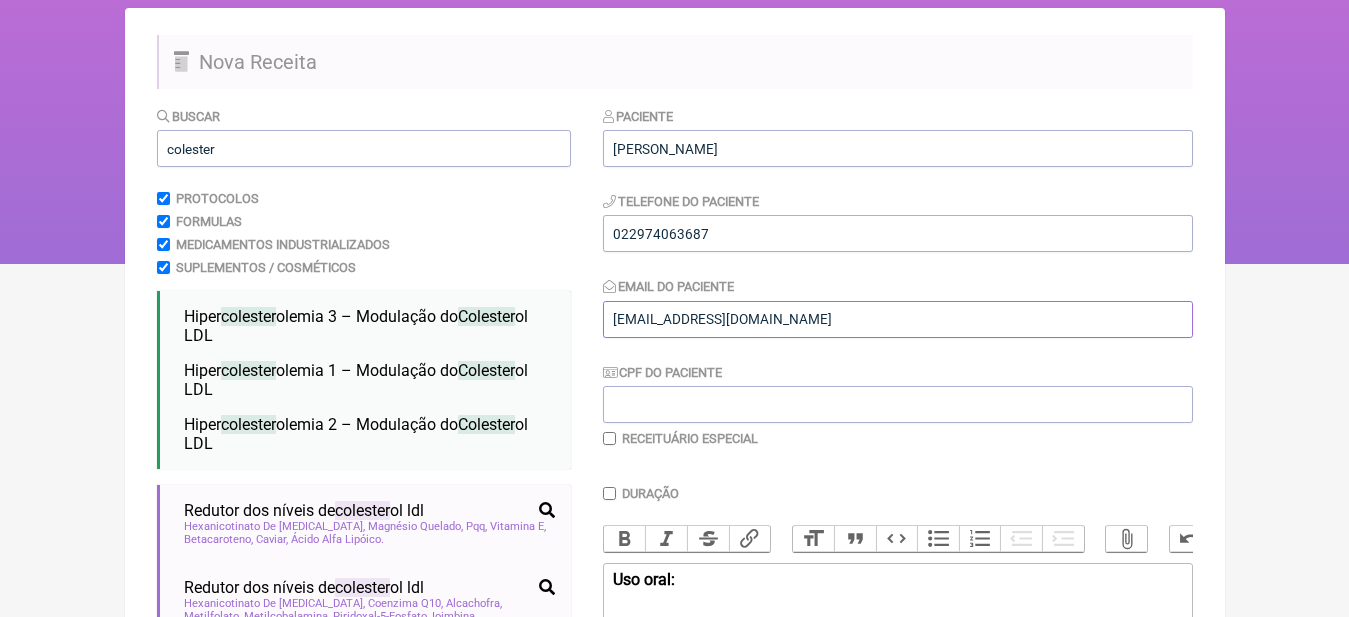 type on "[EMAIL_ADDRESS][DOMAIN_NAME]" 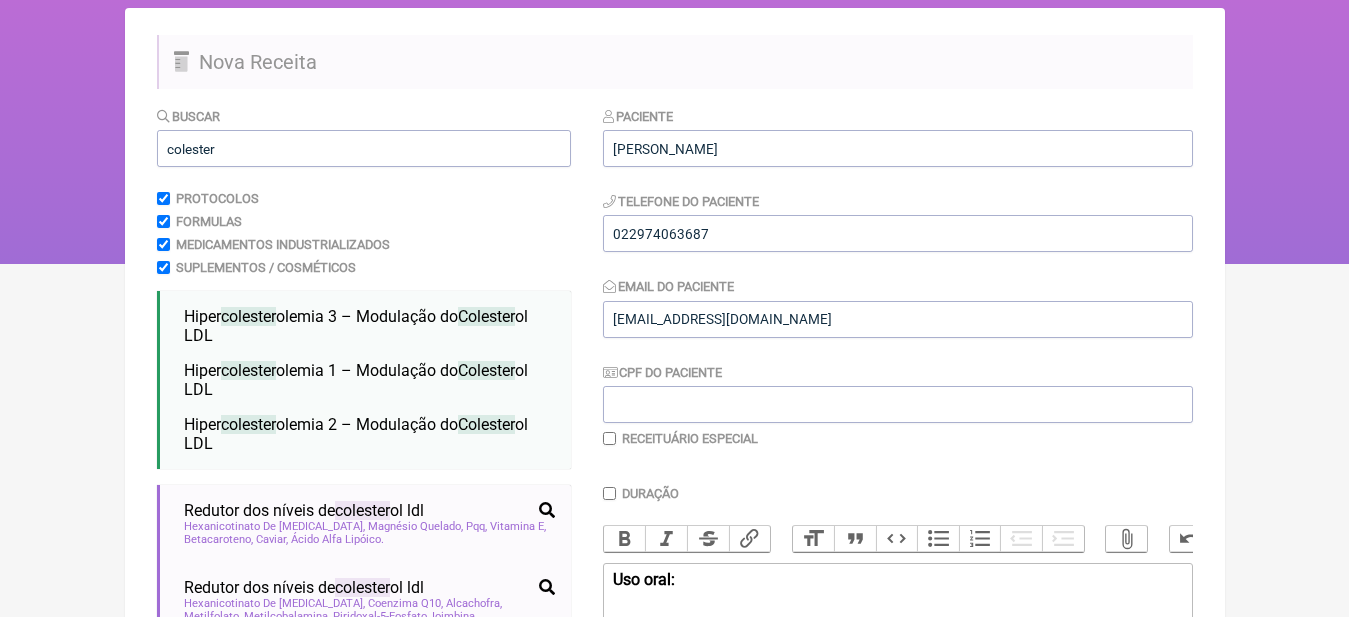 click on "FormulApp
(Claudia Vicente) Sair
Pacientes
Receitas
Protocolos
Fórmulas
Clínica
Sua Conta
Nova Receita
Buscar
colester
Protocolos
Formulas
Medicamentos Industrializados
Suplementos / Cosméticos
Hiper colester olemia  3 – Modulação do  Colester ol LDL
dislipidemia   hiper colester olemia   nutrologia   medicina integrativa   endocrinologia   cardiologia   ldl
Hiper colester olemia  1 – Modulação do" at bounding box center (674, 64) 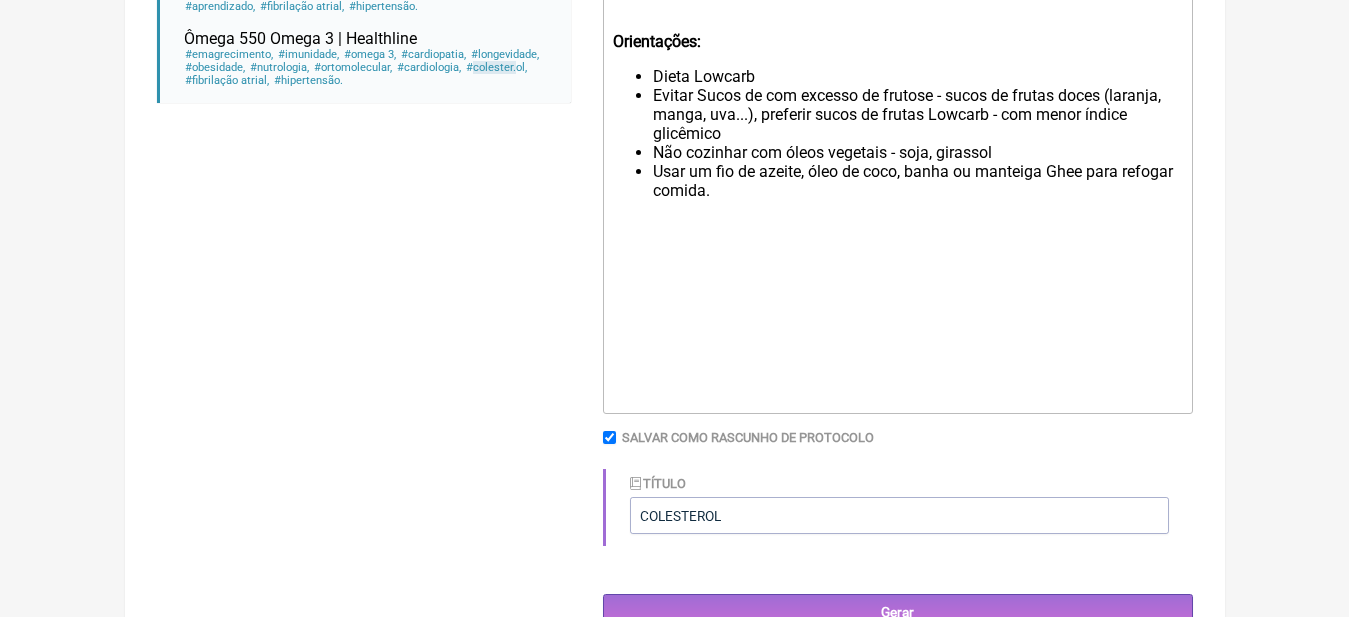 scroll, scrollTop: 1175, scrollLeft: 0, axis: vertical 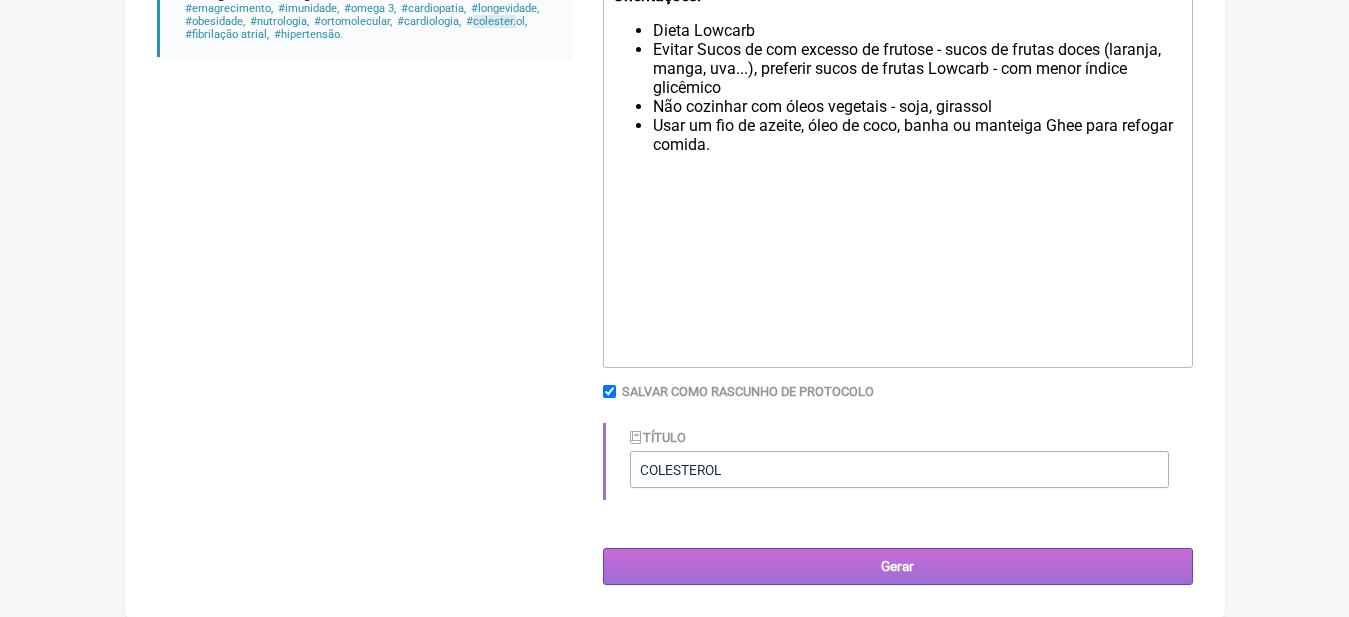 click on "Gerar" at bounding box center (898, 566) 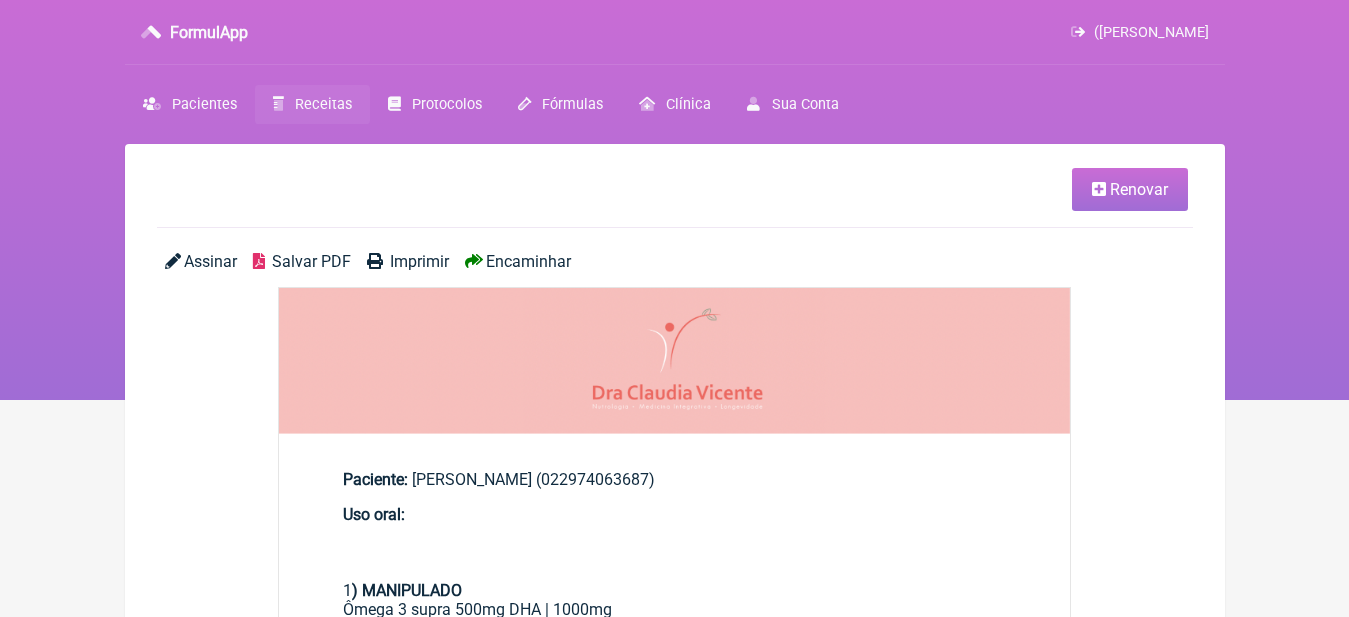 scroll, scrollTop: 0, scrollLeft: 0, axis: both 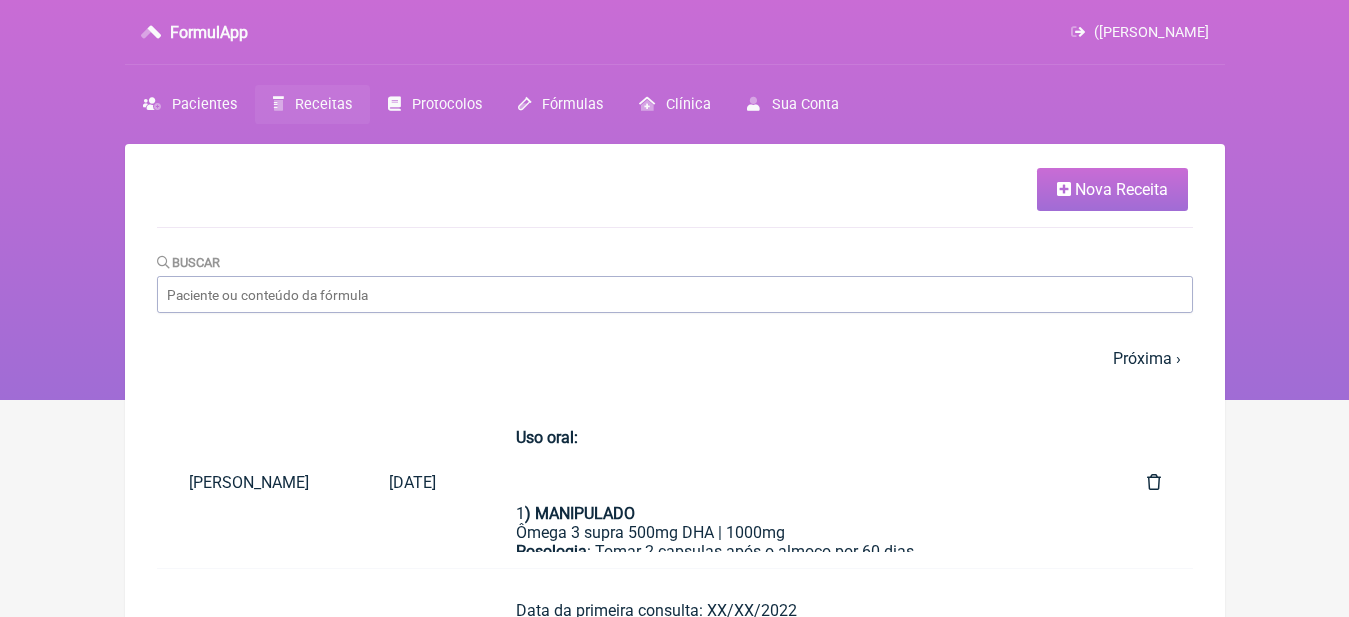 click on "Nova Receita" at bounding box center (1121, 189) 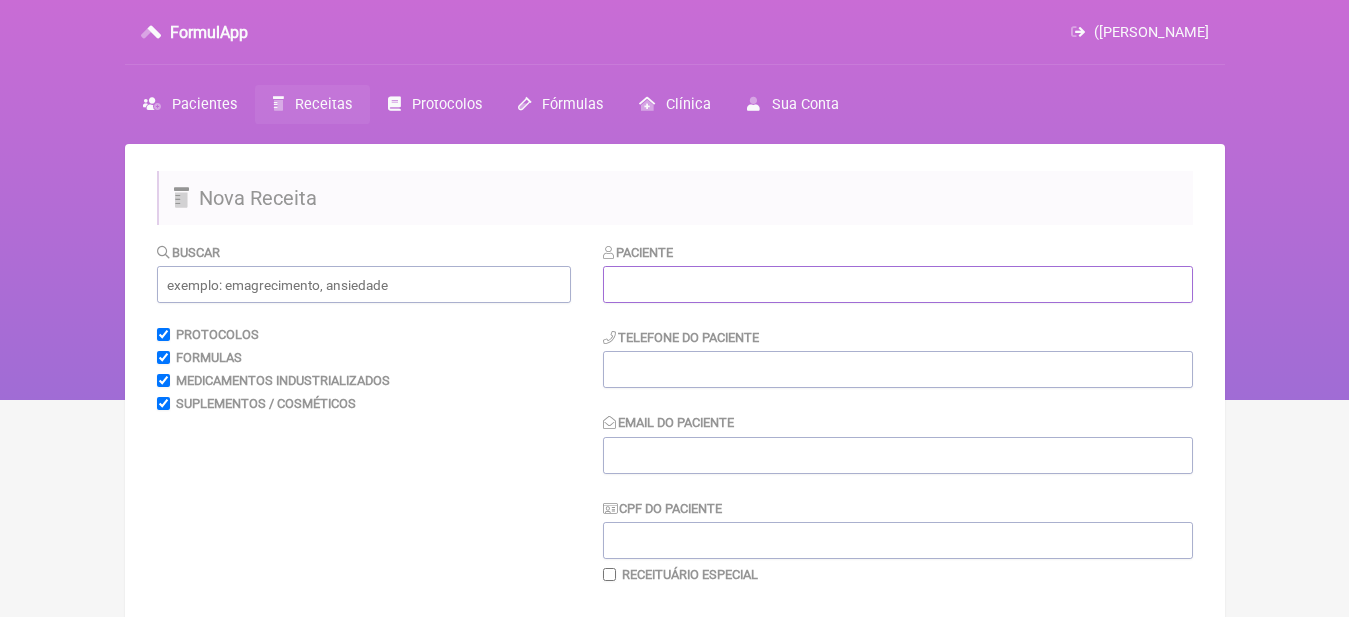 click at bounding box center (898, 284) 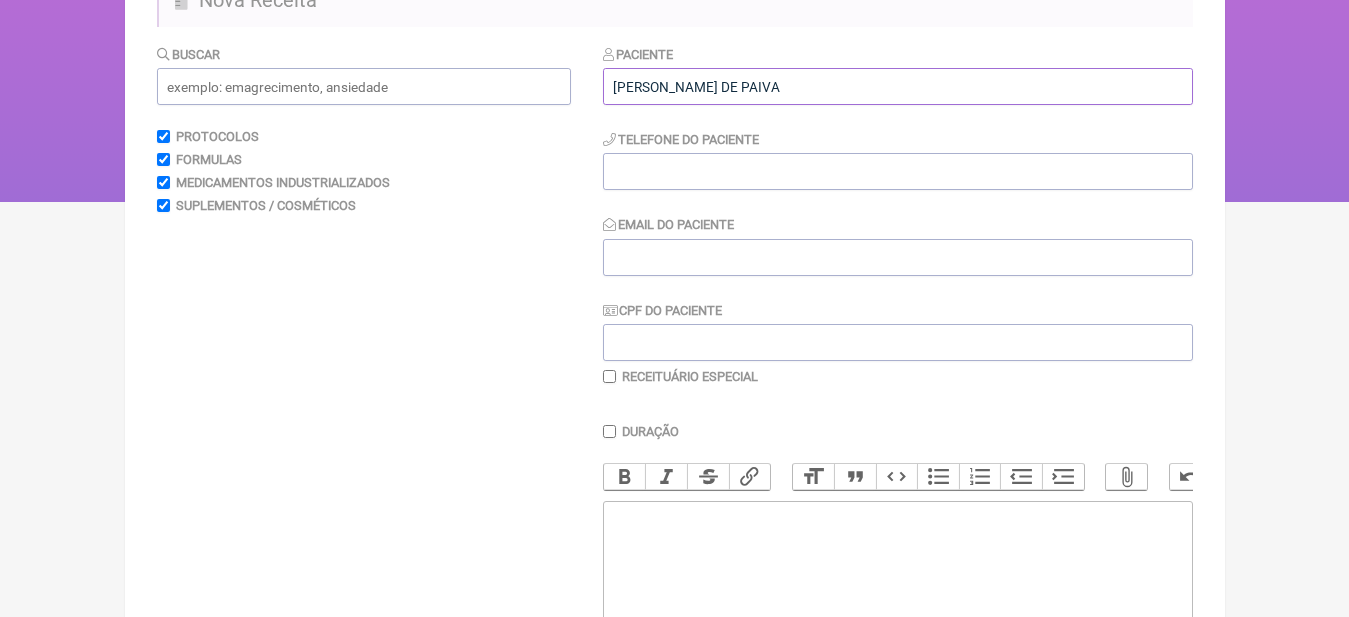 scroll, scrollTop: 200, scrollLeft: 0, axis: vertical 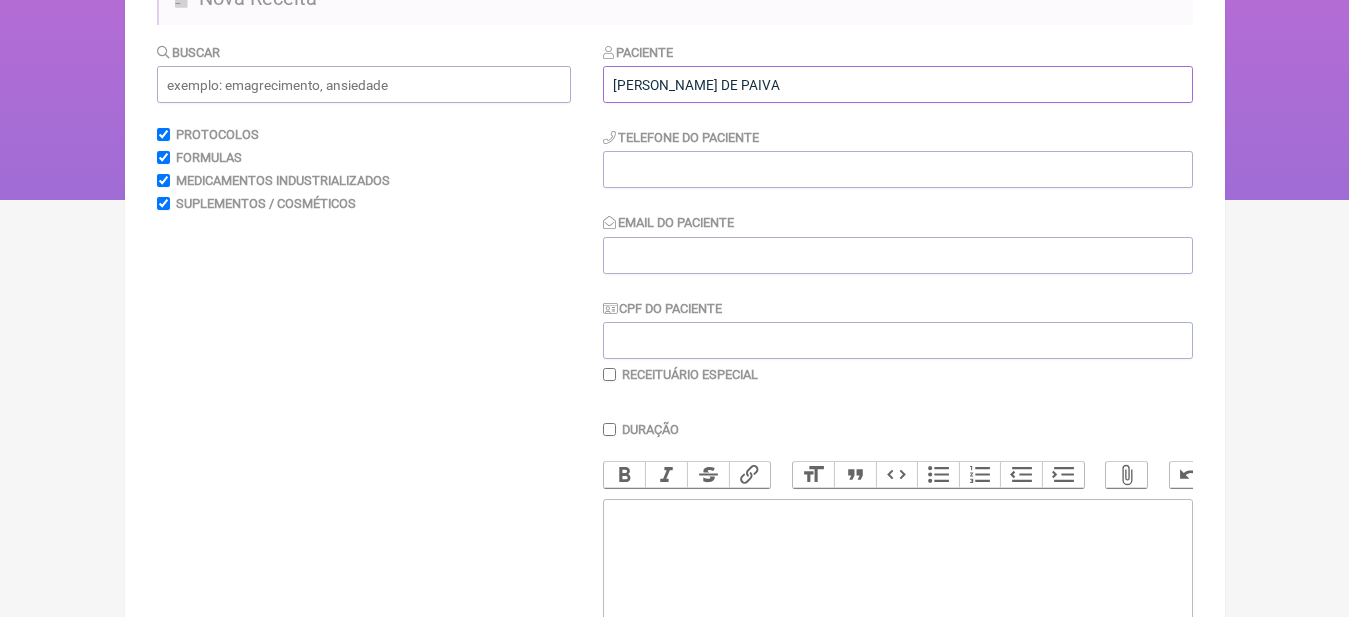 type on "[PERSON_NAME] DE PAIVA" 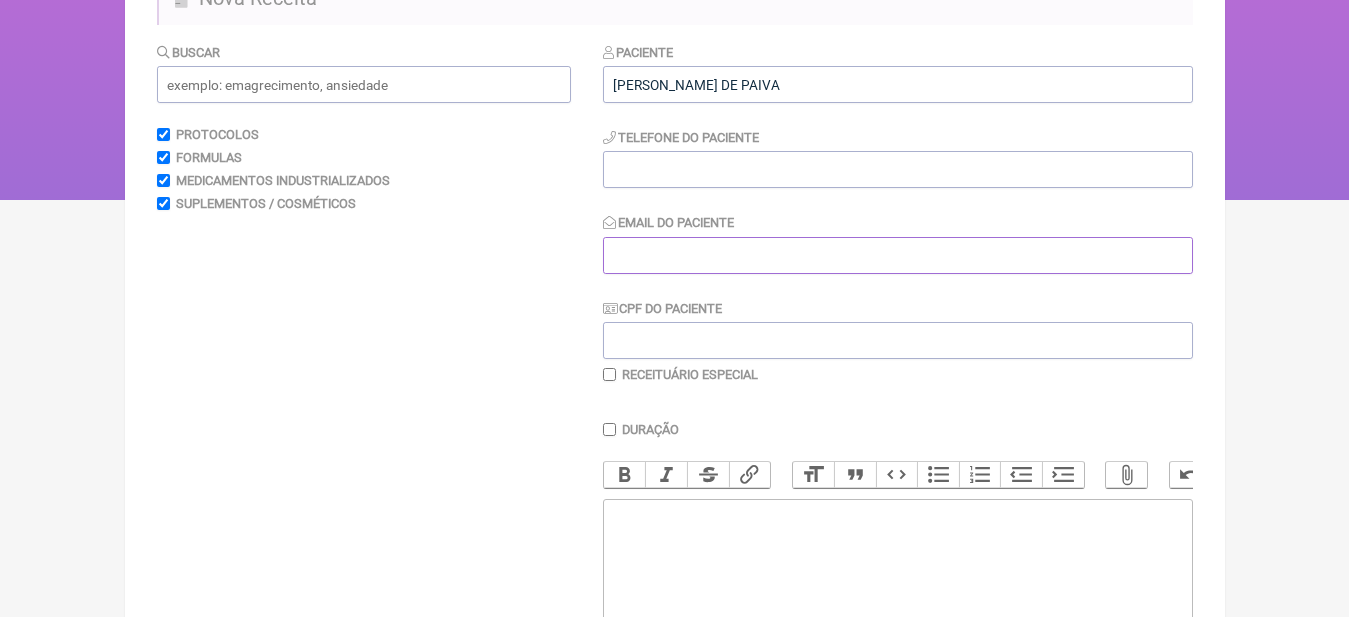 click on "Email do Paciente" at bounding box center [898, 255] 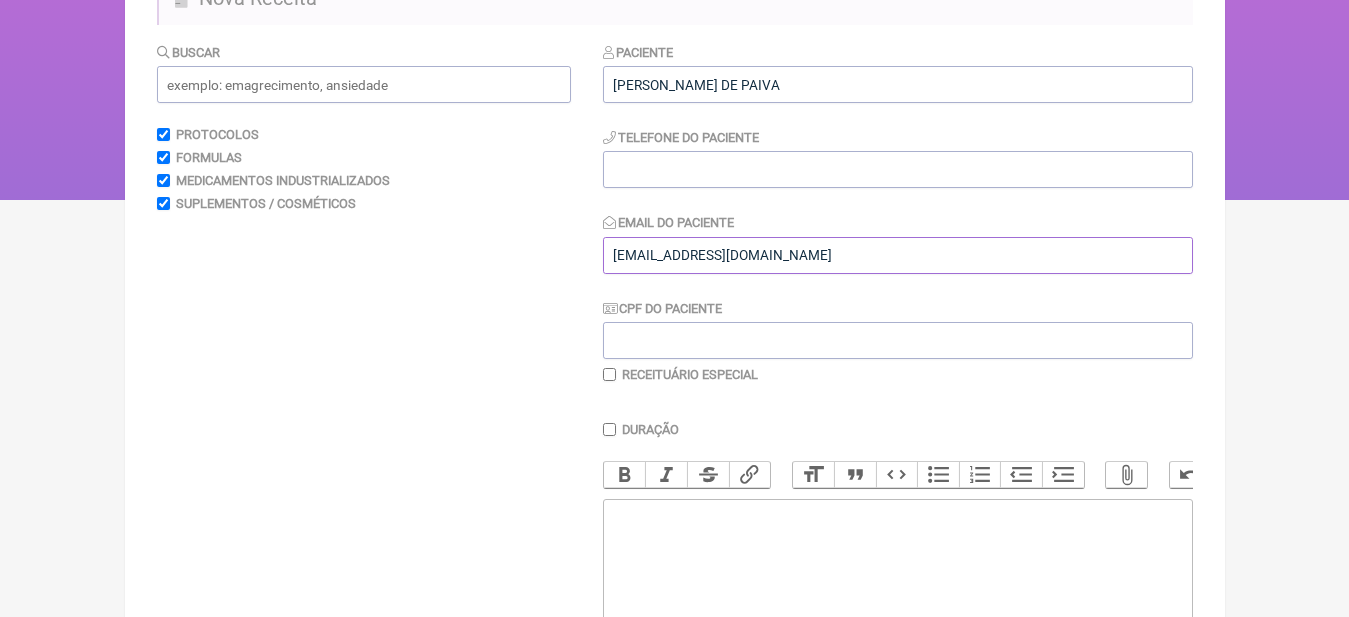 type on "claudia.vicente2305@gmail.com" 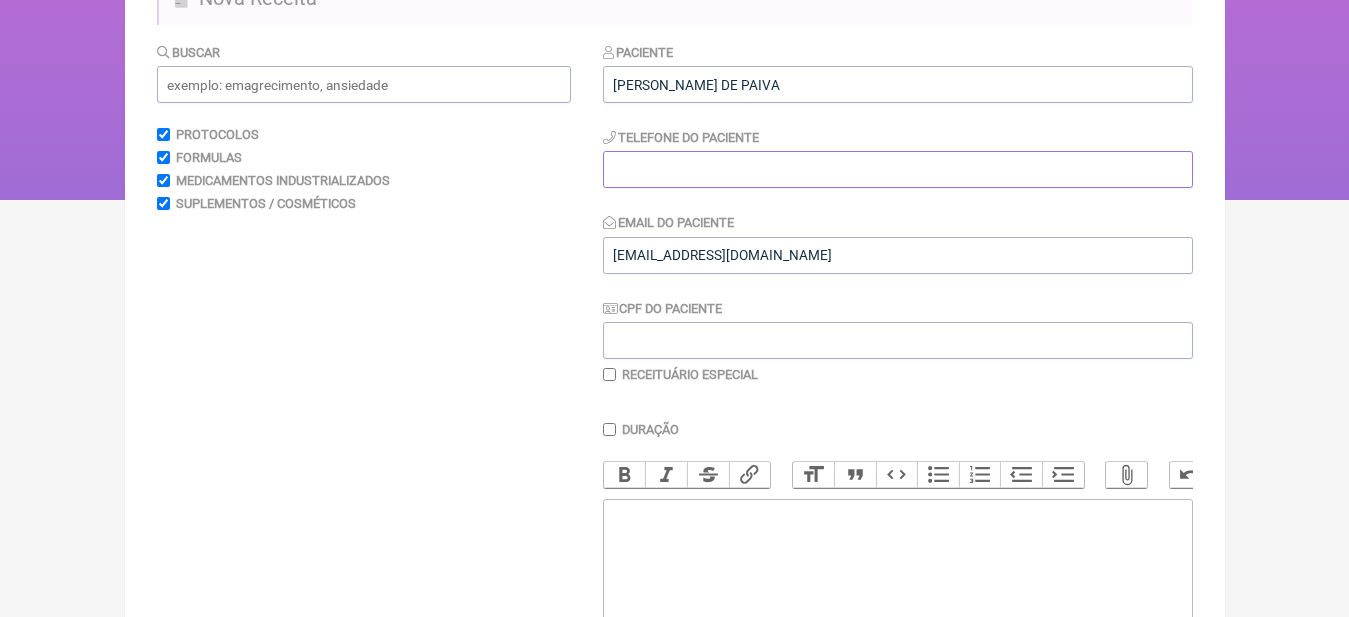 click at bounding box center [898, 169] 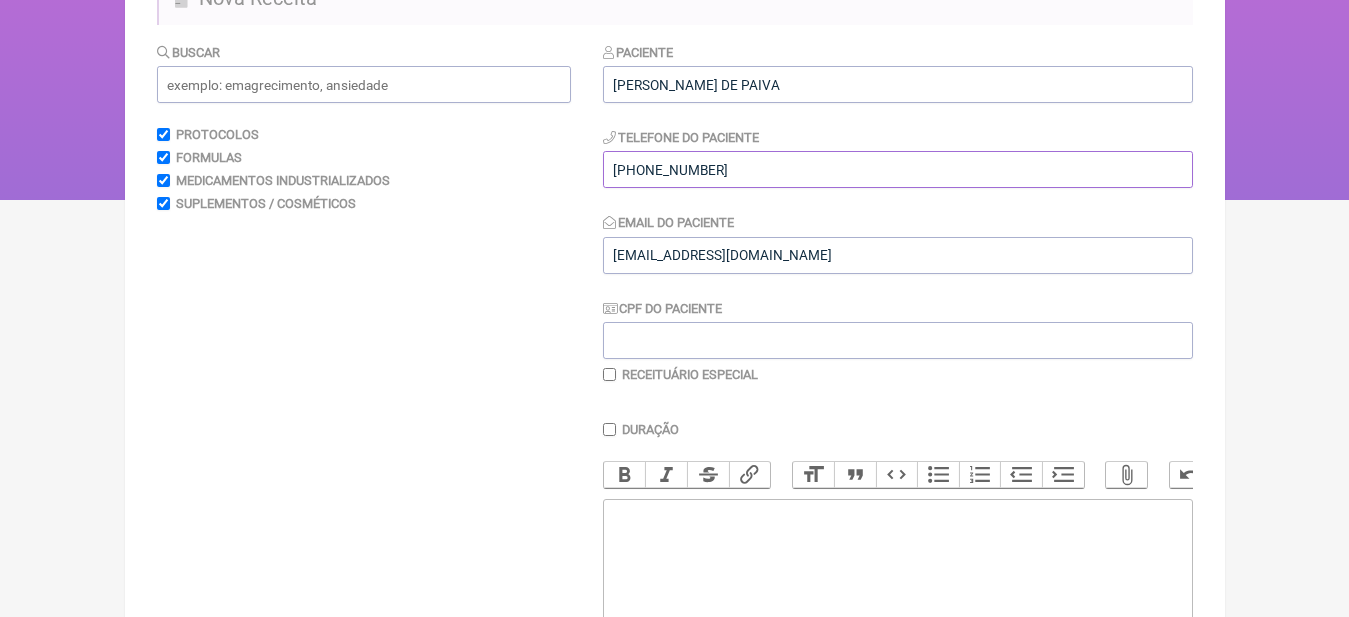type on "[PHONE_NUMBER]" 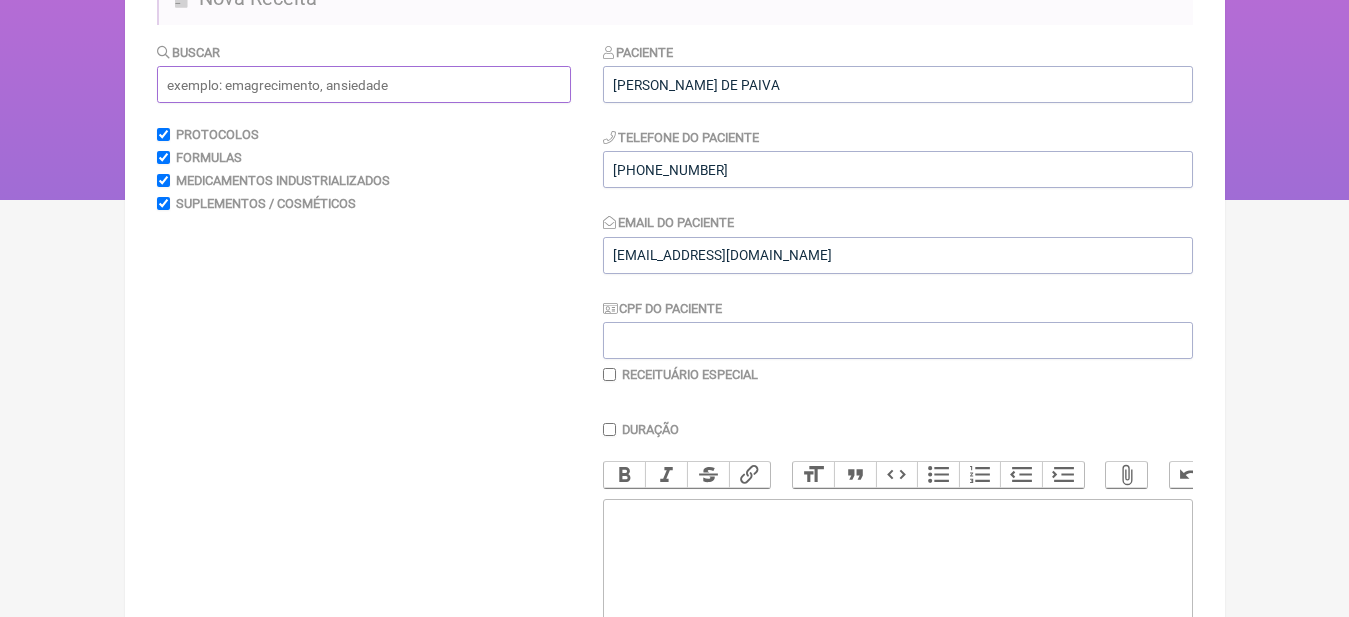 drag, startPoint x: 497, startPoint y: 83, endPoint x: 73, endPoint y: 95, distance: 424.16977 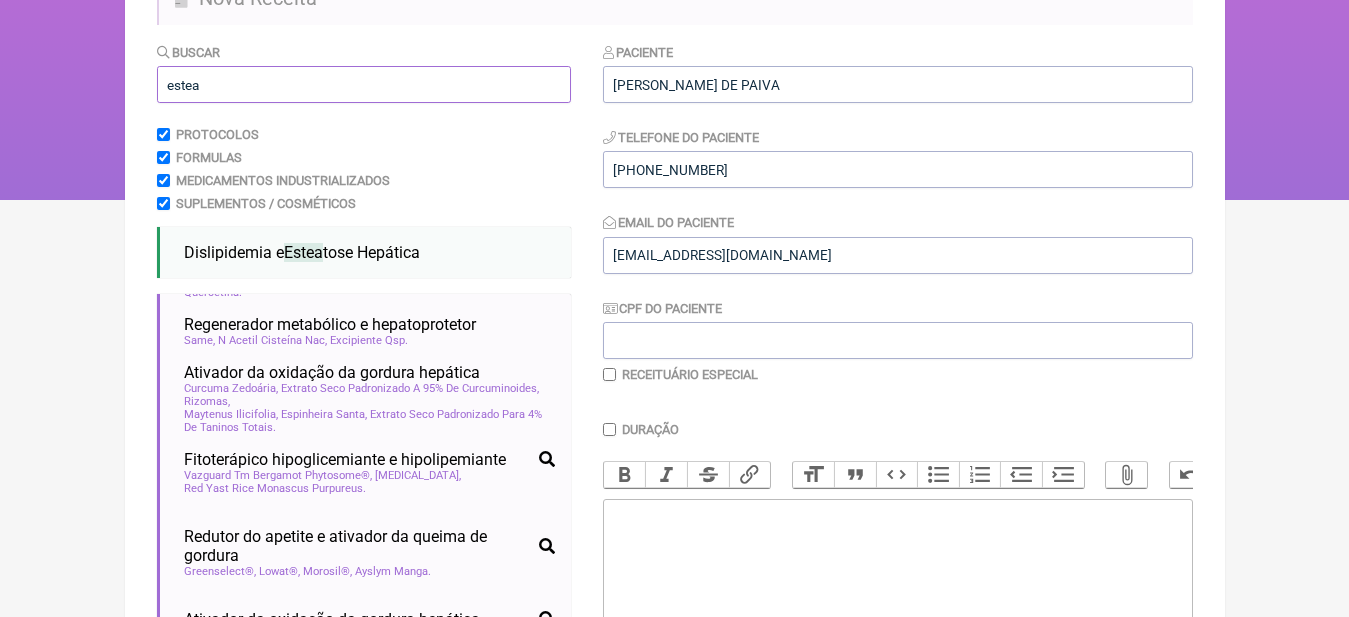 scroll, scrollTop: 400, scrollLeft: 0, axis: vertical 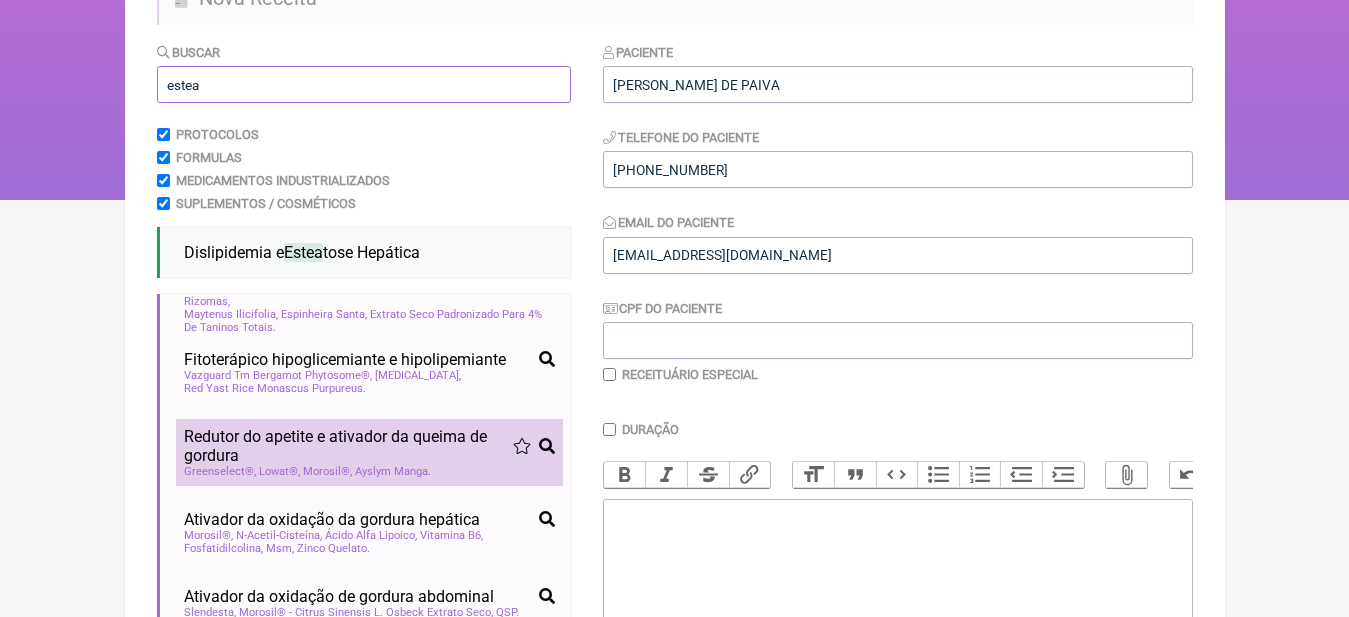 type on "estea" 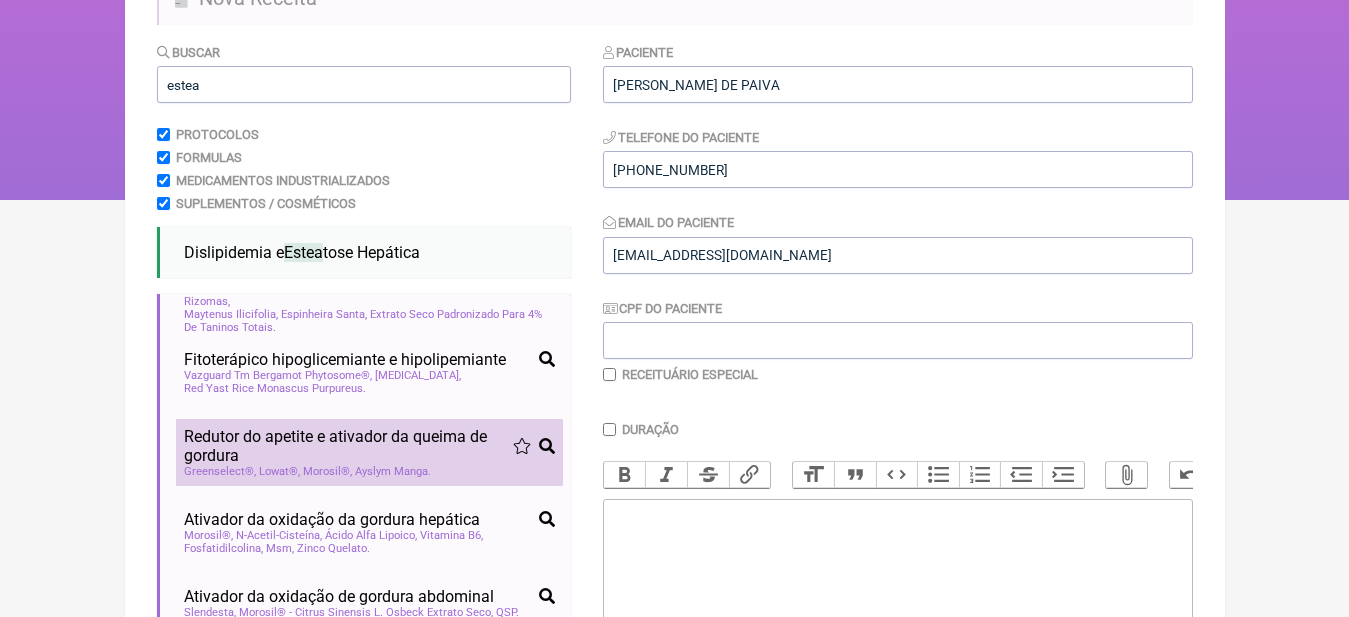 click on "Redutor do apetite e ativador da queima de gordura" at bounding box center (348, 446) 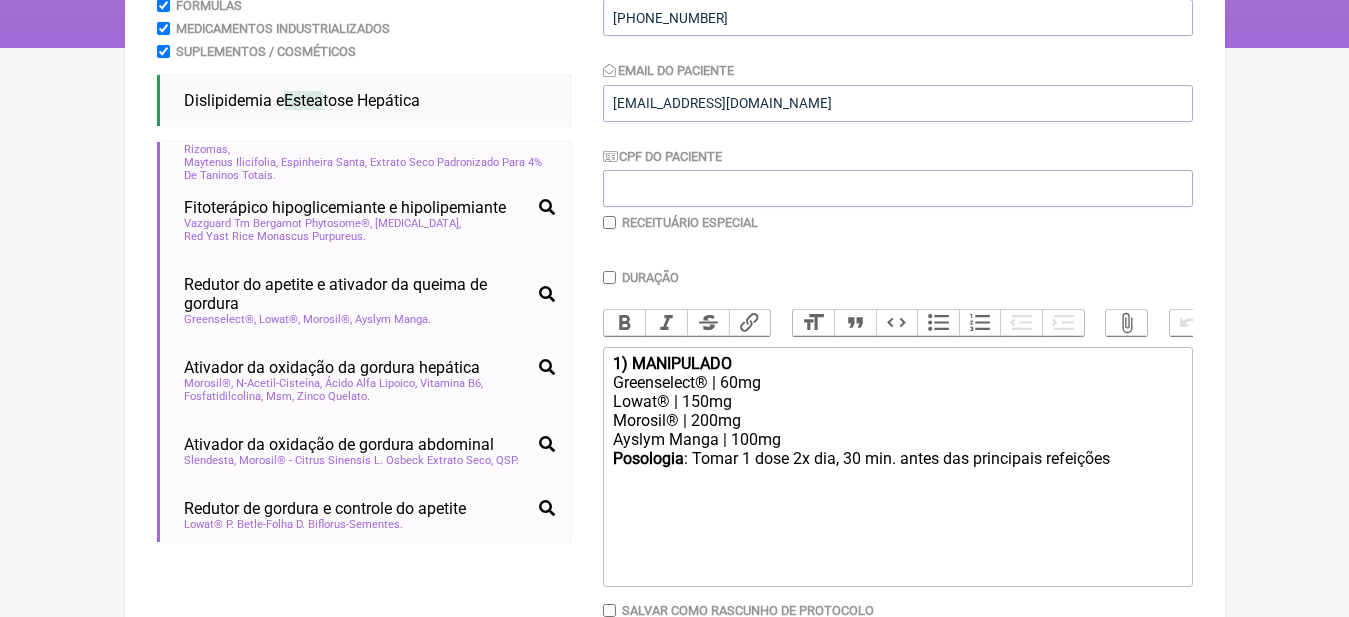 scroll, scrollTop: 400, scrollLeft: 0, axis: vertical 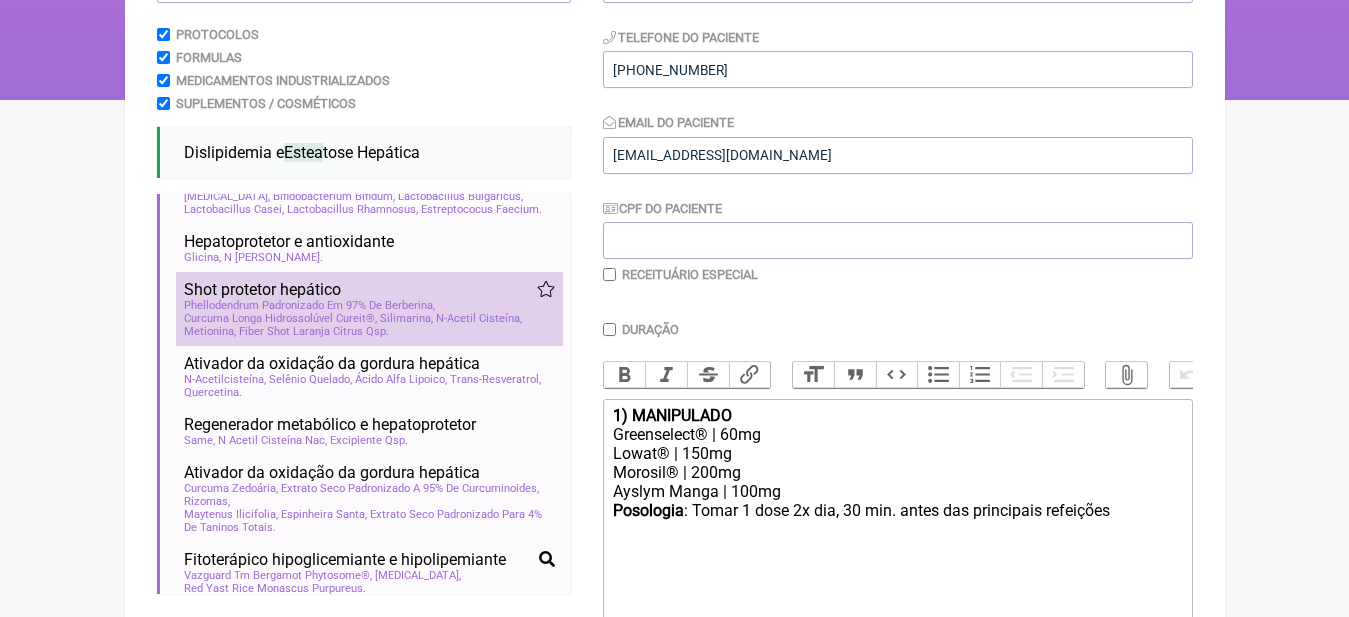click on "N-Acetilcisteína   Selênio Quelado   Ácido Alfa Lipoico   Trans-Resveratrol   Quercetina" at bounding box center [369, 386] 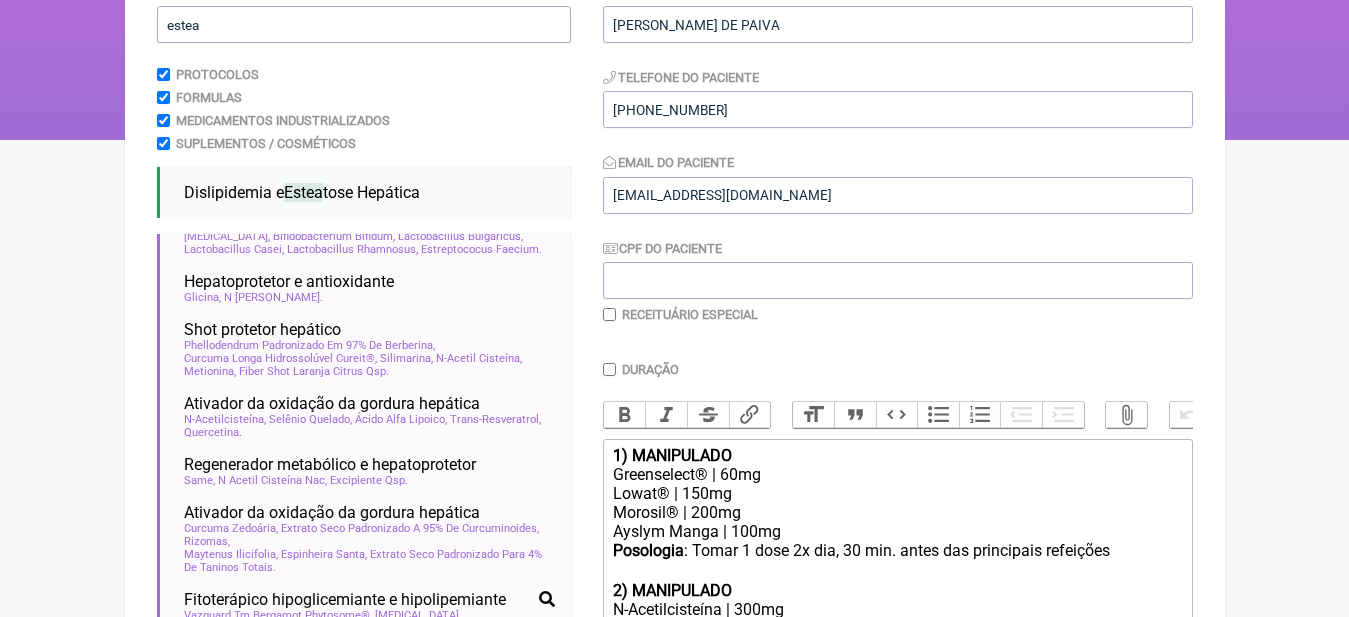 scroll, scrollTop: 243, scrollLeft: 0, axis: vertical 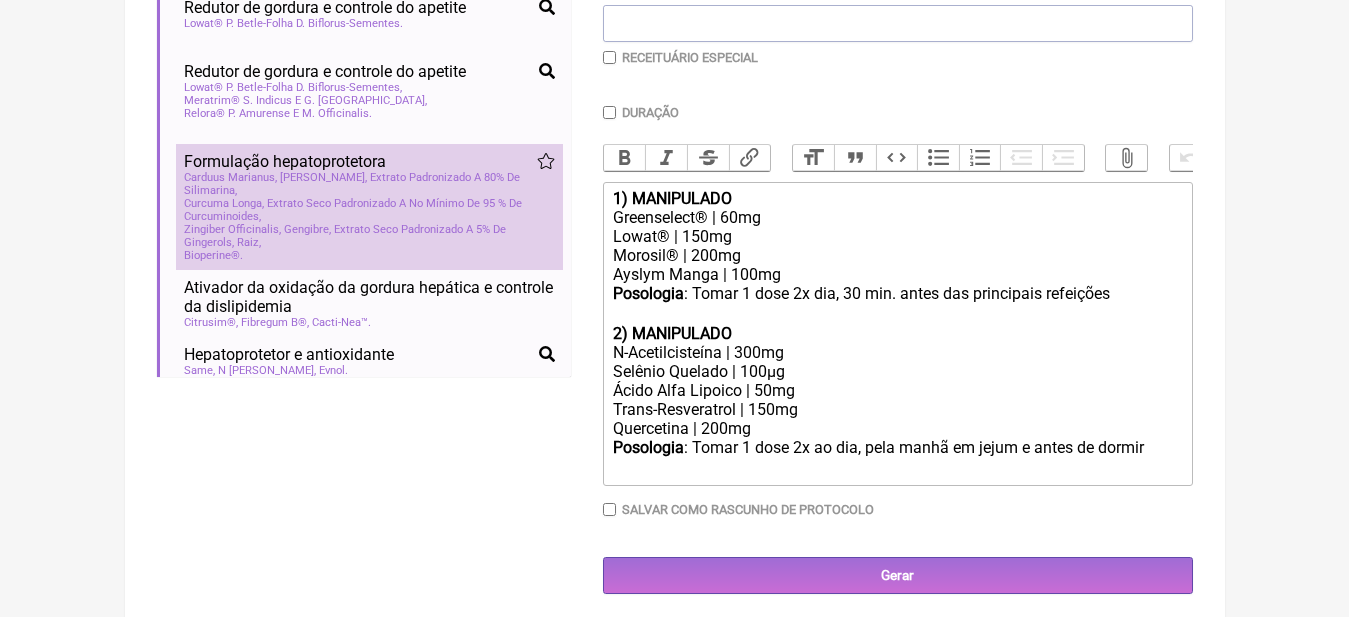 click on "Curcuma Longa, Extrato Seco Padronizado A No Mínimo De 95 % De Curcuminoides" at bounding box center (369, 210) 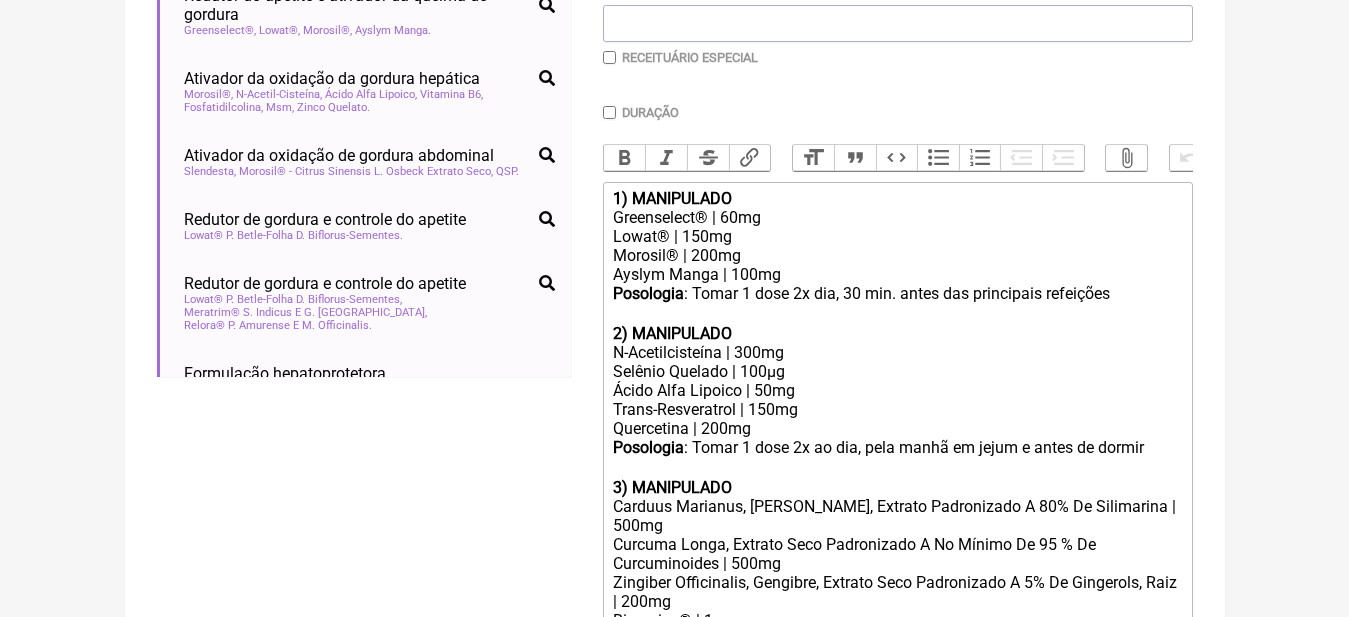 scroll, scrollTop: 0, scrollLeft: 0, axis: both 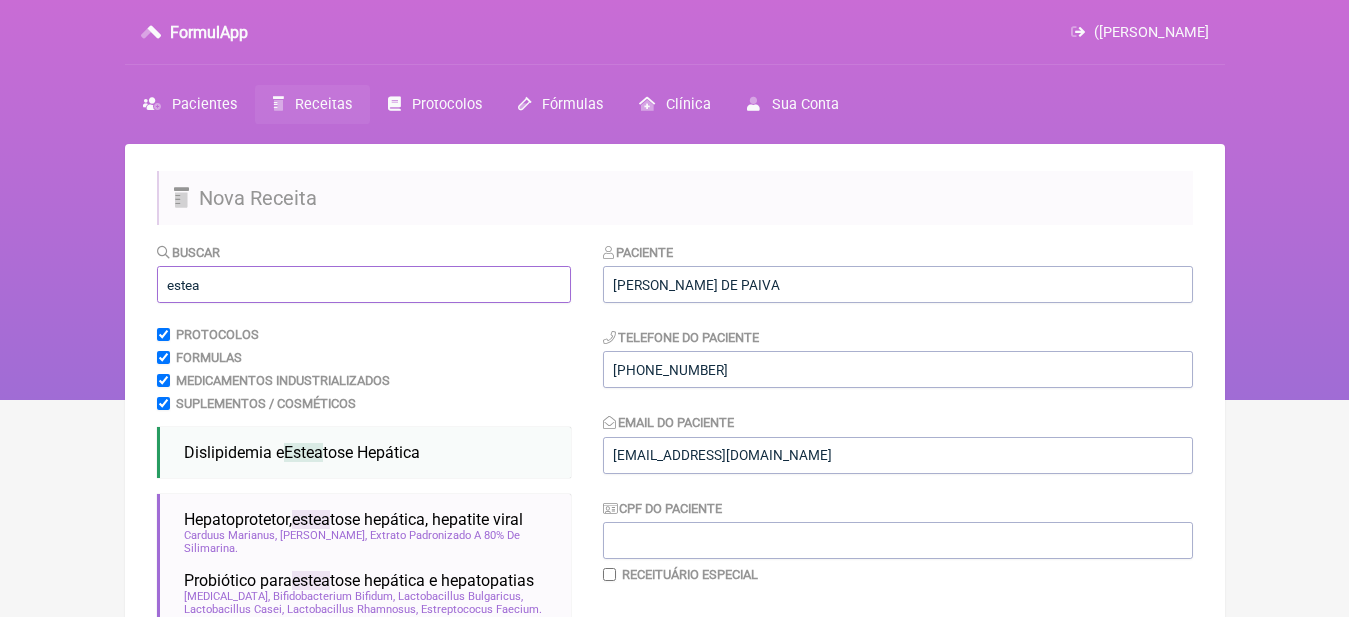drag, startPoint x: 249, startPoint y: 282, endPoint x: 0, endPoint y: 304, distance: 249.97 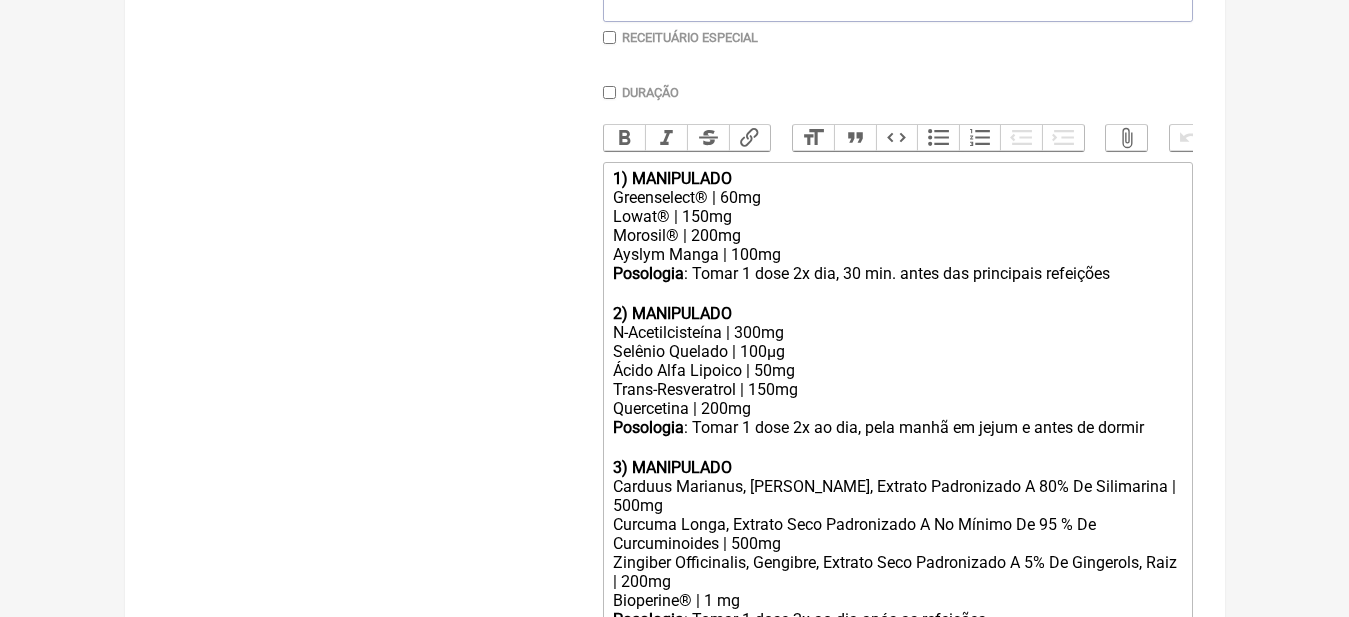 scroll, scrollTop: 556, scrollLeft: 0, axis: vertical 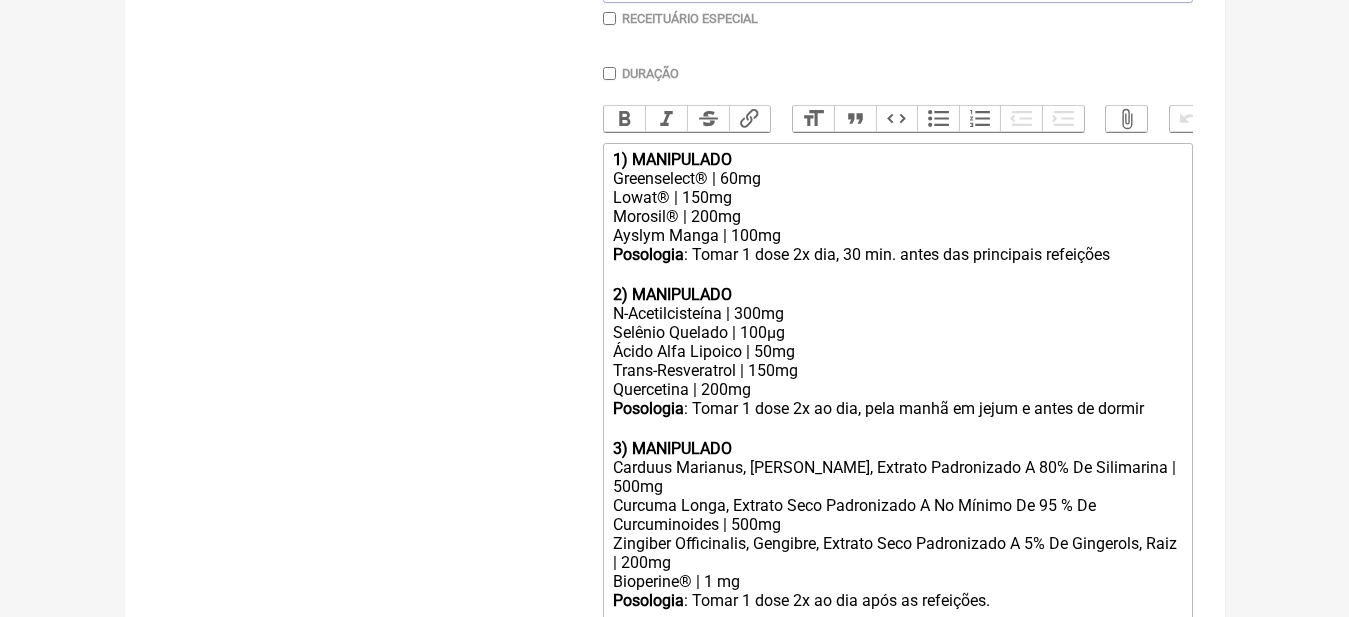 type 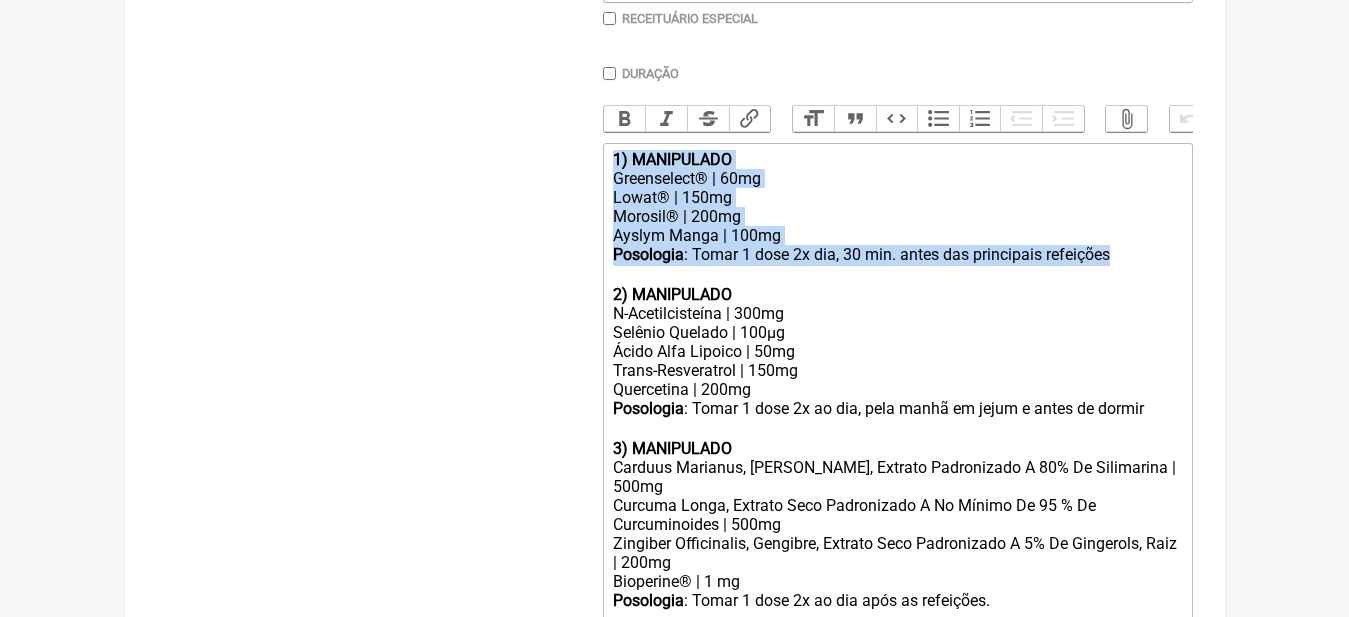drag, startPoint x: 1115, startPoint y: 277, endPoint x: 595, endPoint y: 179, distance: 529.15405 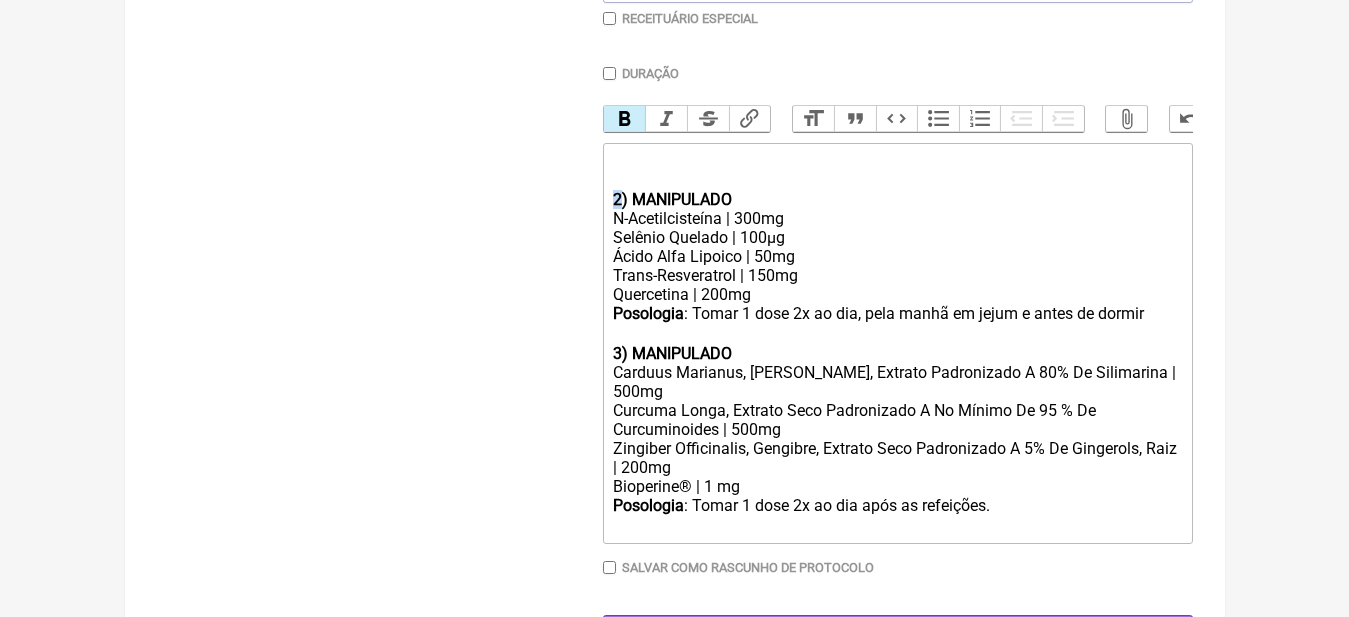 drag, startPoint x: 620, startPoint y: 220, endPoint x: 594, endPoint y: 221, distance: 26.019224 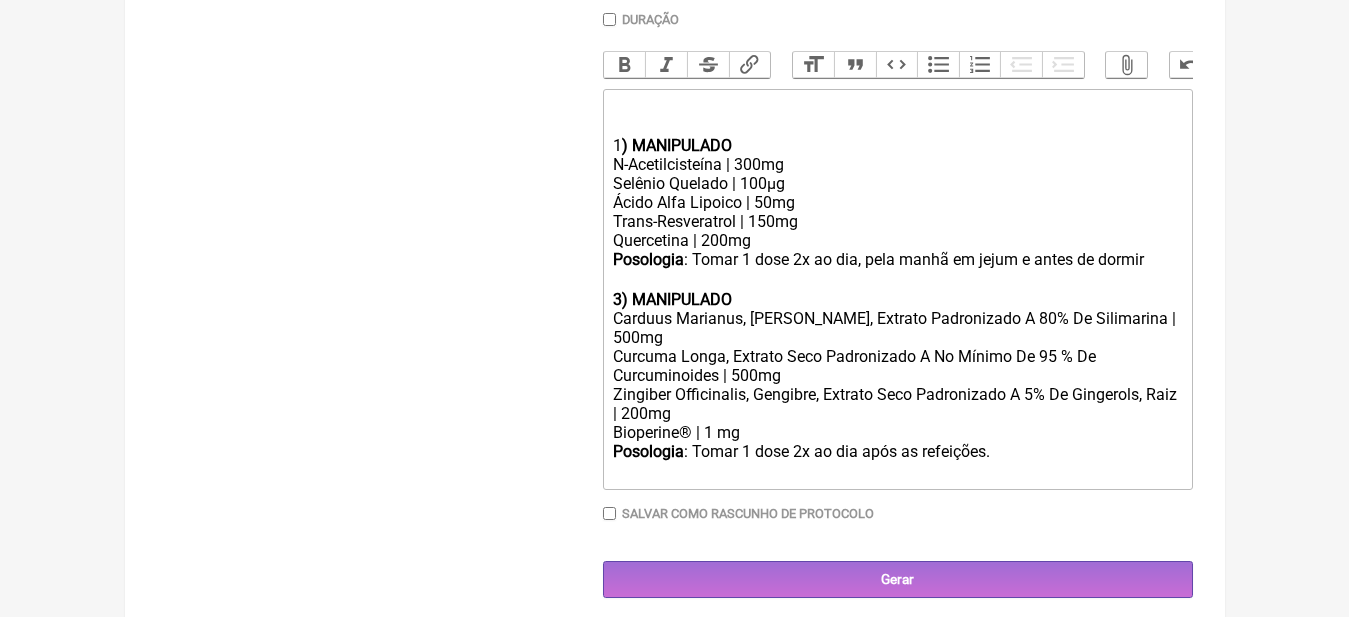 scroll, scrollTop: 640, scrollLeft: 0, axis: vertical 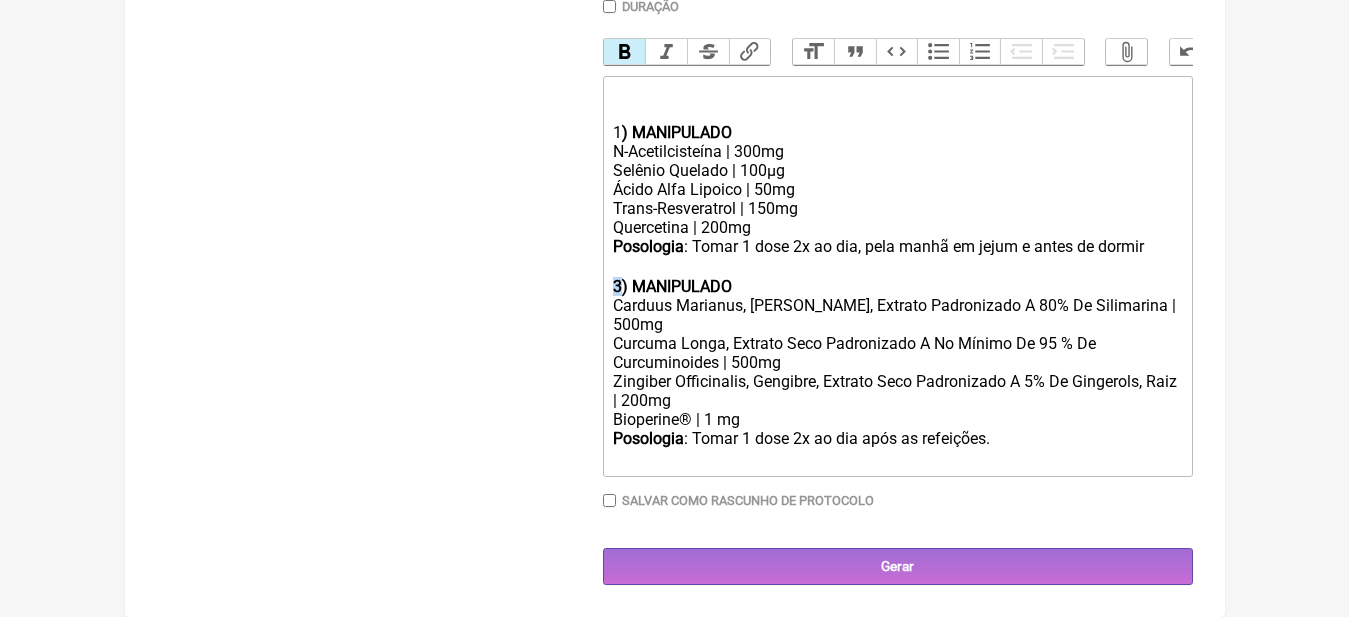 drag, startPoint x: 624, startPoint y: 286, endPoint x: 571, endPoint y: 291, distance: 53.235325 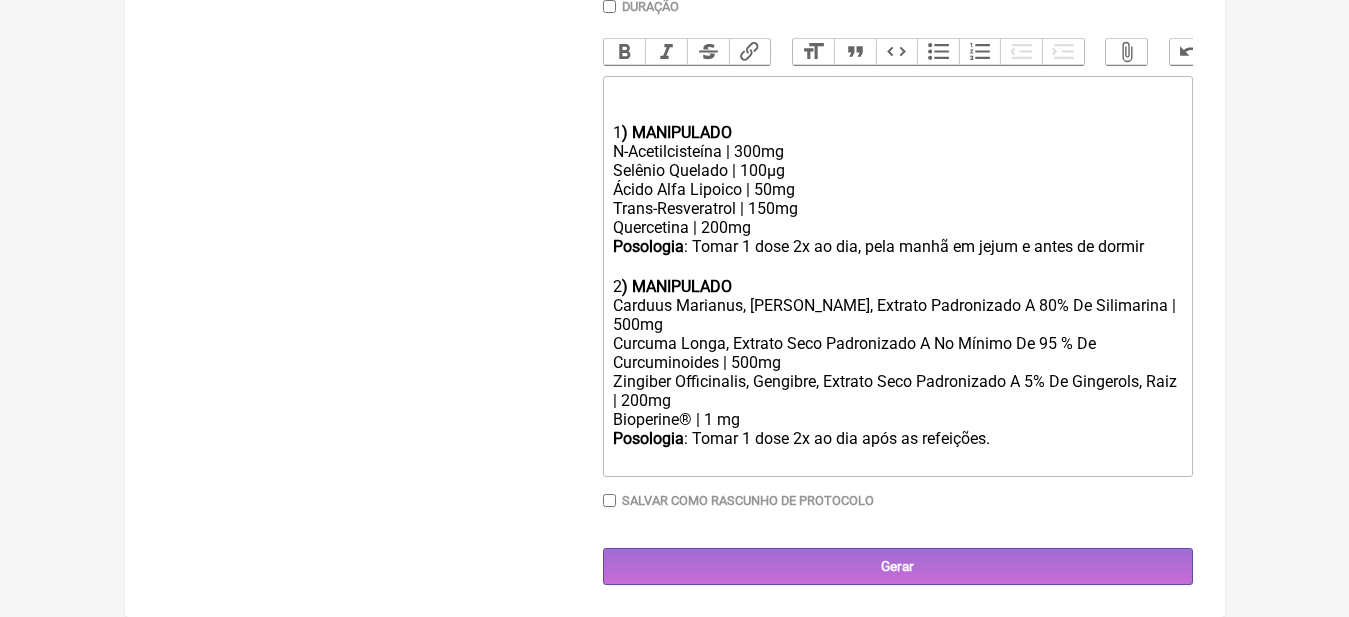 type on "<div>&nbsp;ㅤ<br><br></div><div>1<strong>) MANIPULADO</strong></div><div>N-Acetilcisteína | 300mg</div><div>Selênio Quelado | 100µg</div><div>Ácido Alfa Lipoico | 50mg</div><div>Trans-Resveratrol | 150mg</div><div>Quercetina | 200mg</div><div><strong>Posologia</strong>: Tomar 1 dose 2x ao dia, pela manhã em jejum e antes de dormir ㅤ<br><br></div><div>2<strong>) MANIPULADO</strong></div><div>Carduus Marianus, Cardo Mariano, Extrato Padronizado A 80% De Silimarina | 500mg</div><div>Curcuma Longa, Extrato Seco Padronizado A No Mínimo De 95 % De Curcuminoides | 500mg</div><div>Zingiber Officinalis, Gengibre, Extrato Seco Padronizado A 5% De Gingerols, Raiz | 200mg</div><div>Bioperine® | 1 mg</div><div><strong>Posologia</strong>: Tomar 1 dose 2x ao dia após as refeições. ㅤ<br><br></div>" 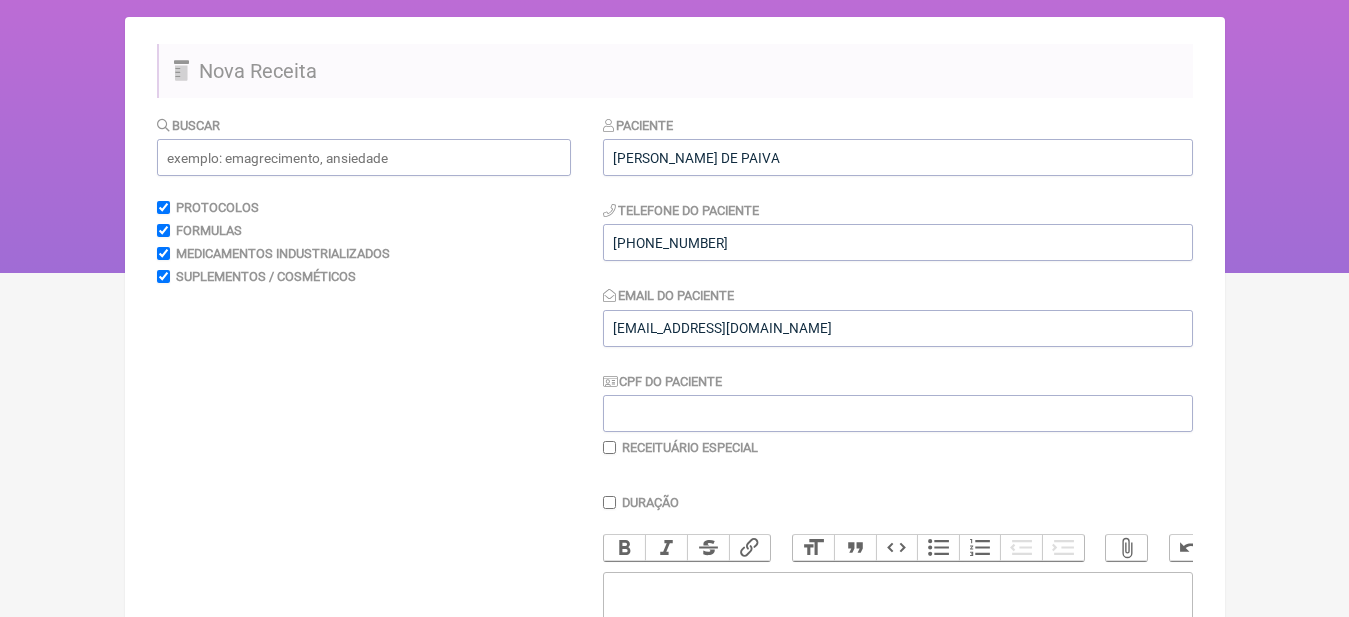 scroll, scrollTop: 84, scrollLeft: 0, axis: vertical 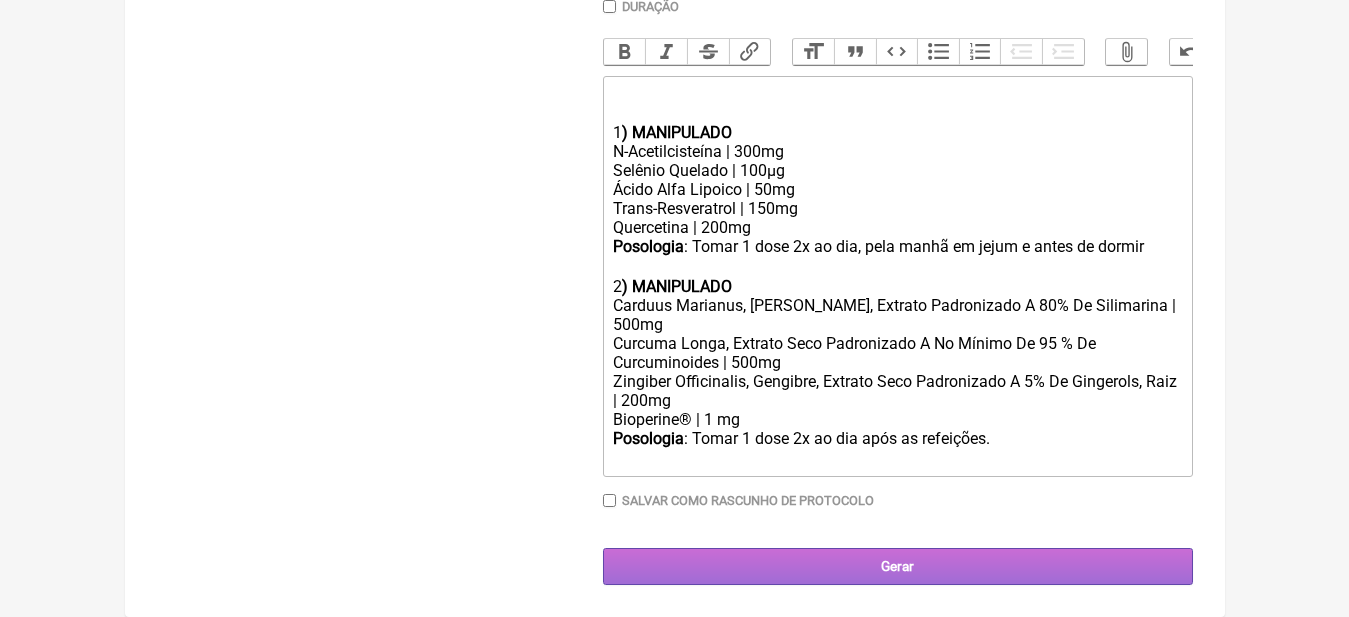 click on "Gerar" at bounding box center [898, 566] 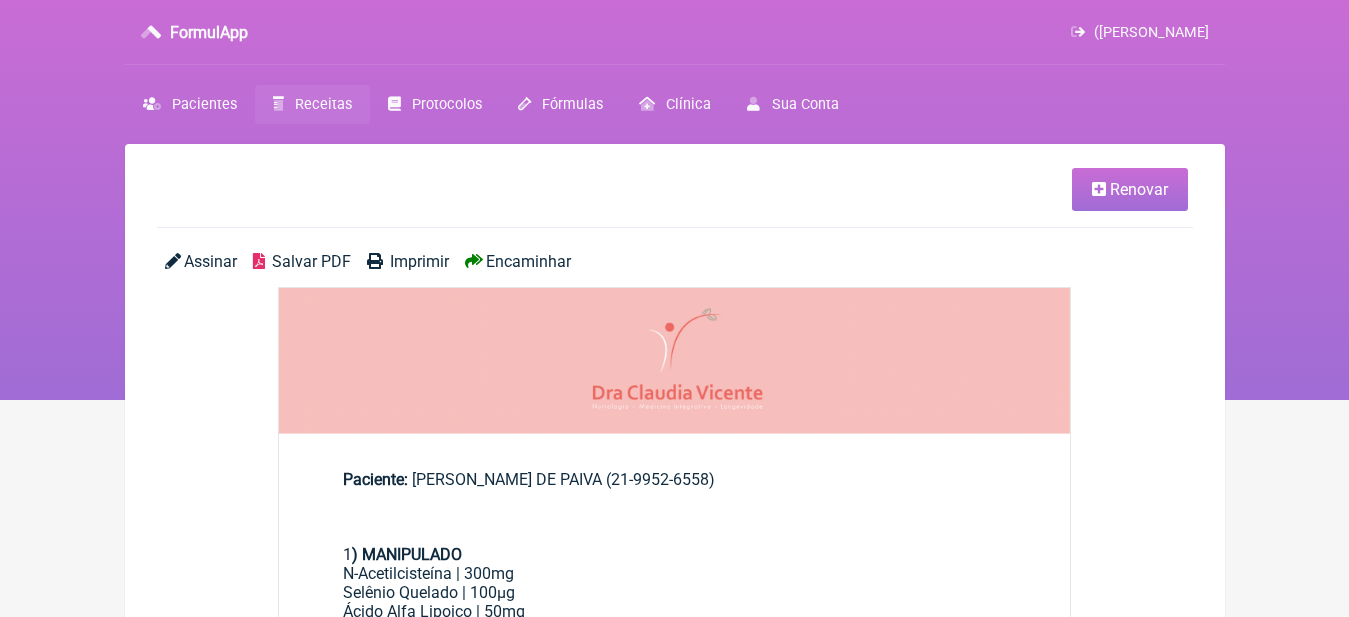 scroll, scrollTop: 0, scrollLeft: 0, axis: both 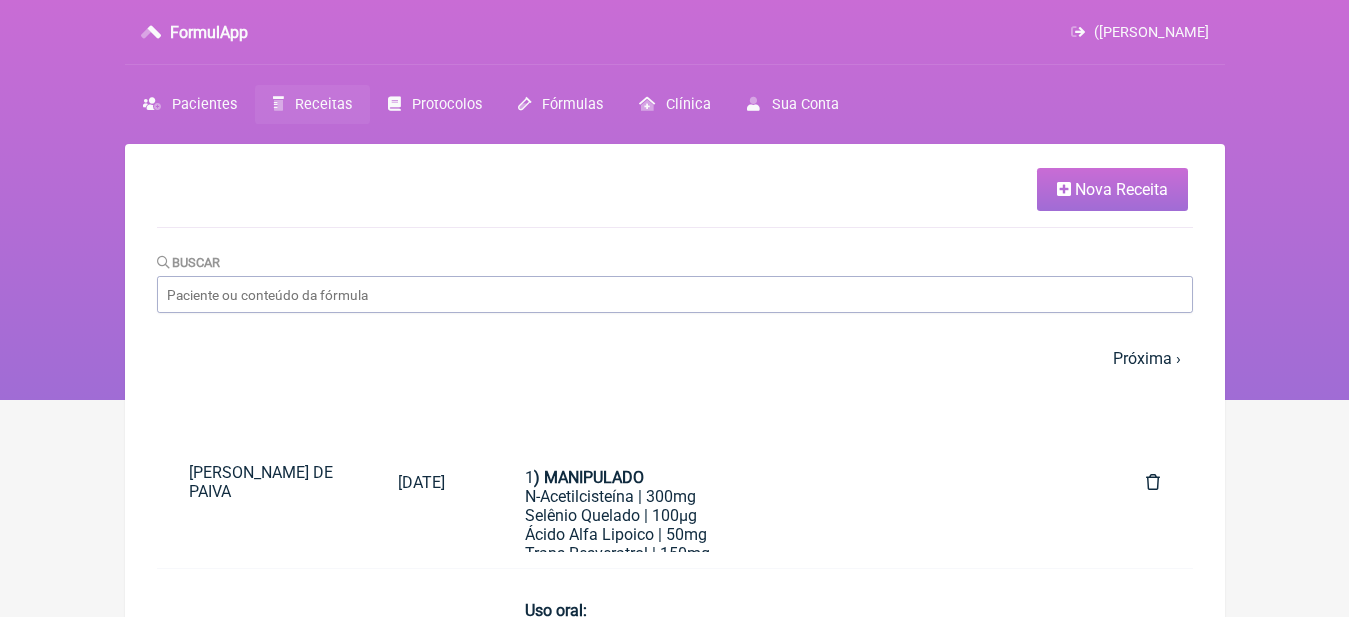 click on "Nova Receita" at bounding box center [1121, 189] 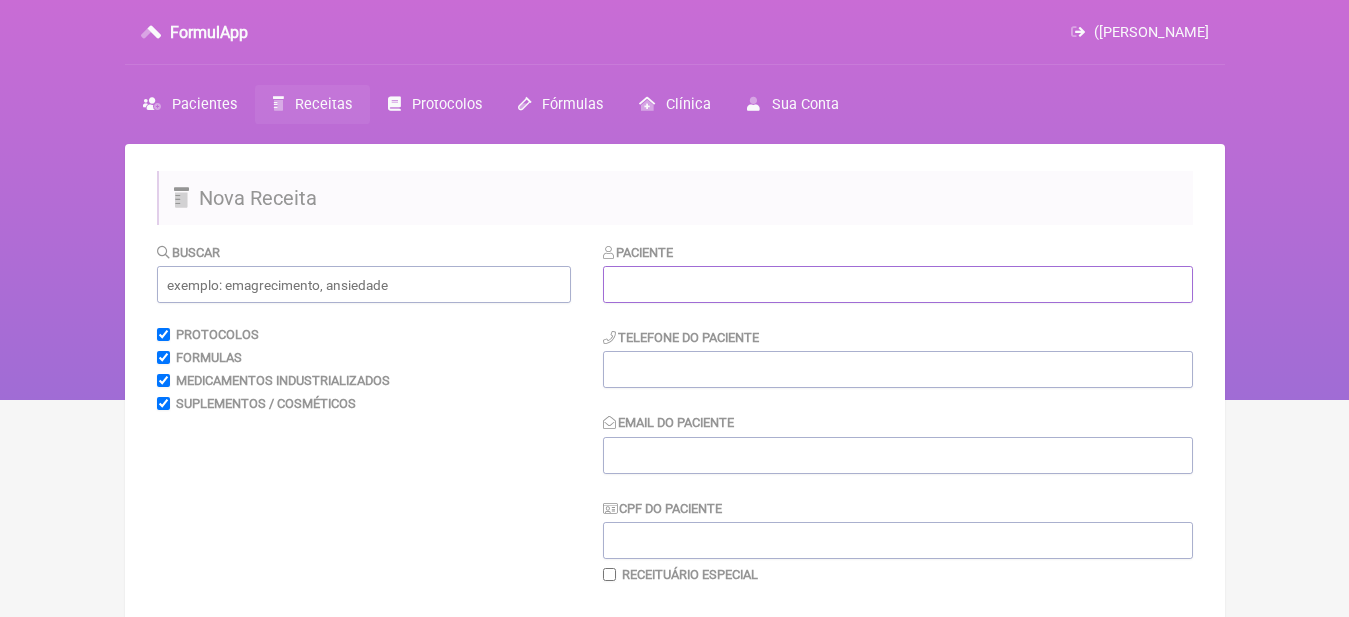 click at bounding box center (898, 284) 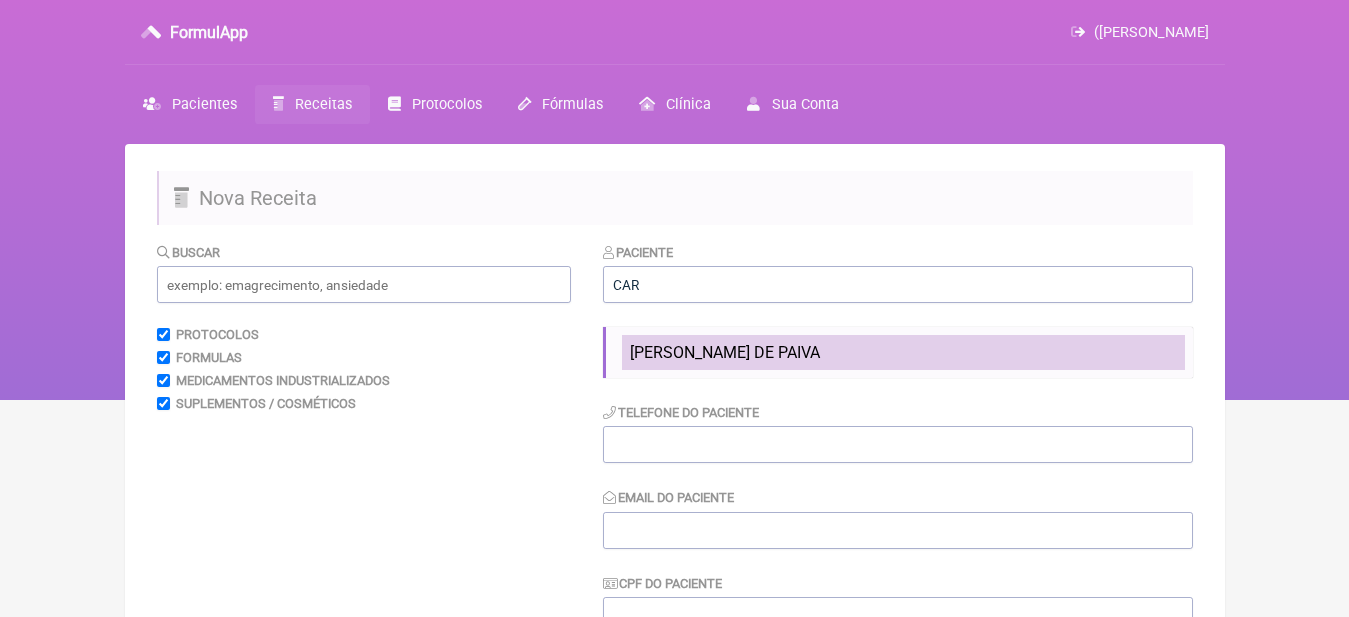 click on "[PERSON_NAME] DE PAIVA" at bounding box center (903, 352) 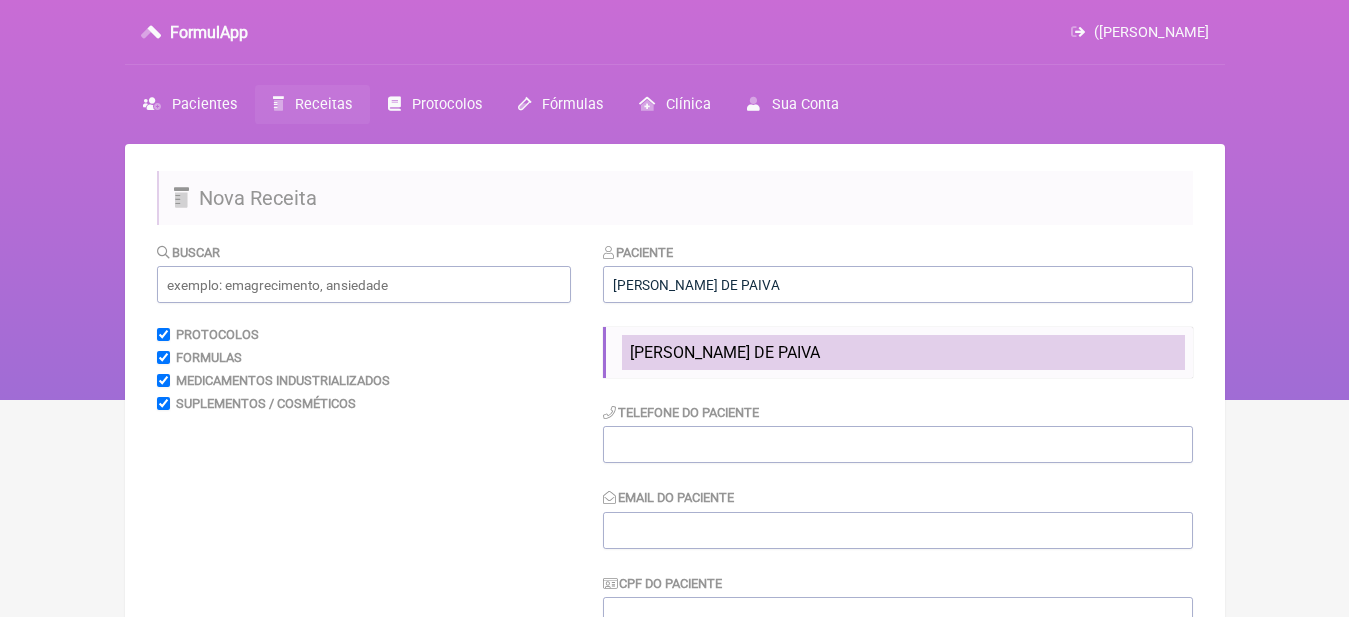 type on "[PHONE_NUMBER]" 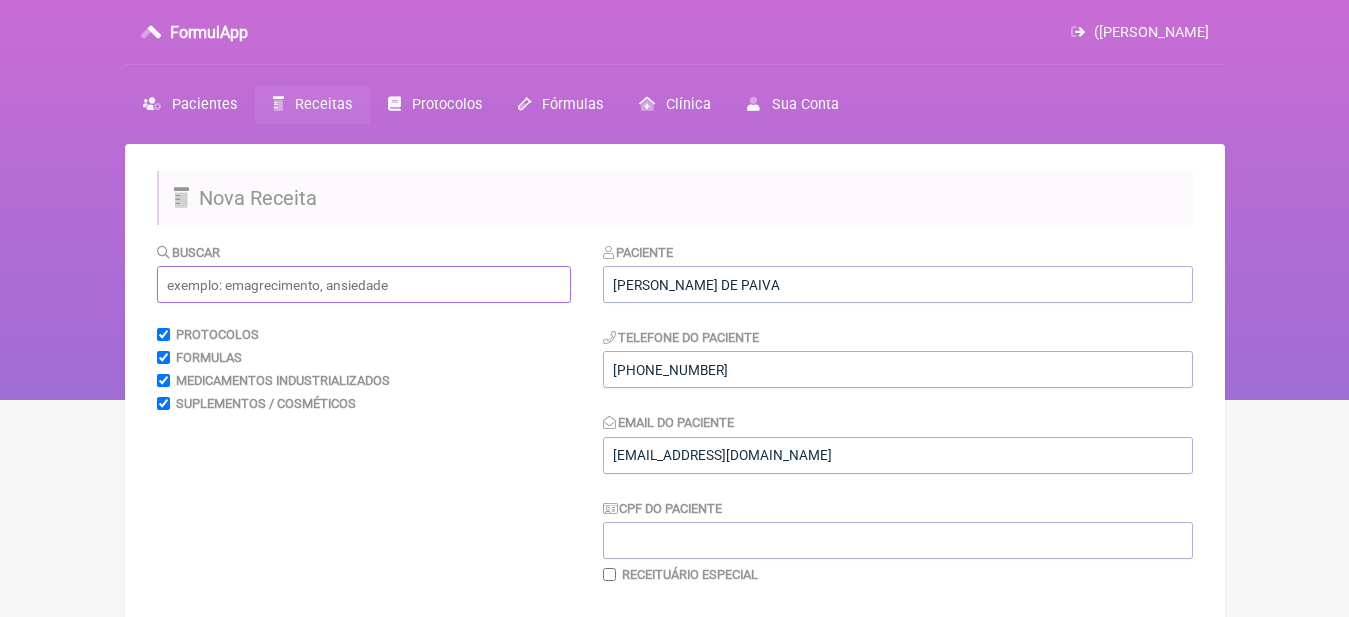 click at bounding box center [364, 284] 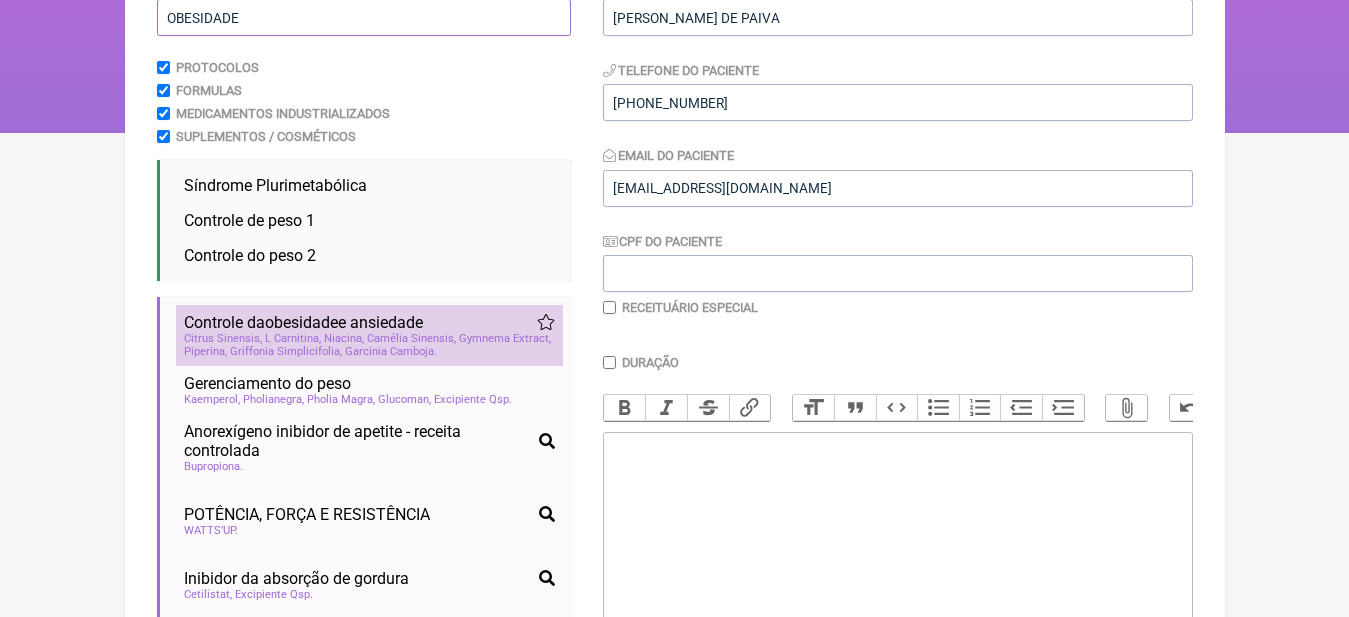 scroll, scrollTop: 400, scrollLeft: 0, axis: vertical 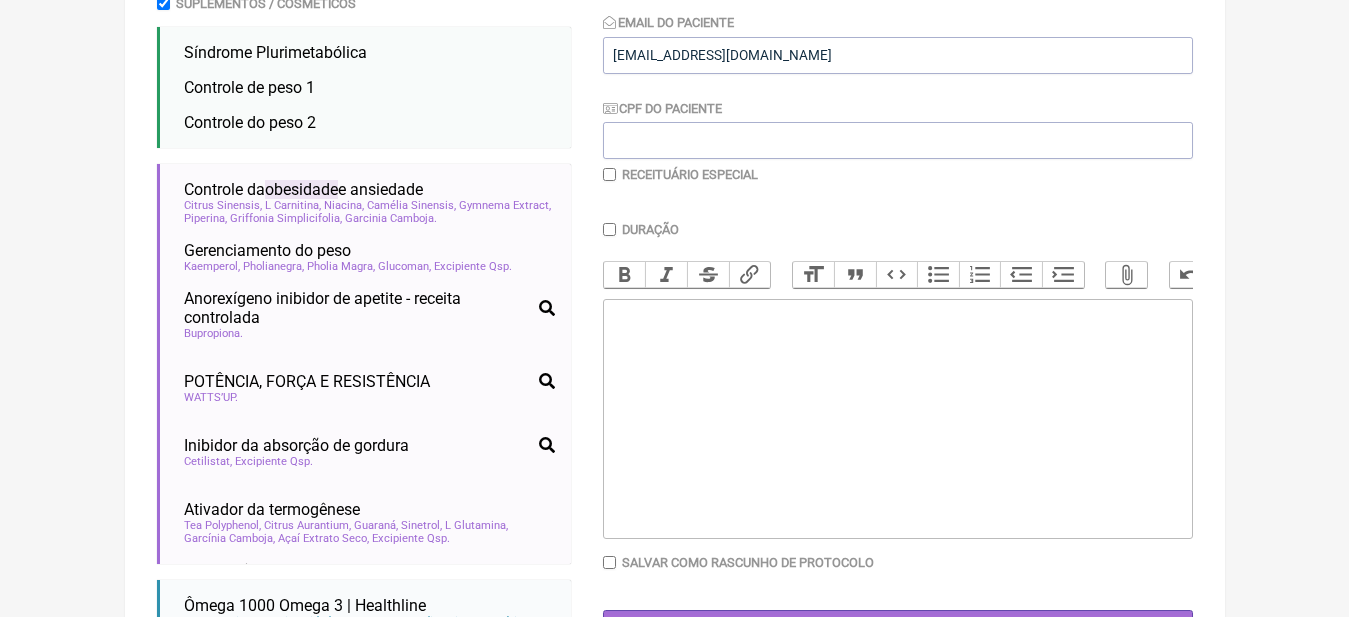 type on "OBESIDADE" 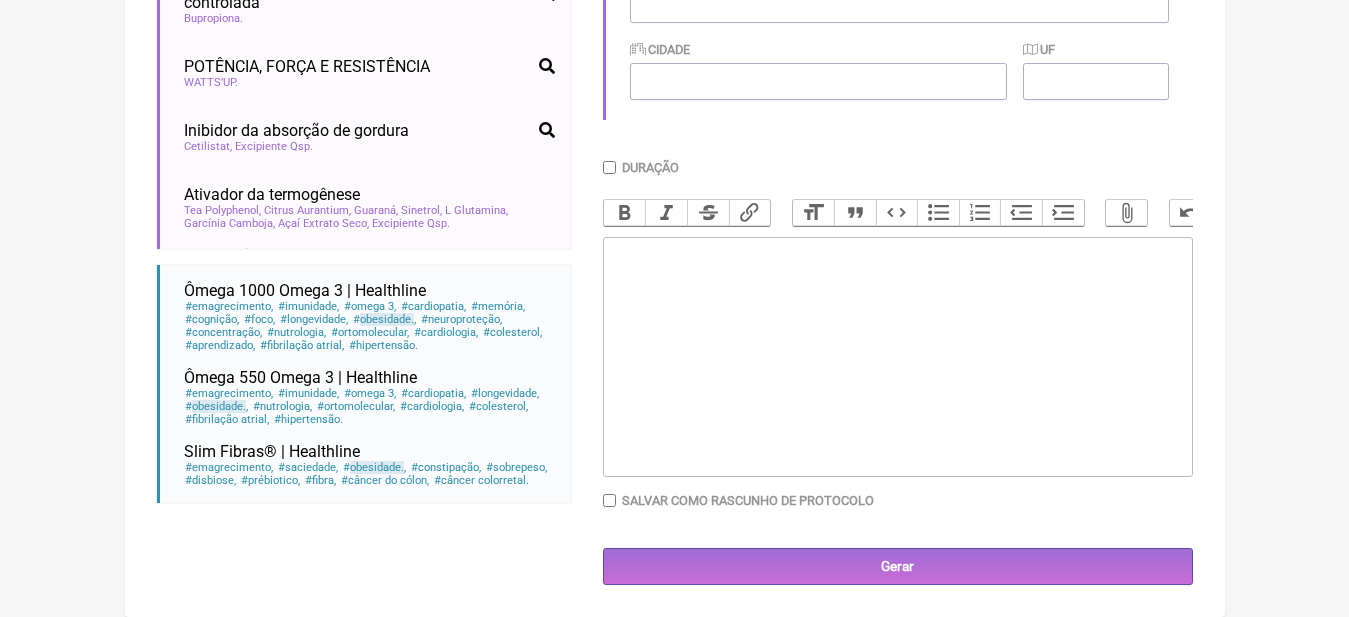 scroll, scrollTop: 734, scrollLeft: 0, axis: vertical 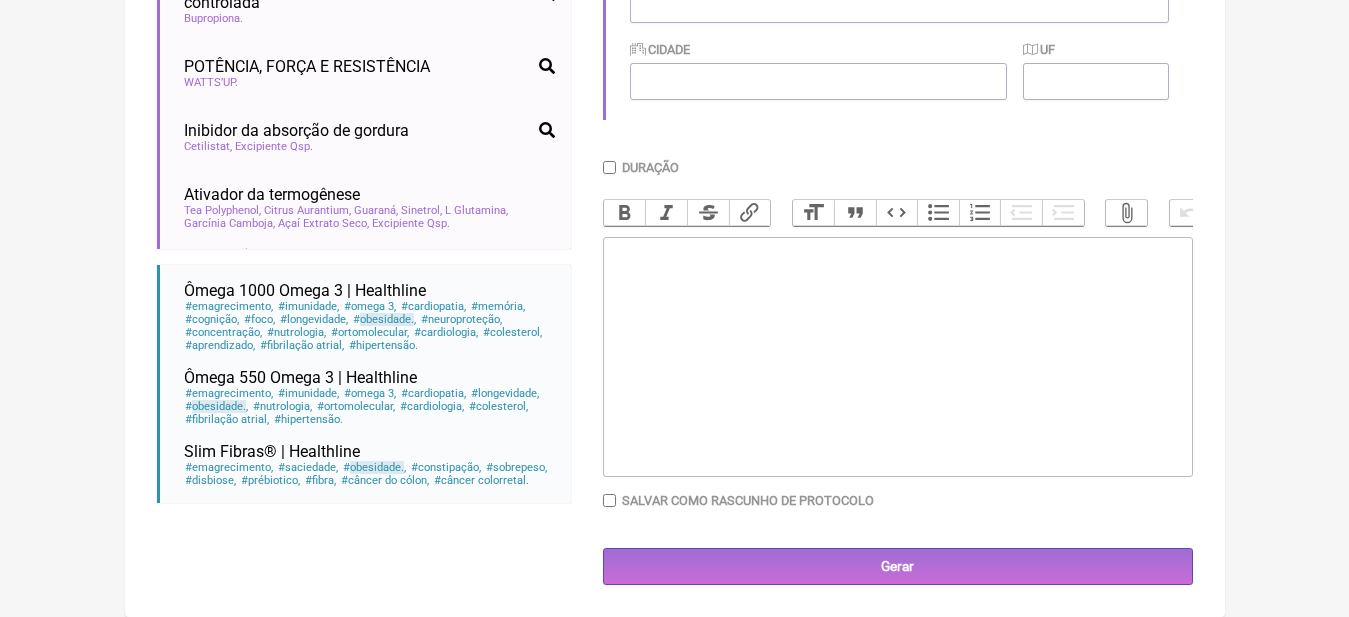 click 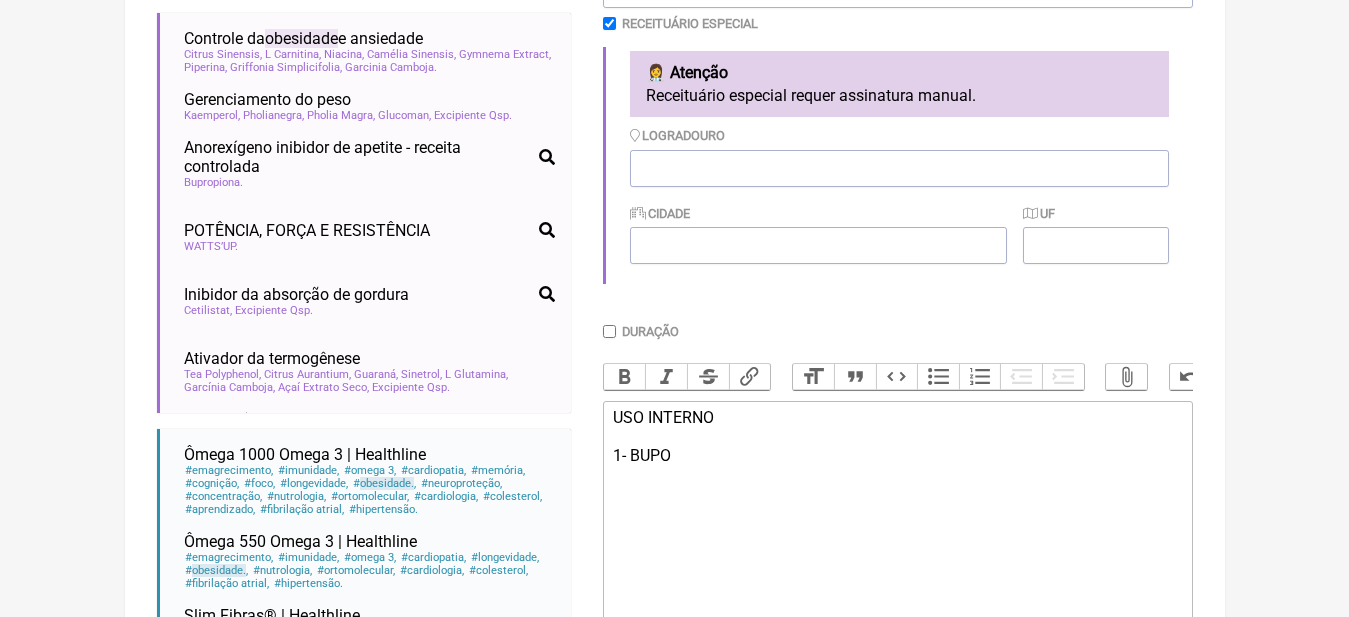 scroll, scrollTop: 534, scrollLeft: 0, axis: vertical 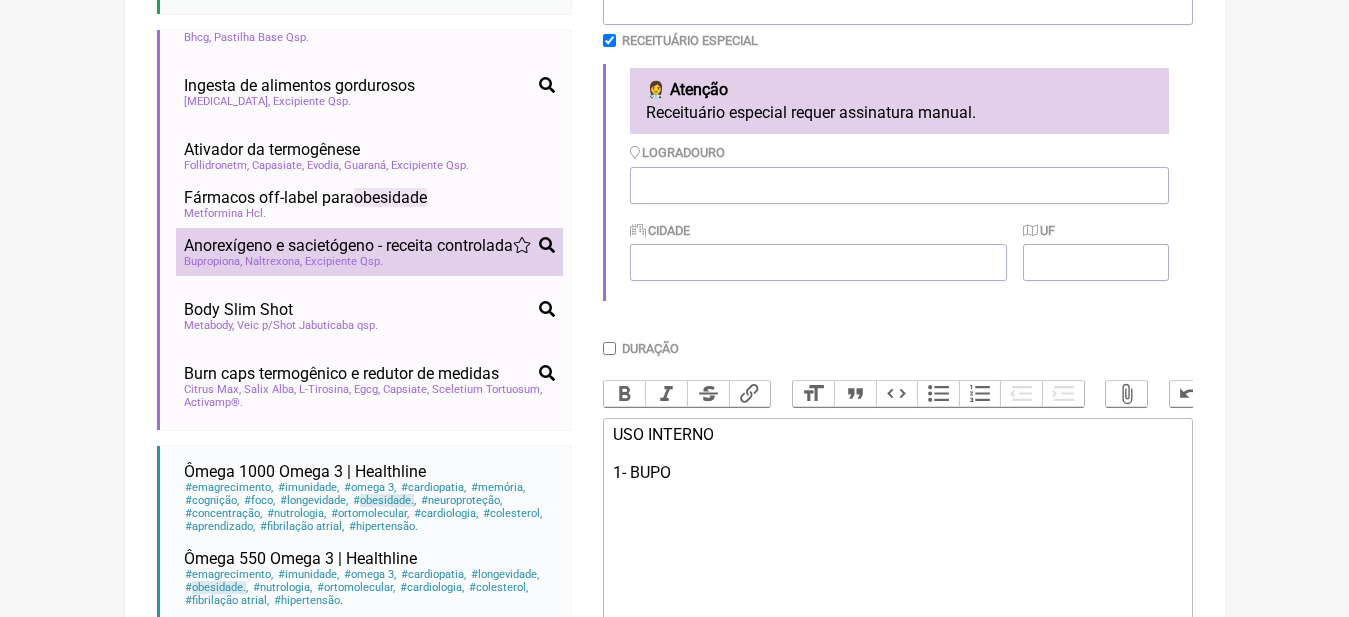 click on "Anorexígeno e sacietógeno - receita controlada" at bounding box center [348, 245] 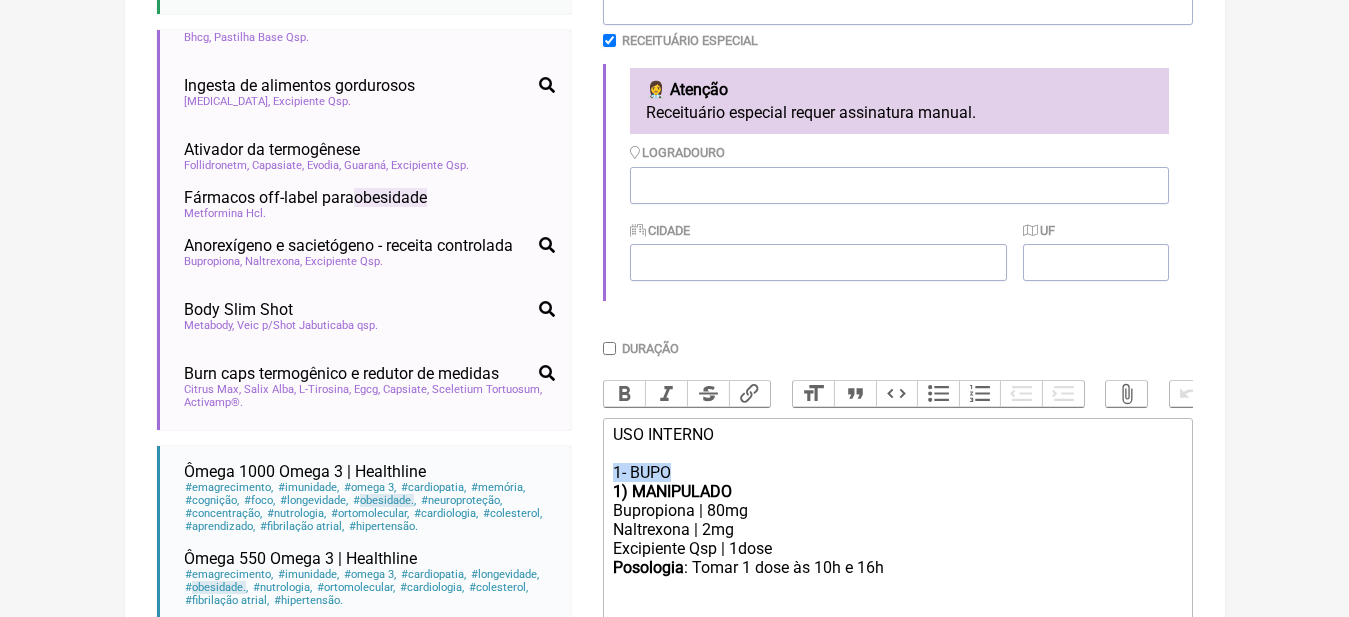 drag, startPoint x: 695, startPoint y: 490, endPoint x: 597, endPoint y: 490, distance: 98 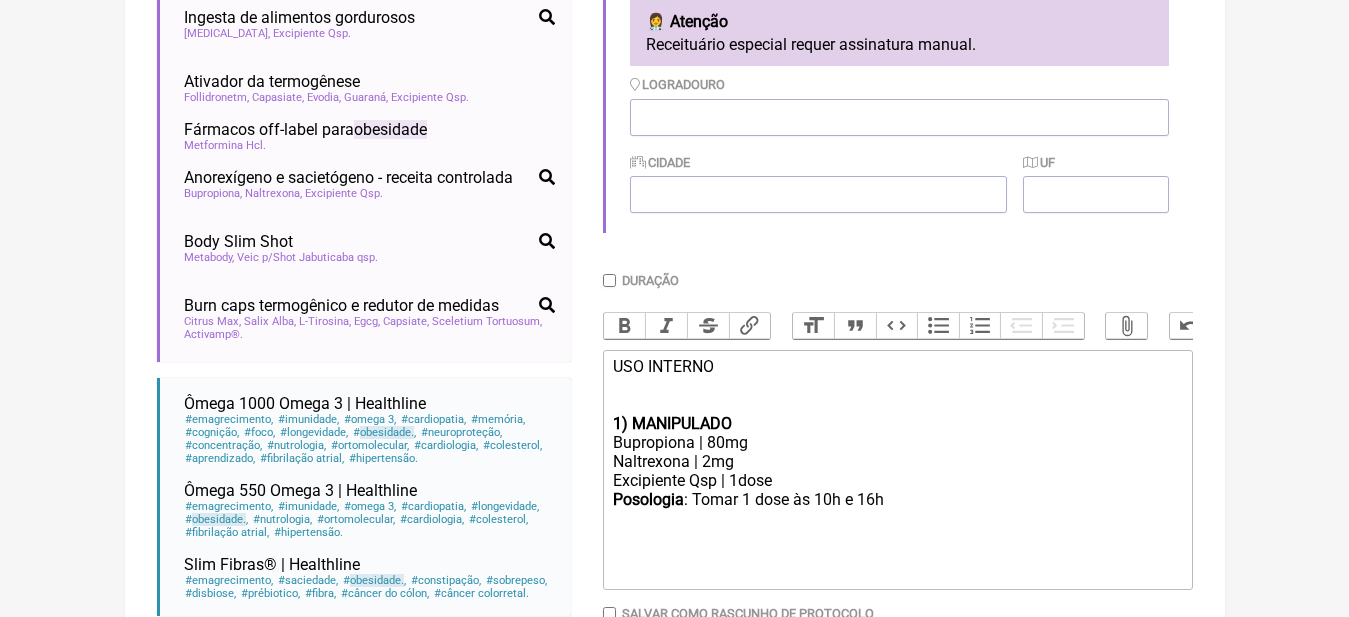 scroll, scrollTop: 734, scrollLeft: 0, axis: vertical 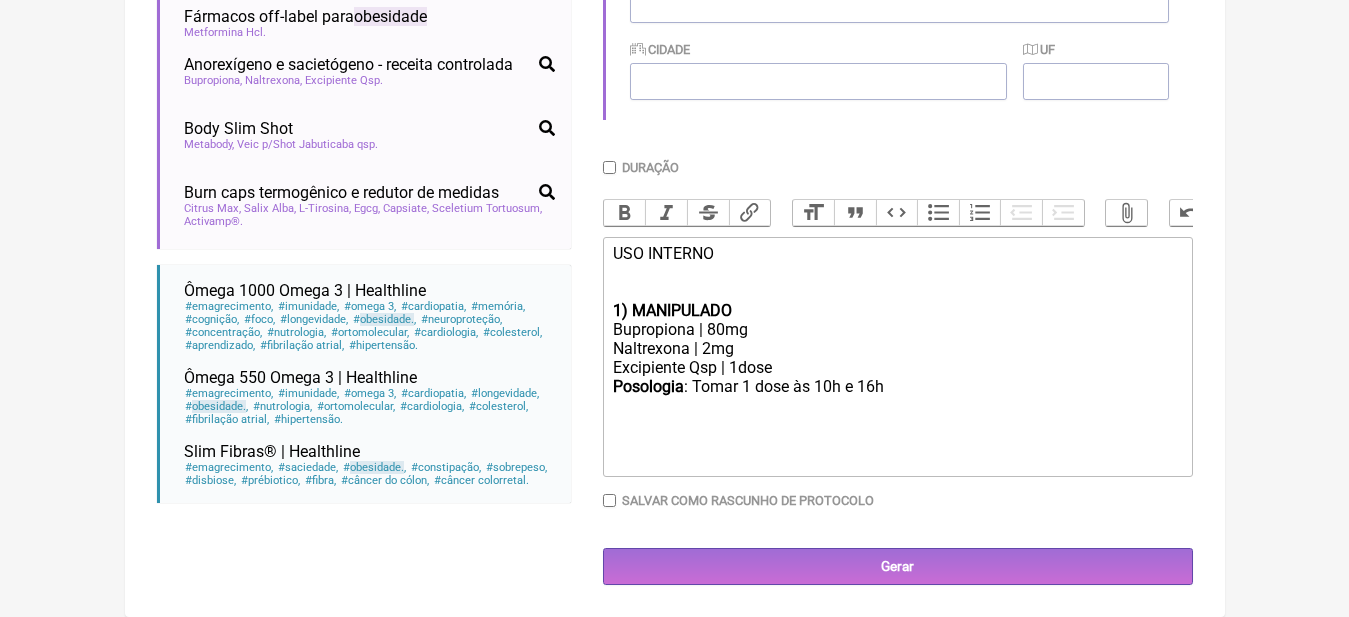 click on "Naltrexona | 2mg" 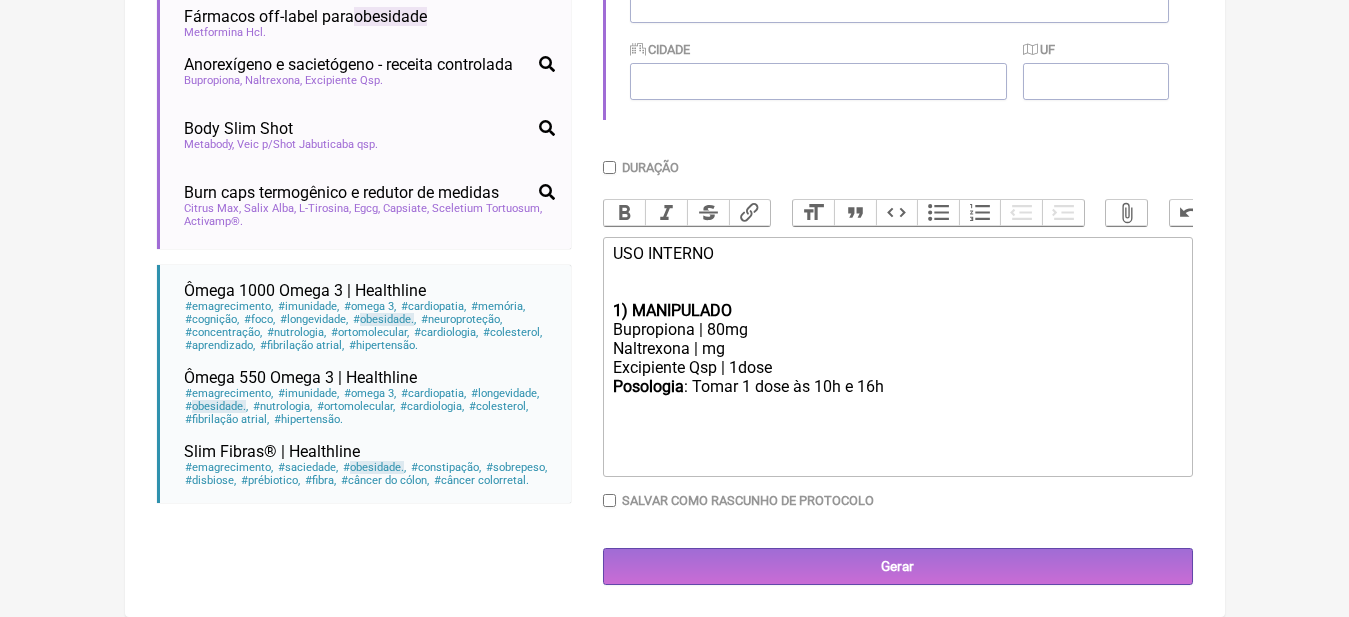 type on "<div>USO INTERNO<br><br><br></div><div><strong>1) MANIPULADO</strong></div><div>Bupropiona | 80mg</div><div>Naltrexona | 5mg</div><div>Excipiente Qsp | 1dose</div><div><strong>Posologia</strong>: Tomar 1 dose às 10h e 16h ㅤ<br><br></div>" 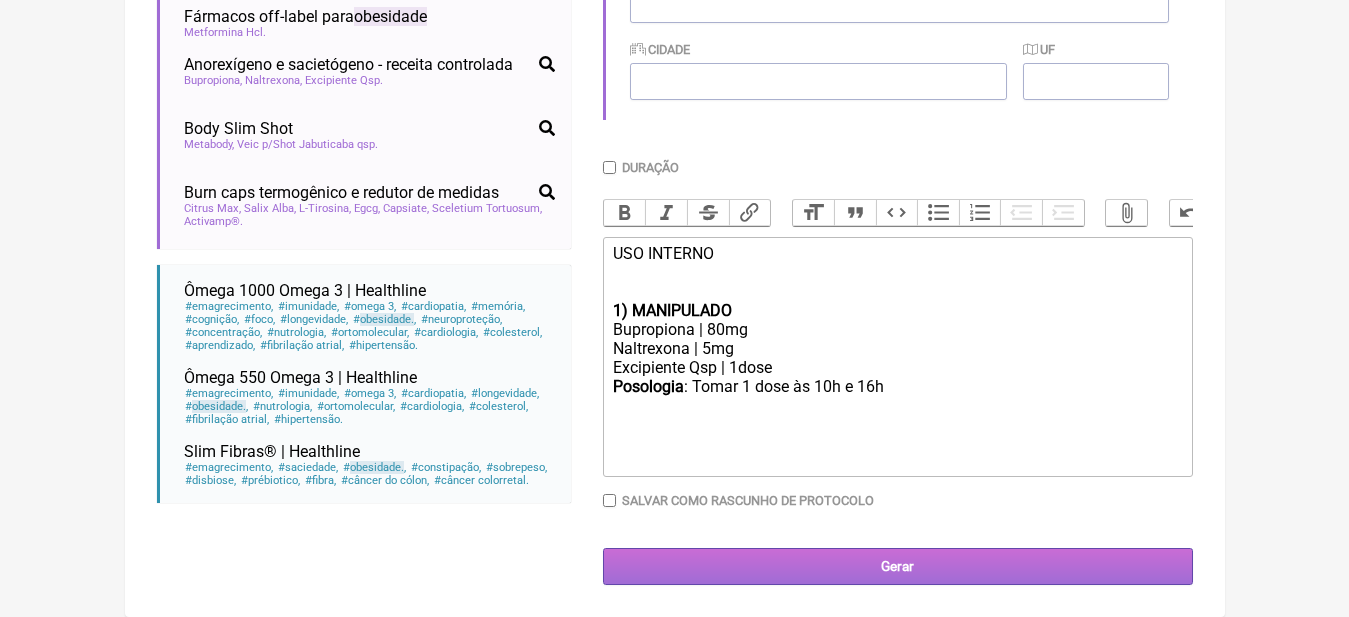 click on "Gerar" at bounding box center (898, 566) 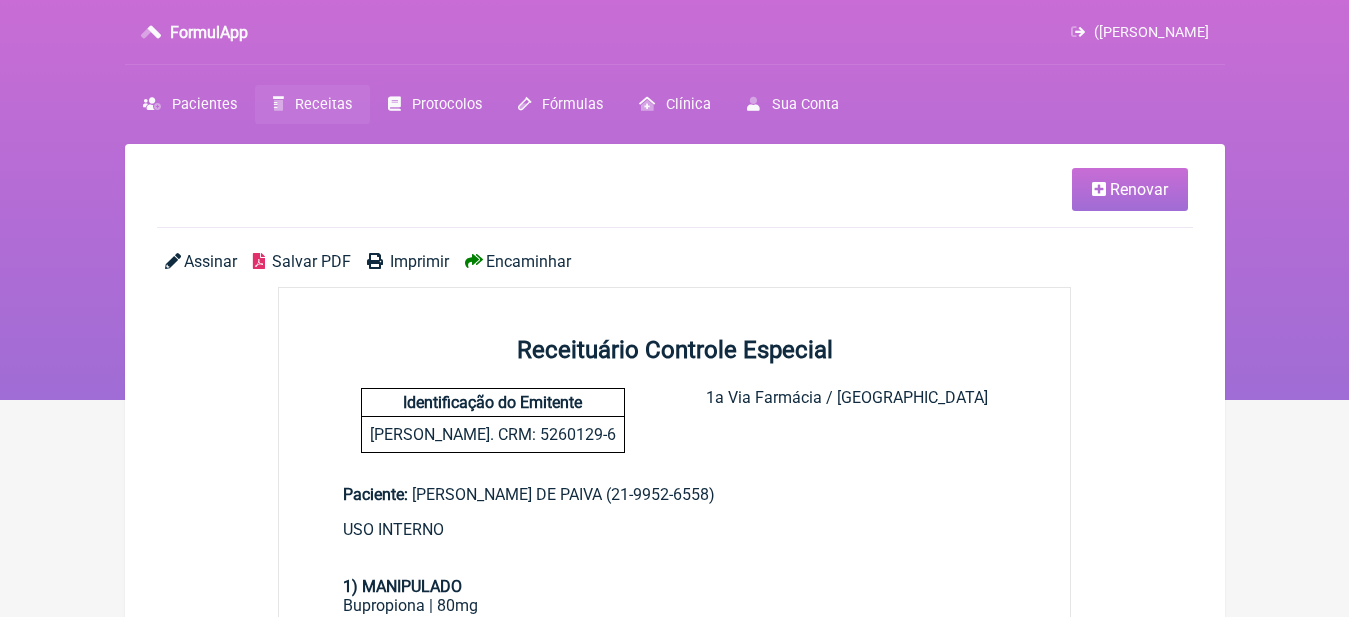 scroll, scrollTop: 0, scrollLeft: 0, axis: both 